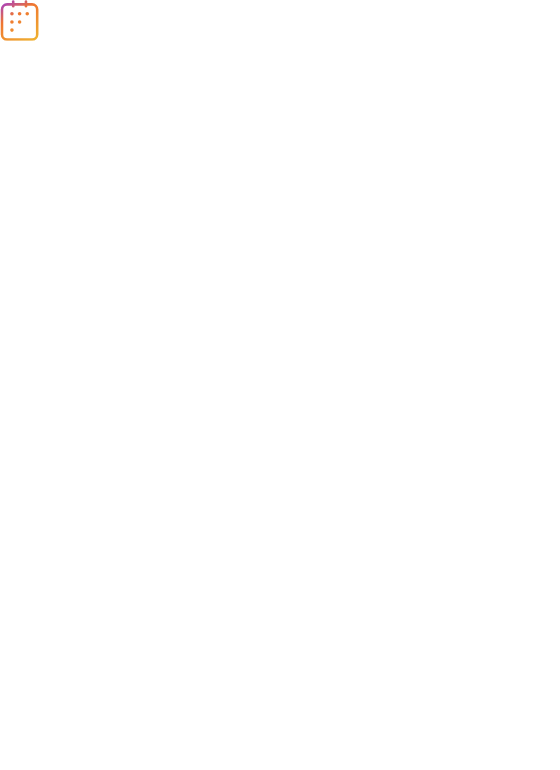 scroll, scrollTop: 0, scrollLeft: 0, axis: both 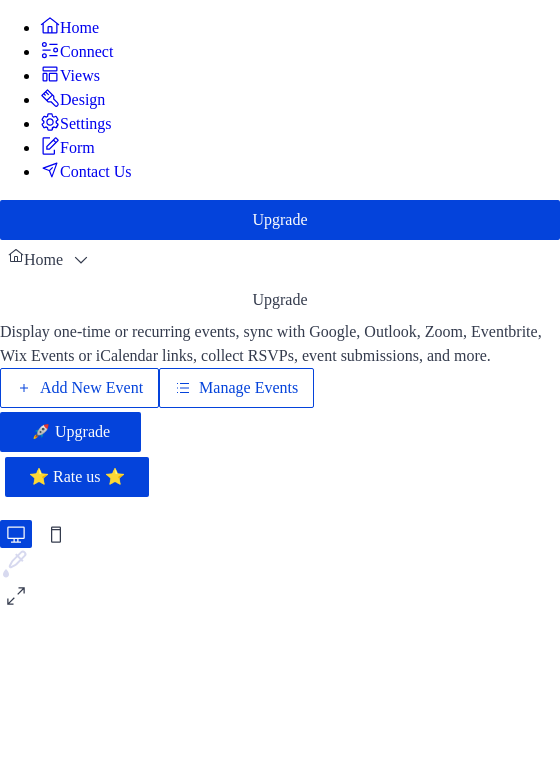 click on "Home" at bounding box center (79, 28) 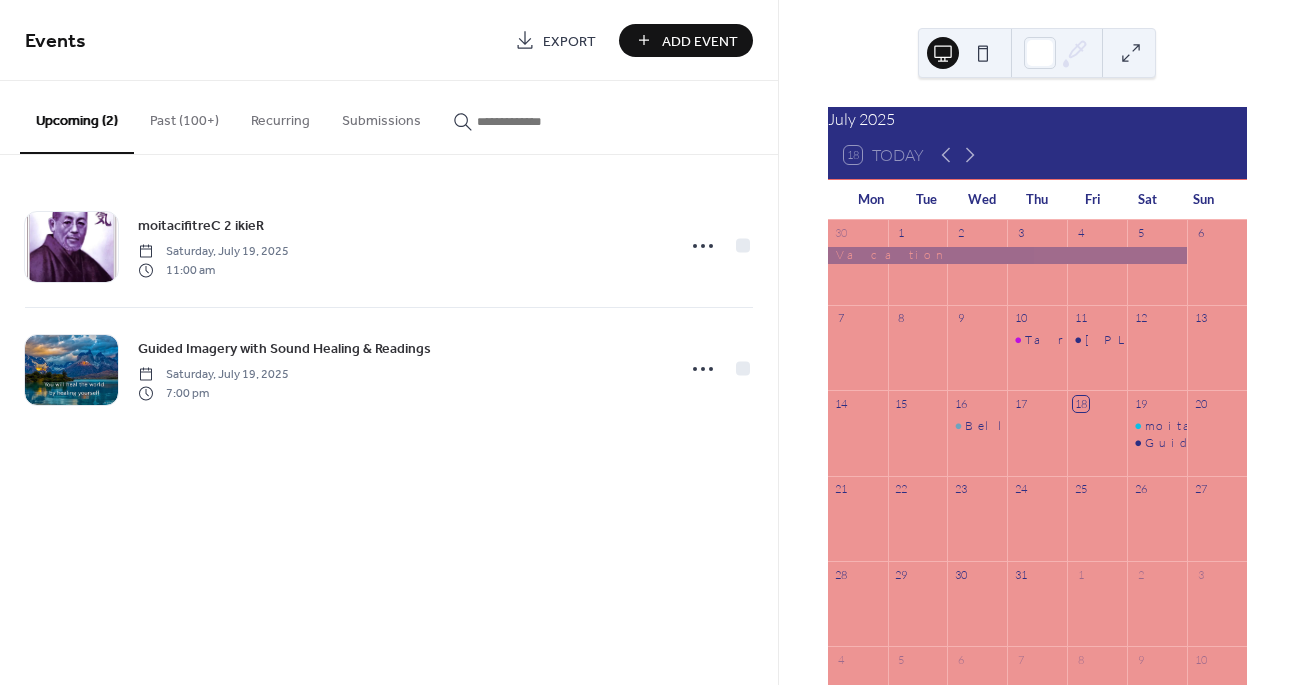 scroll, scrollTop: 0, scrollLeft: 0, axis: both 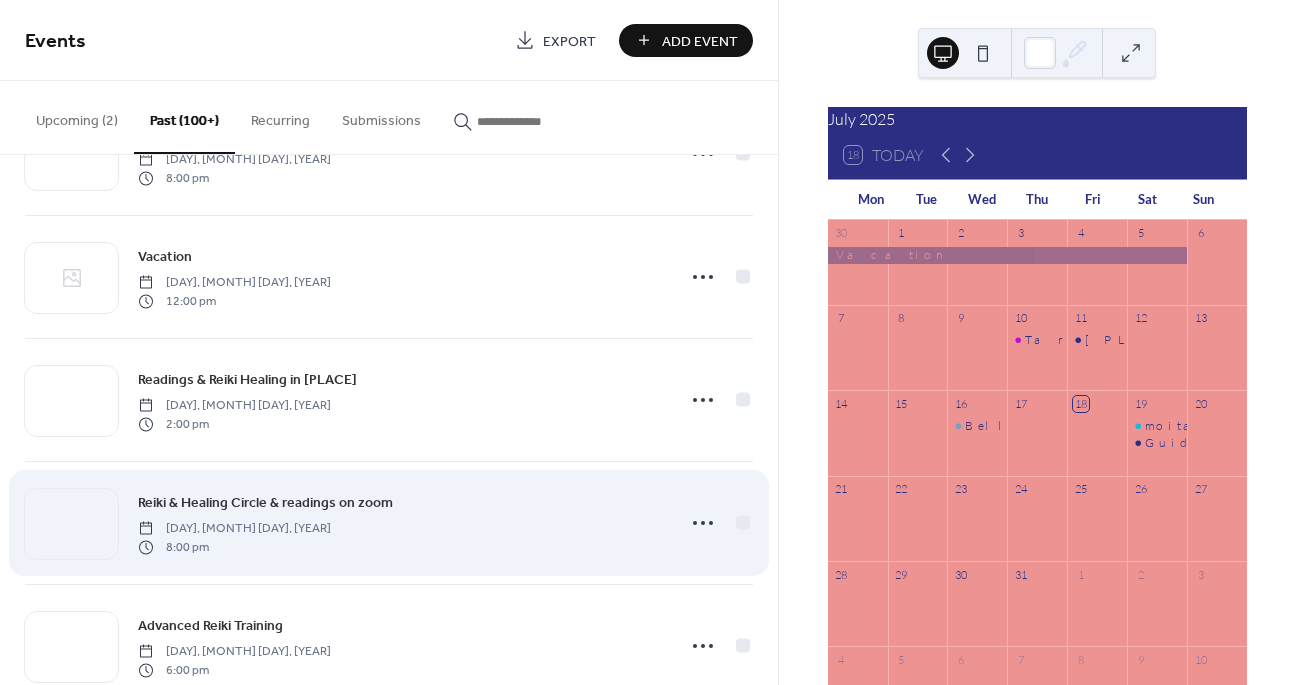 click on "[EVENT] on zoom [DAY], [MONTH] [DAY], [YEAR] [TIME]" at bounding box center (400, 523) 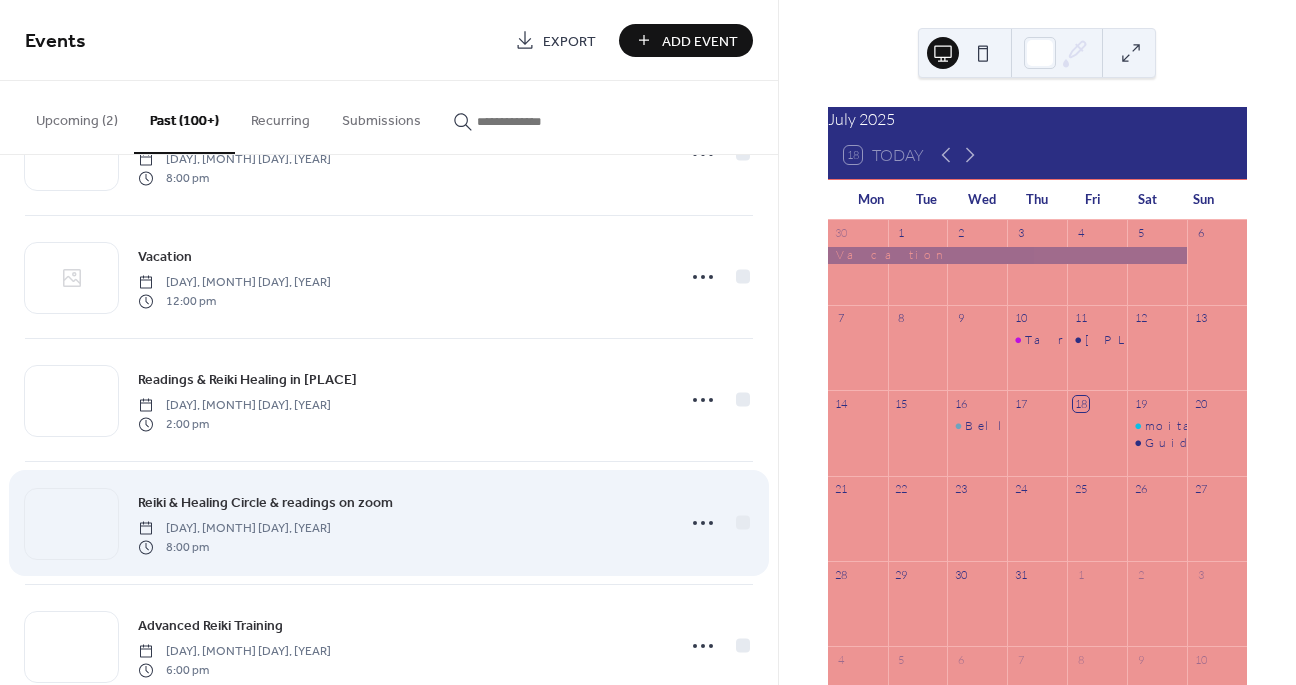 click on "[EVENT] on zoom [DAY], [MONTH] [DAY], [YEAR] [TIME]" at bounding box center [400, 523] 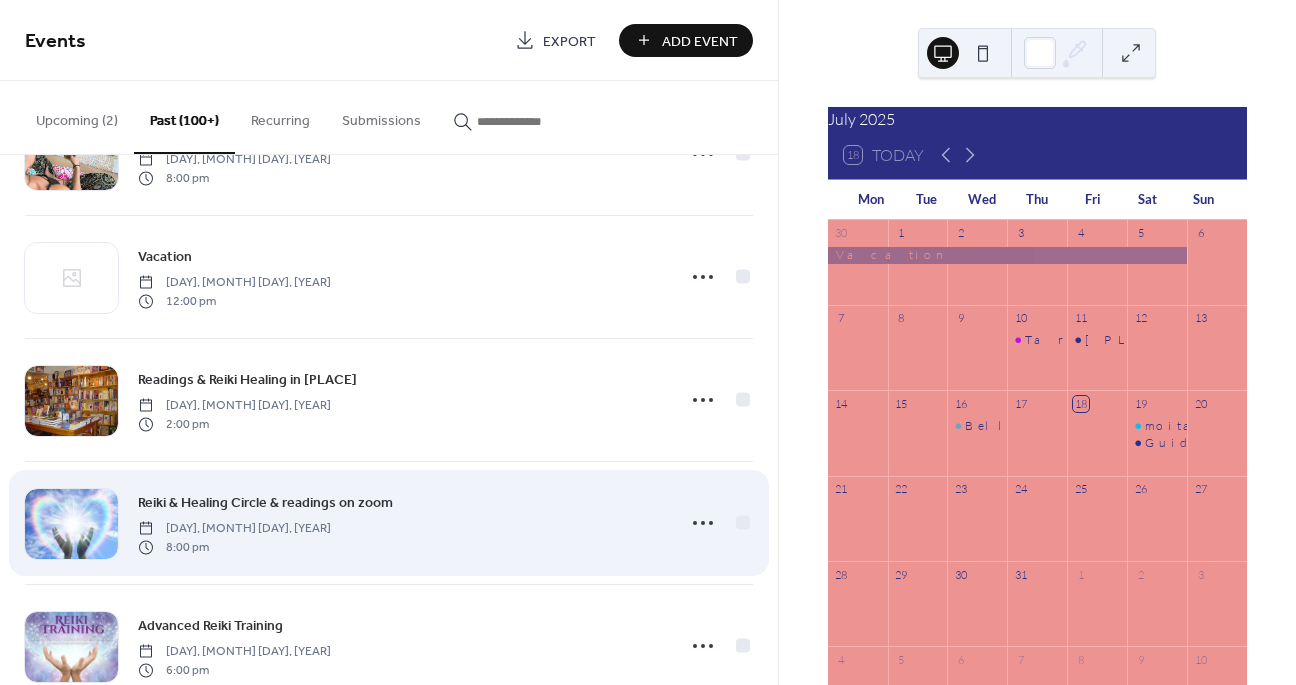 click on "[EVENT] on zoom [DAY], [MONTH] [DAY], [YEAR] [TIME]" at bounding box center [400, 523] 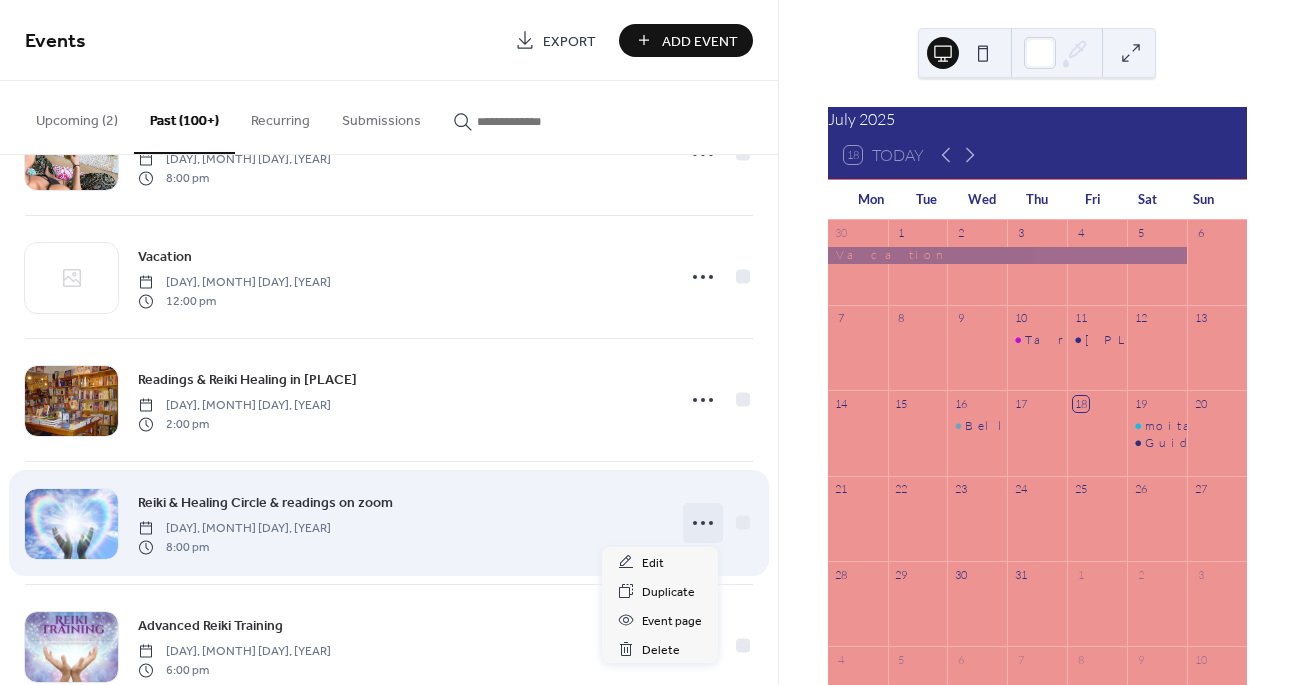 click 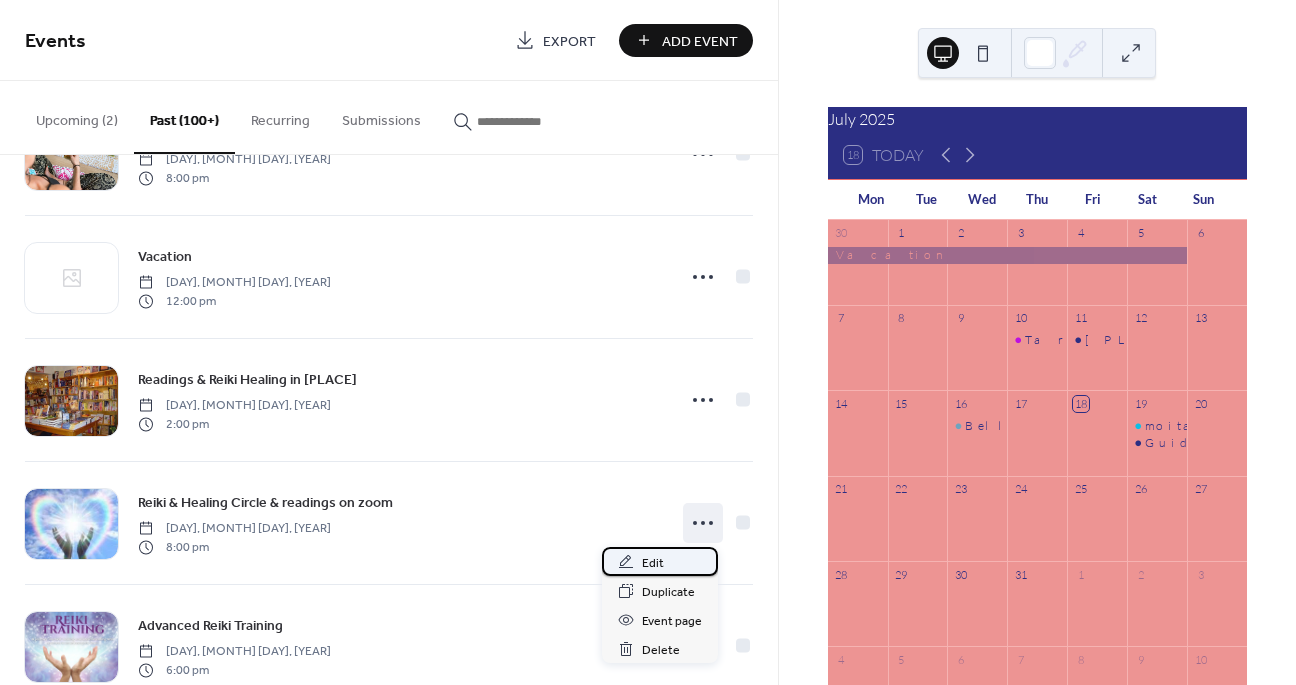 click on "Edit" at bounding box center (660, 561) 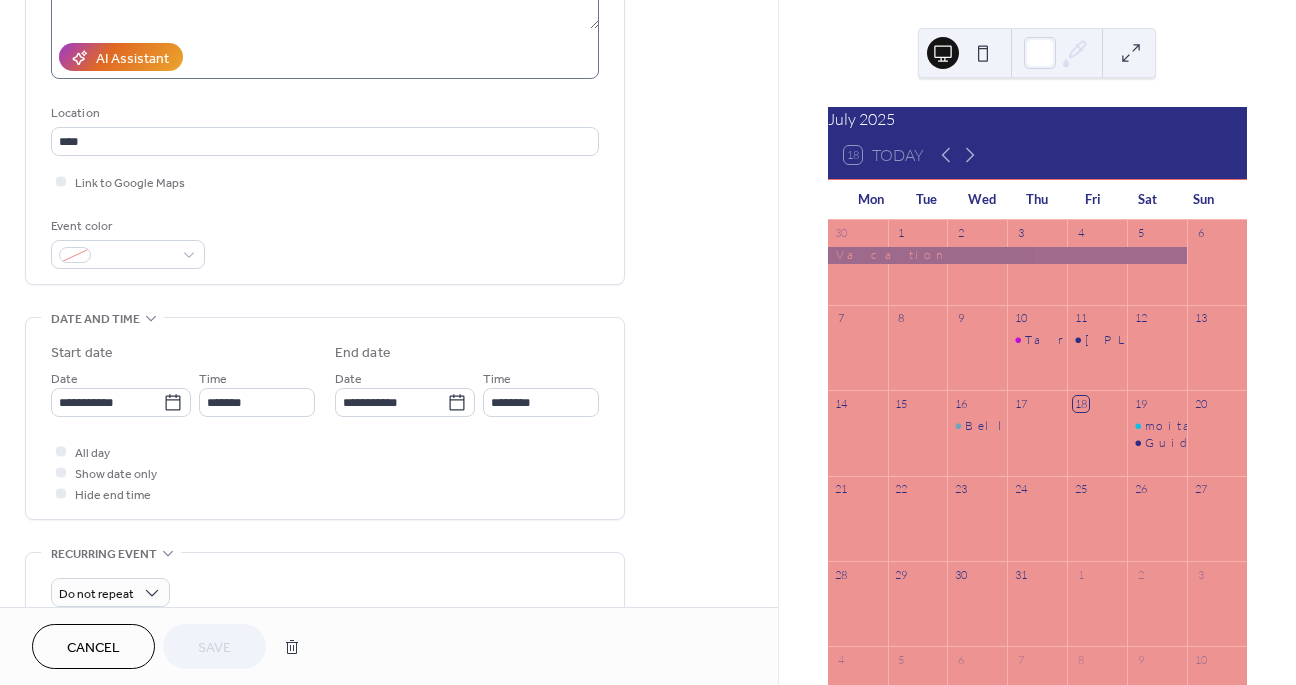 scroll, scrollTop: 337, scrollLeft: 0, axis: vertical 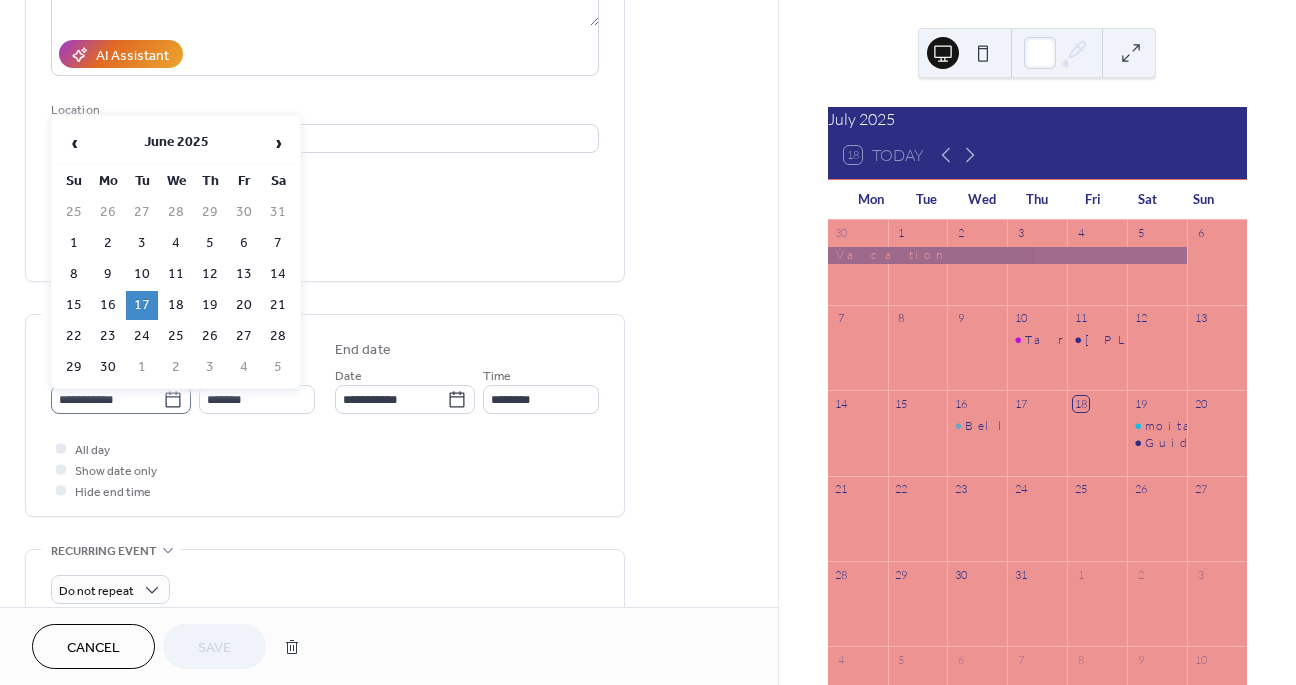 click 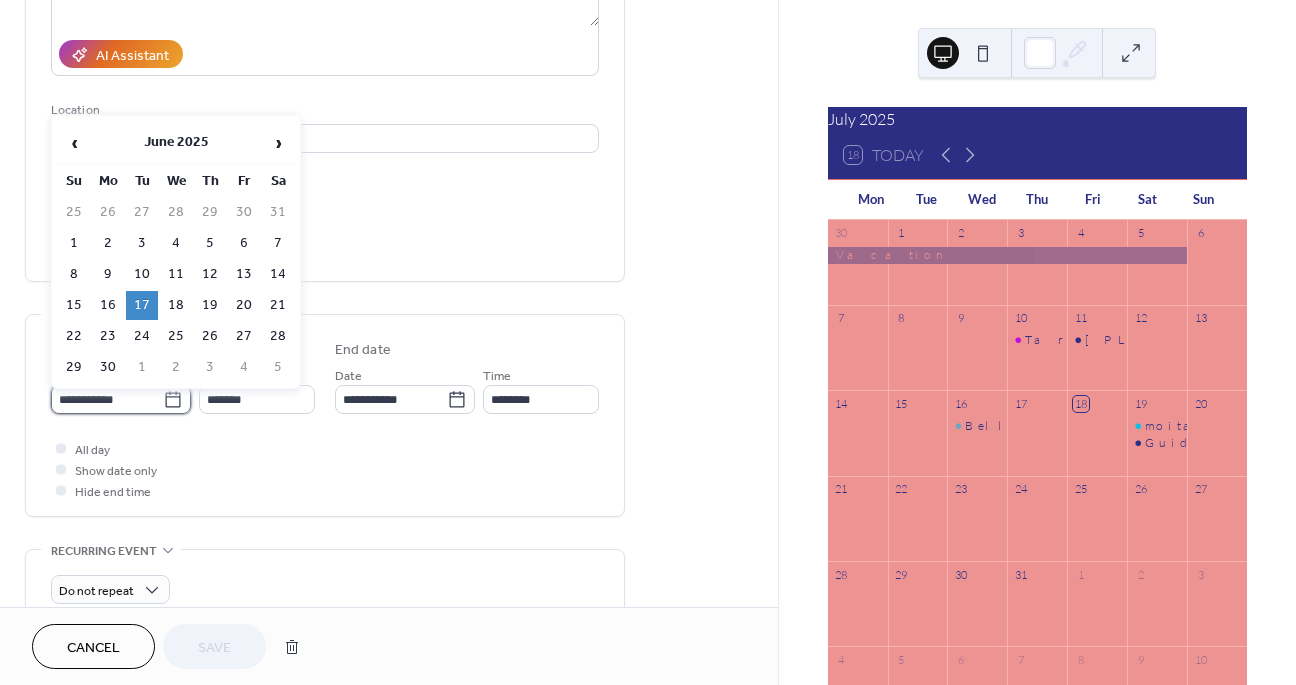 click on "**********" at bounding box center [107, 399] 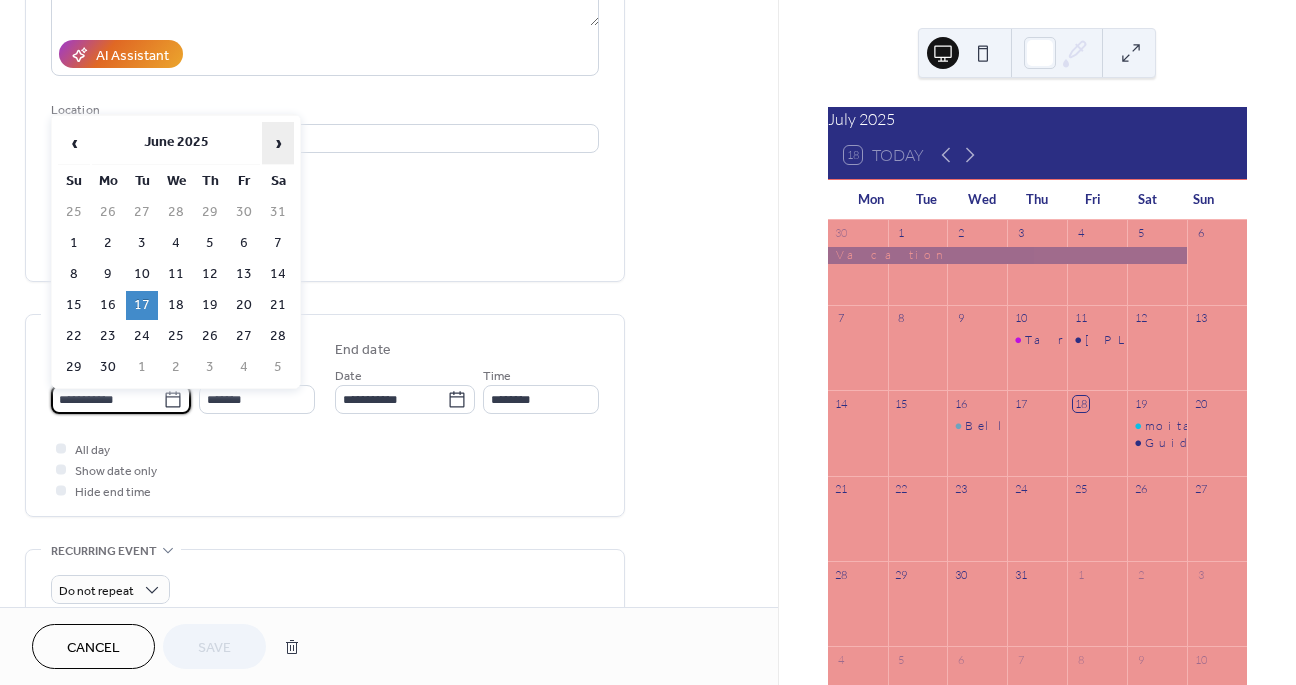 click on "›" at bounding box center (278, 143) 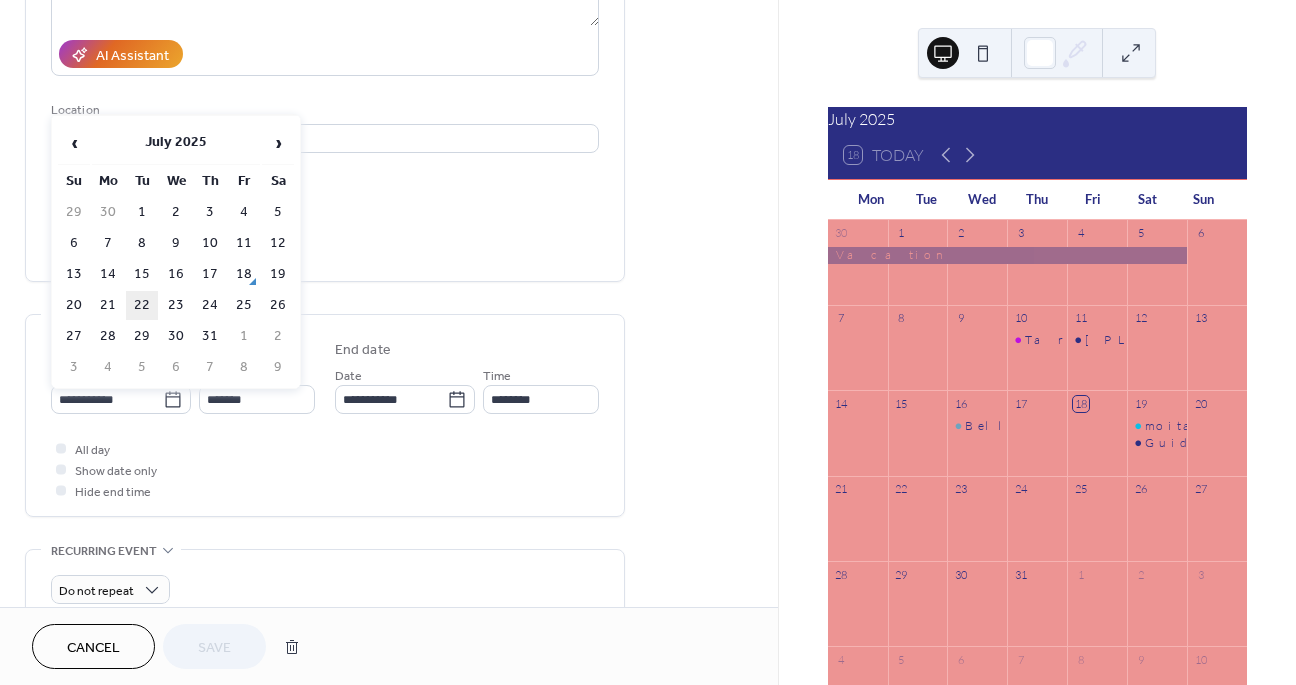 click on "22" at bounding box center (142, 305) 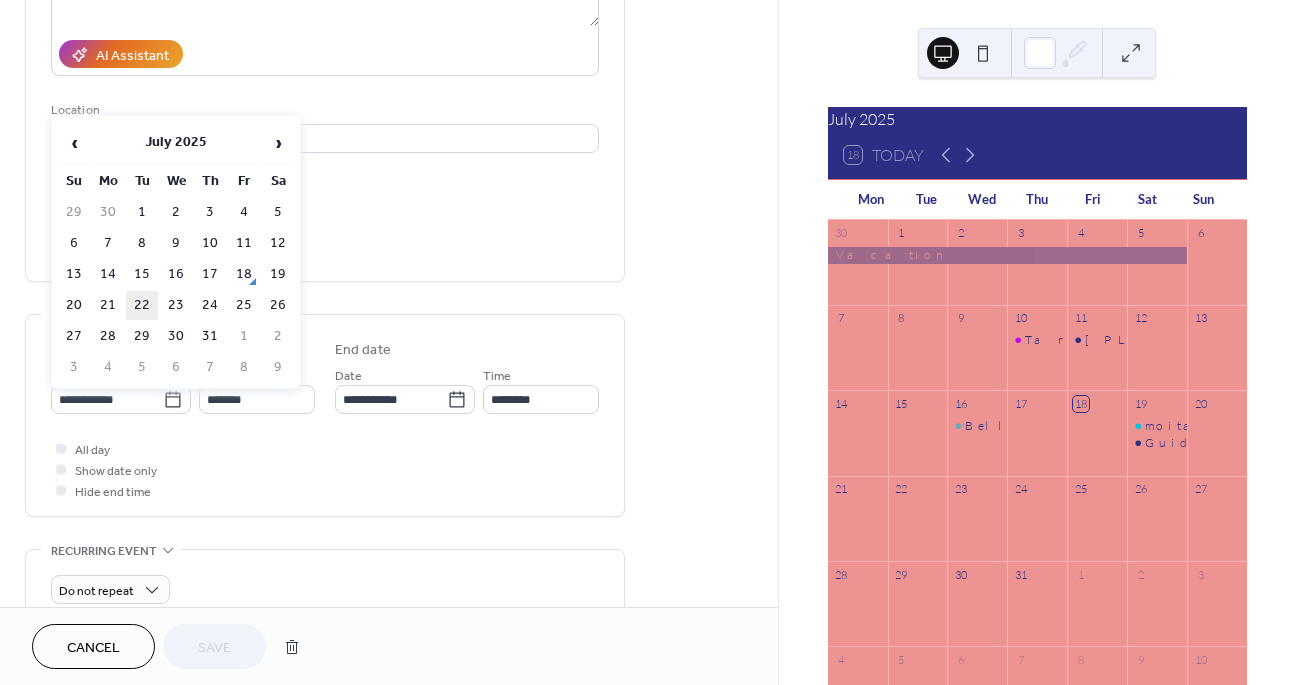 type on "**********" 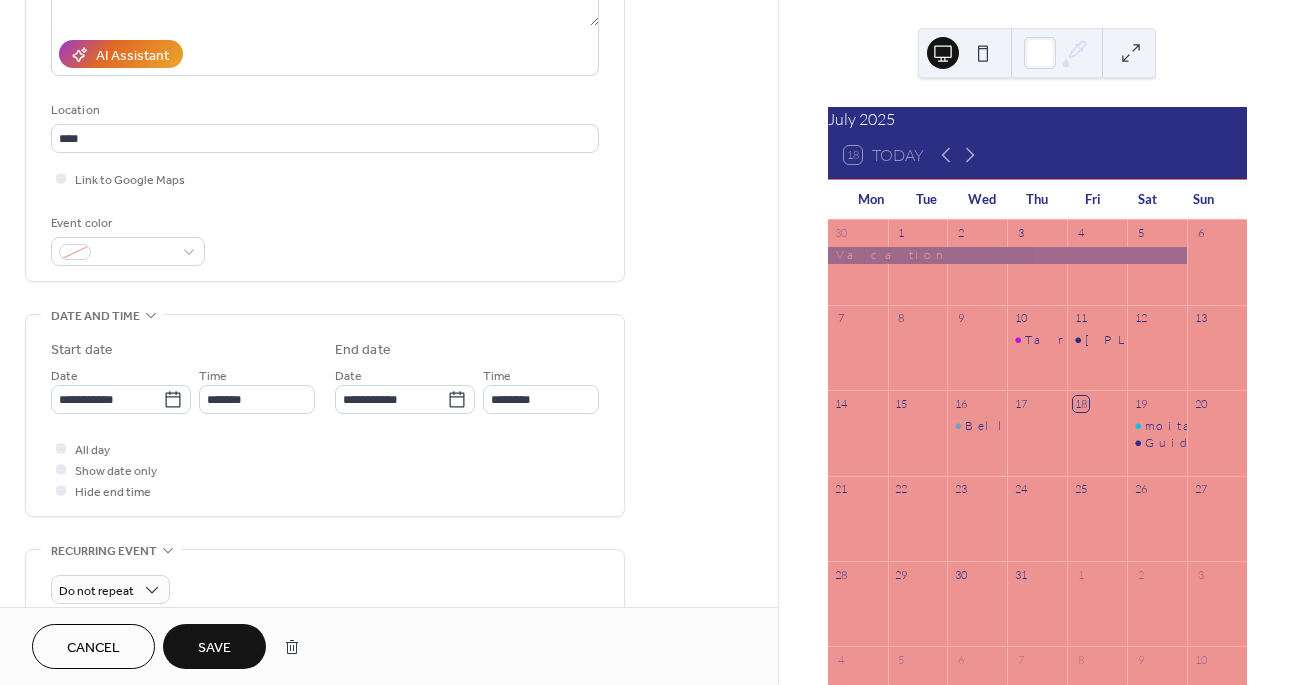 click on "Save" at bounding box center (214, 648) 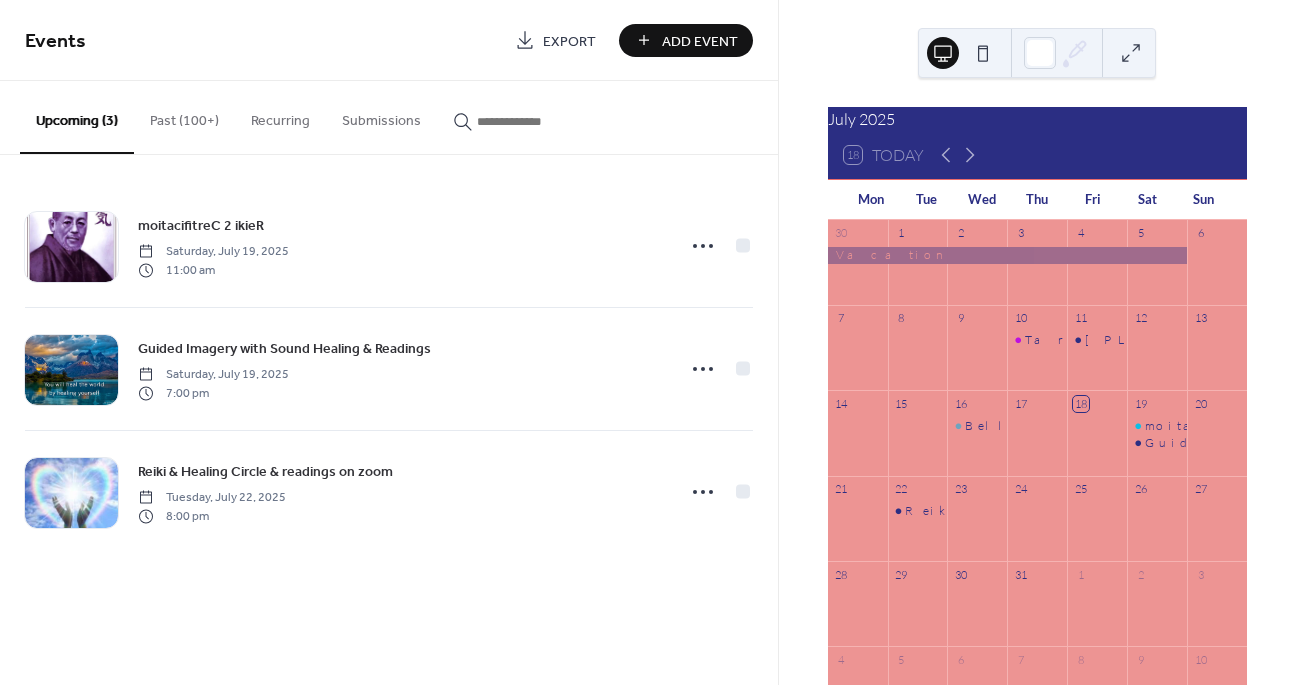 click on "24" at bounding box center [1037, 489] 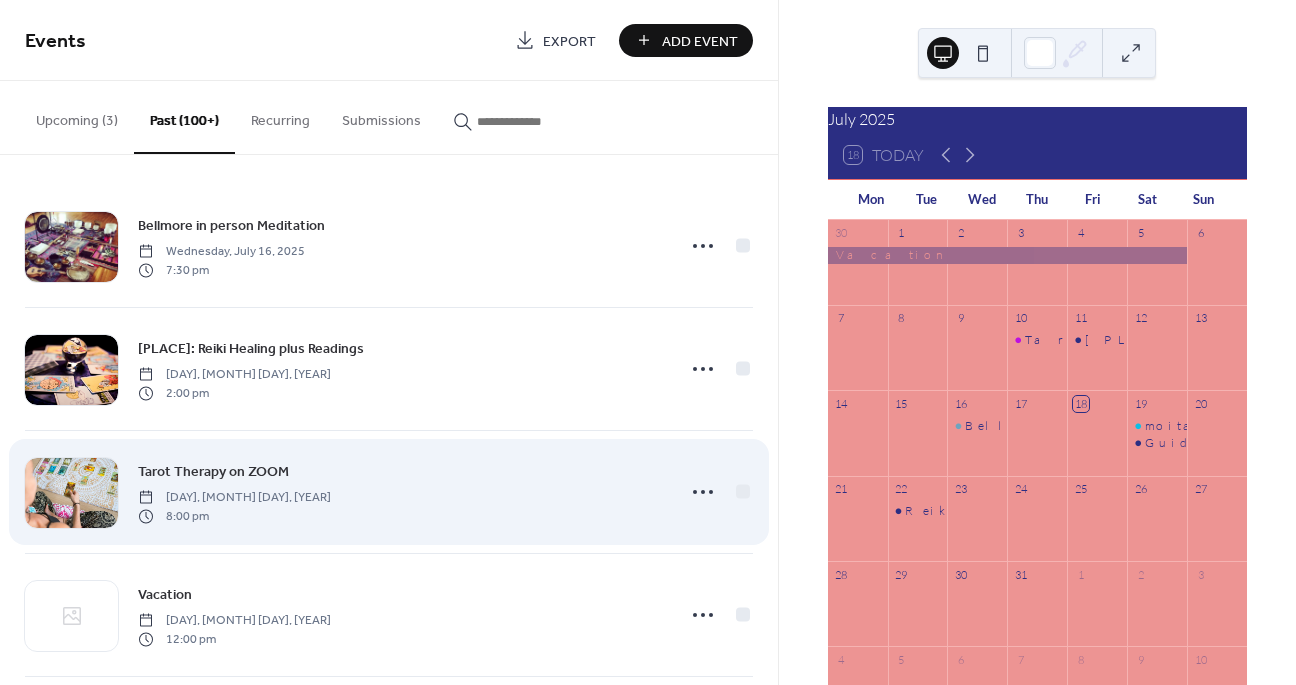 click on "[EVENT] on ZOOM [DAY], [MONTH] [DAY], [YEAR] [TIME]" at bounding box center (389, 492) 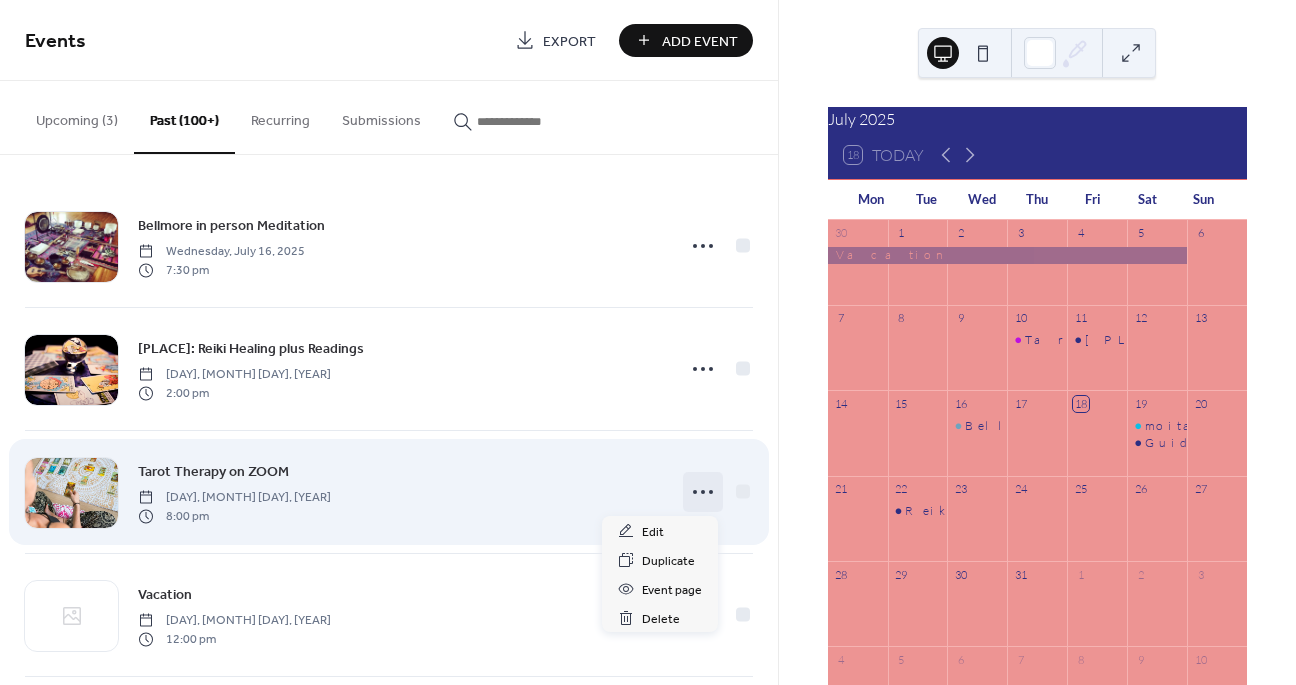 click 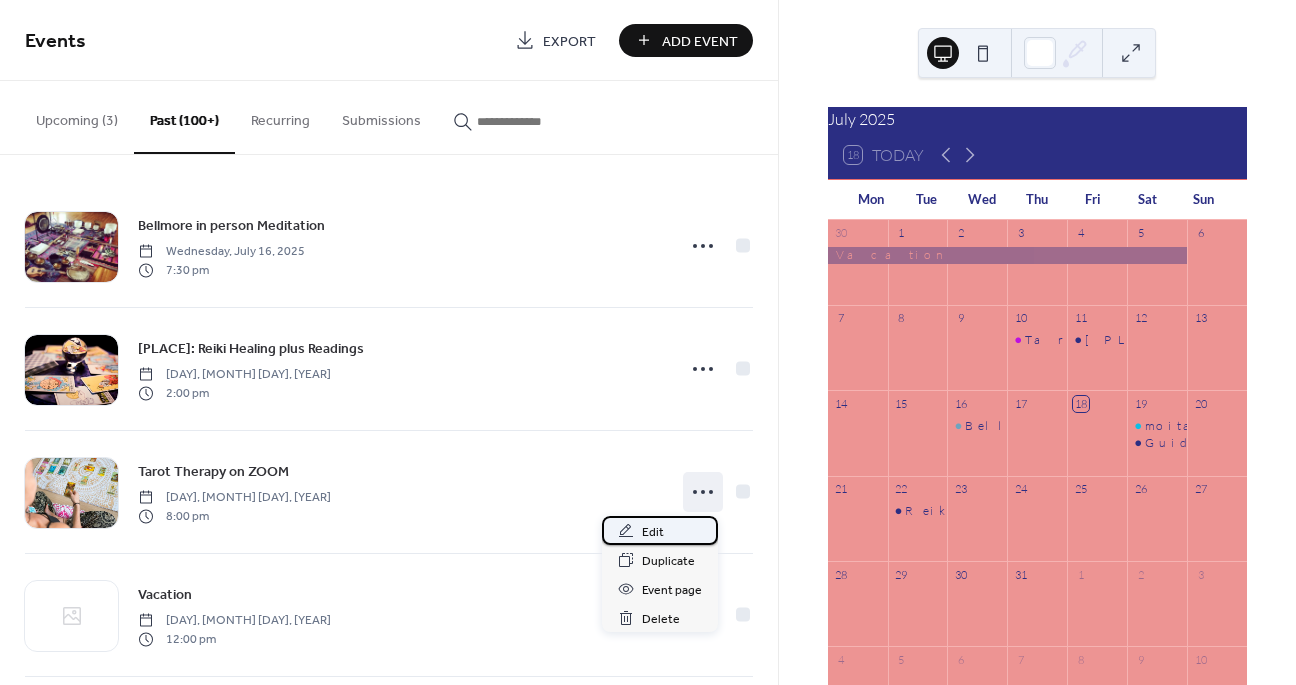 click on "Edit" at bounding box center [653, 532] 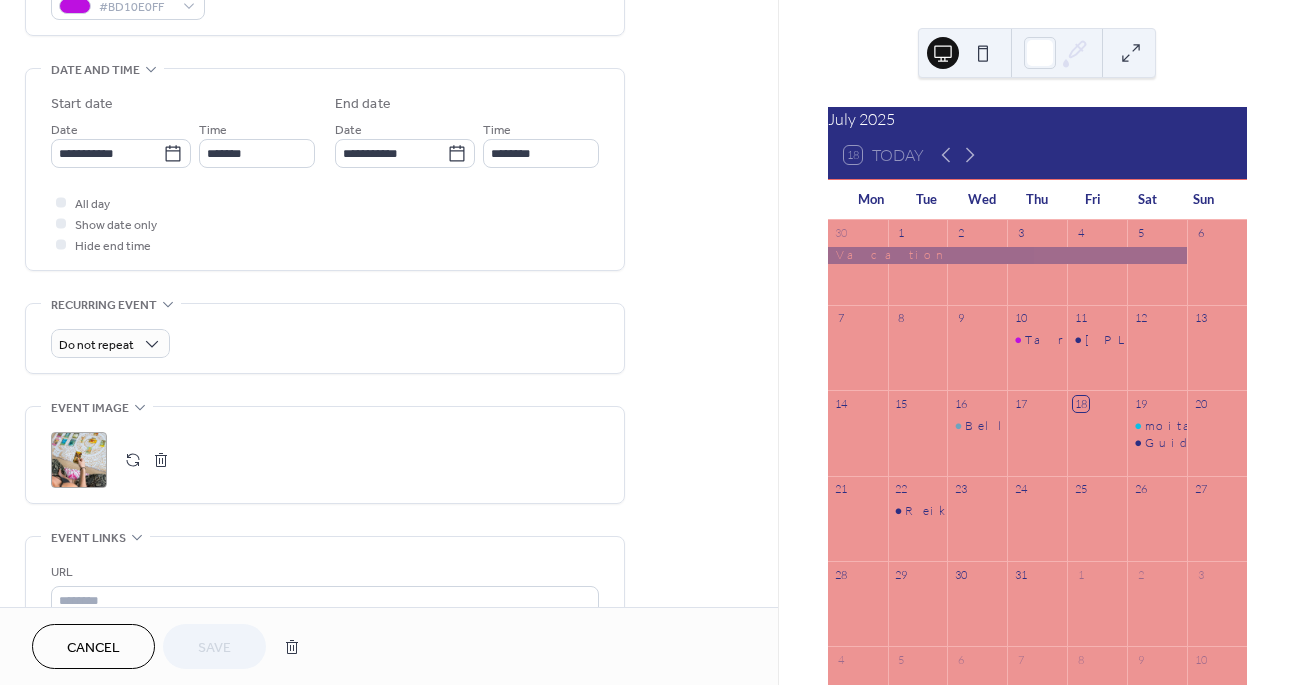 scroll, scrollTop: 585, scrollLeft: 0, axis: vertical 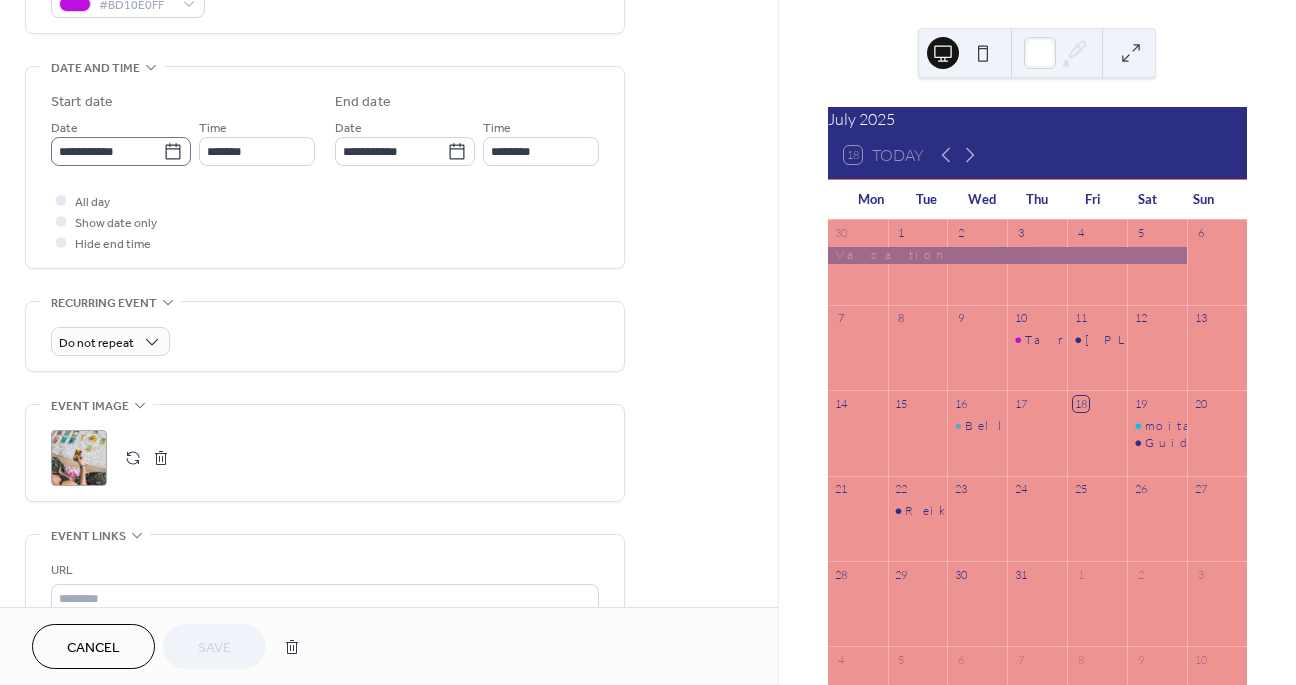 click 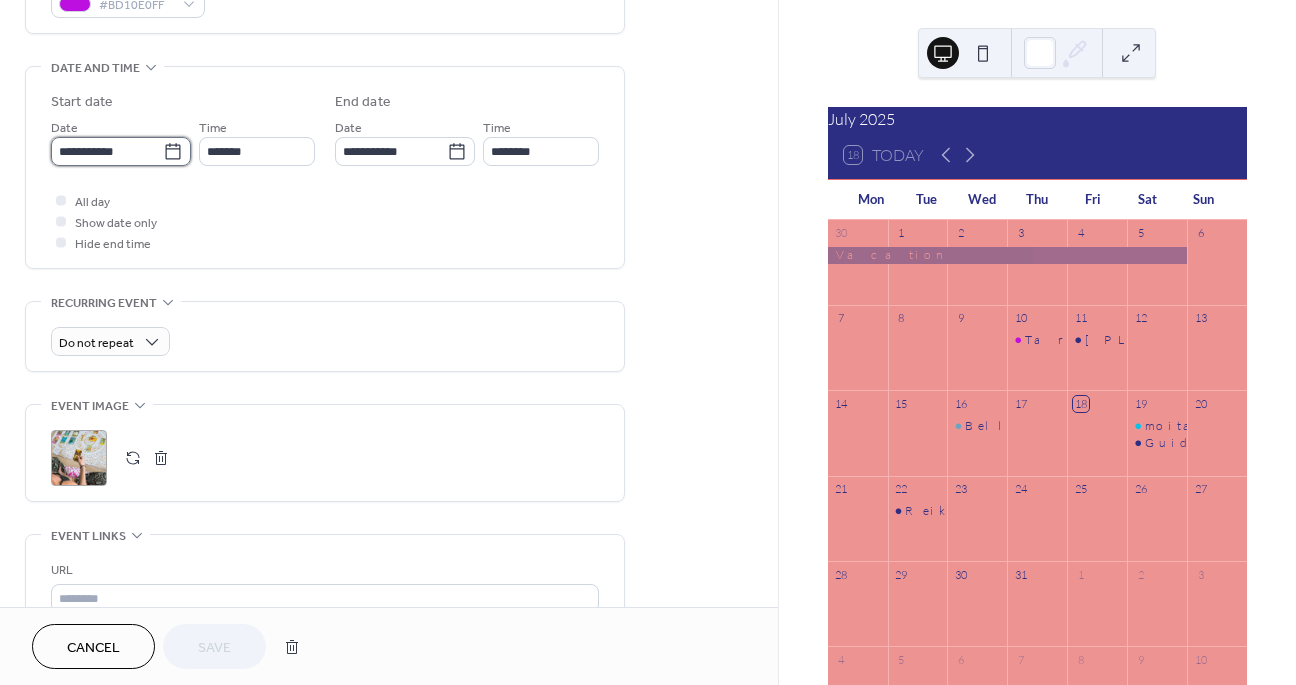 click on "**********" at bounding box center [107, 151] 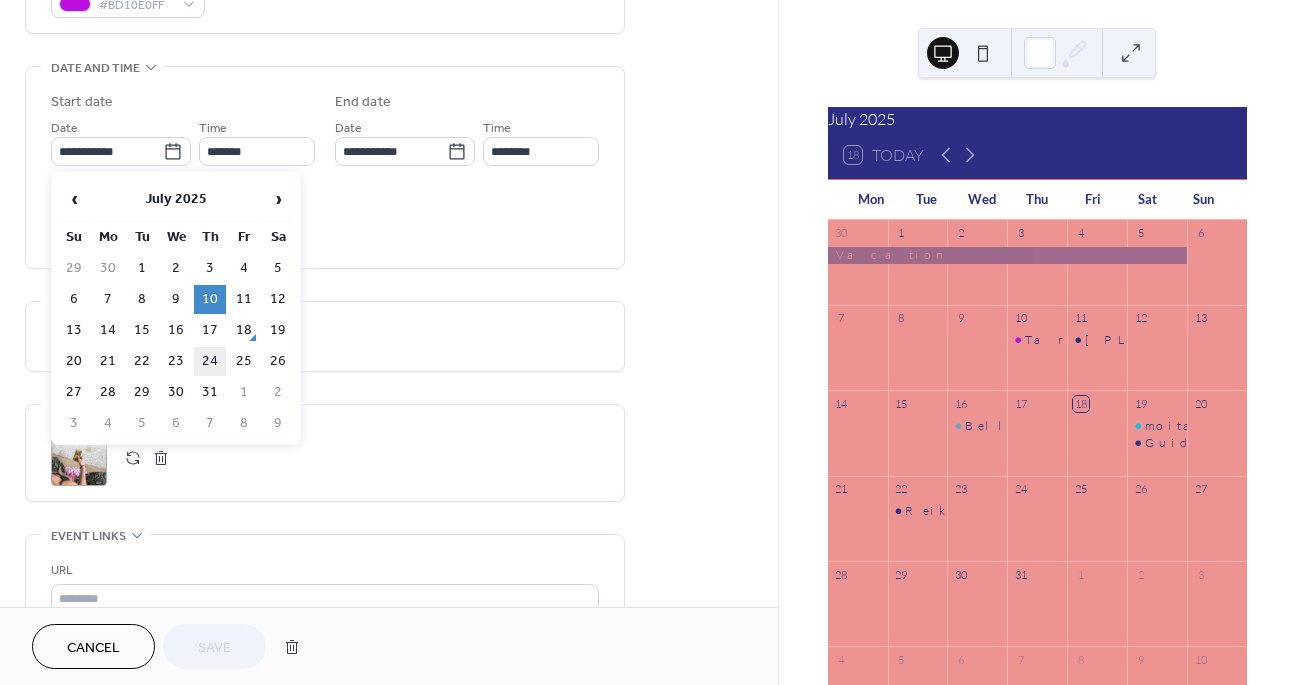 click on "24" at bounding box center [210, 361] 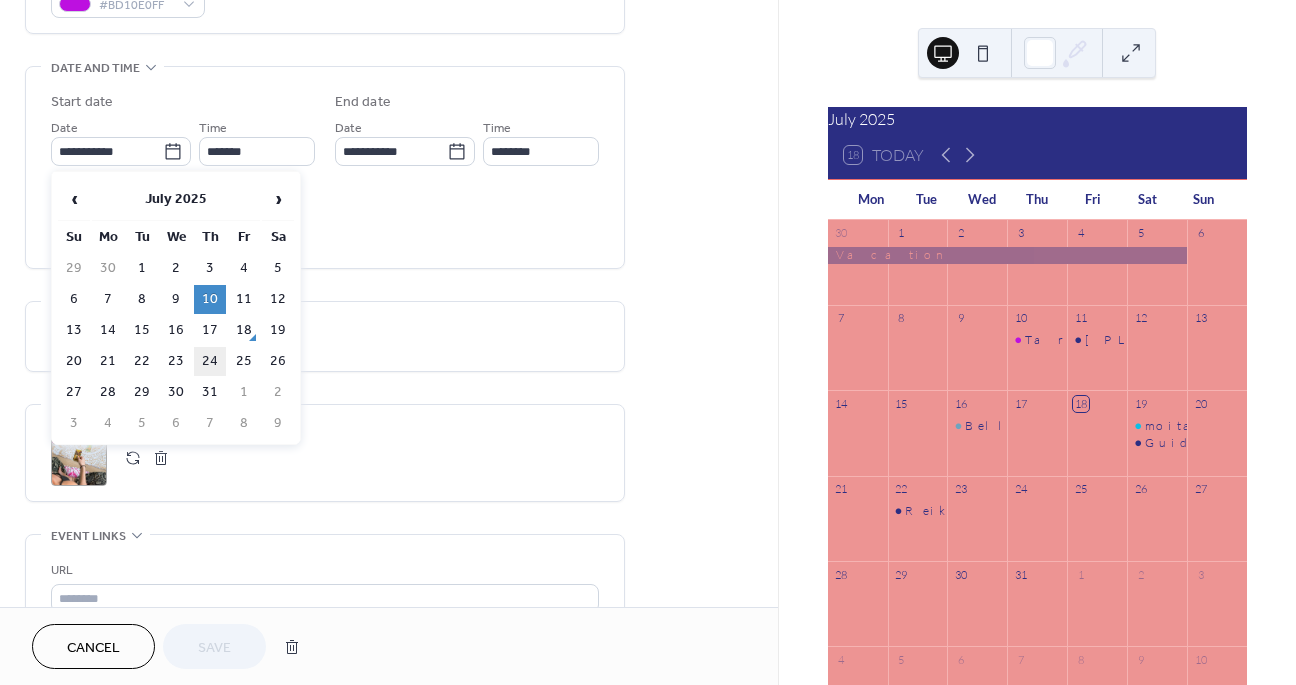 type on "**********" 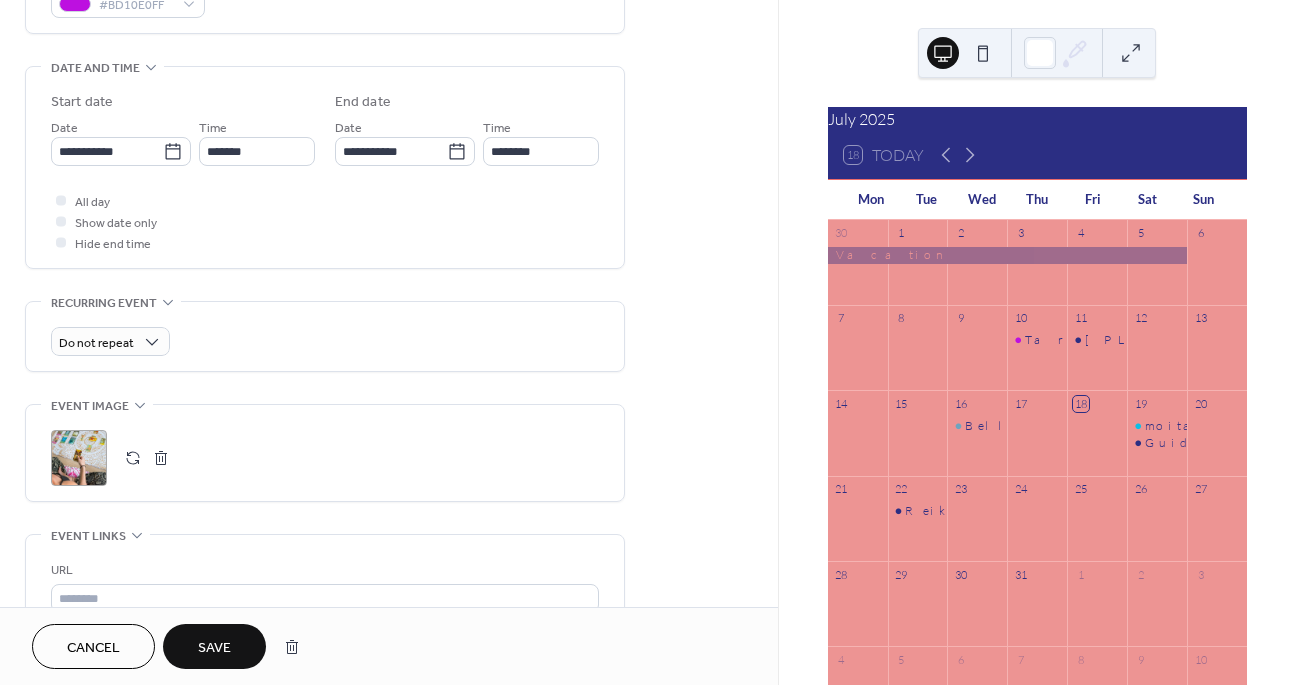 click on "Save" at bounding box center [214, 648] 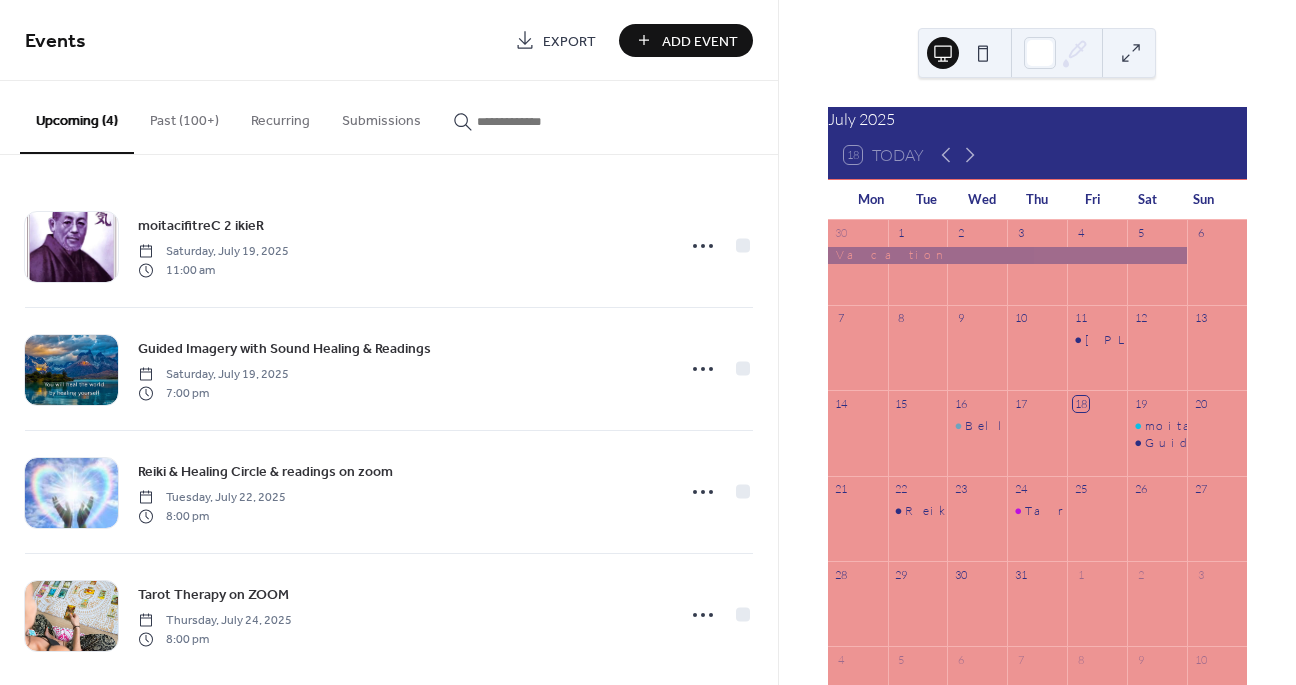 click at bounding box center (1097, 528) 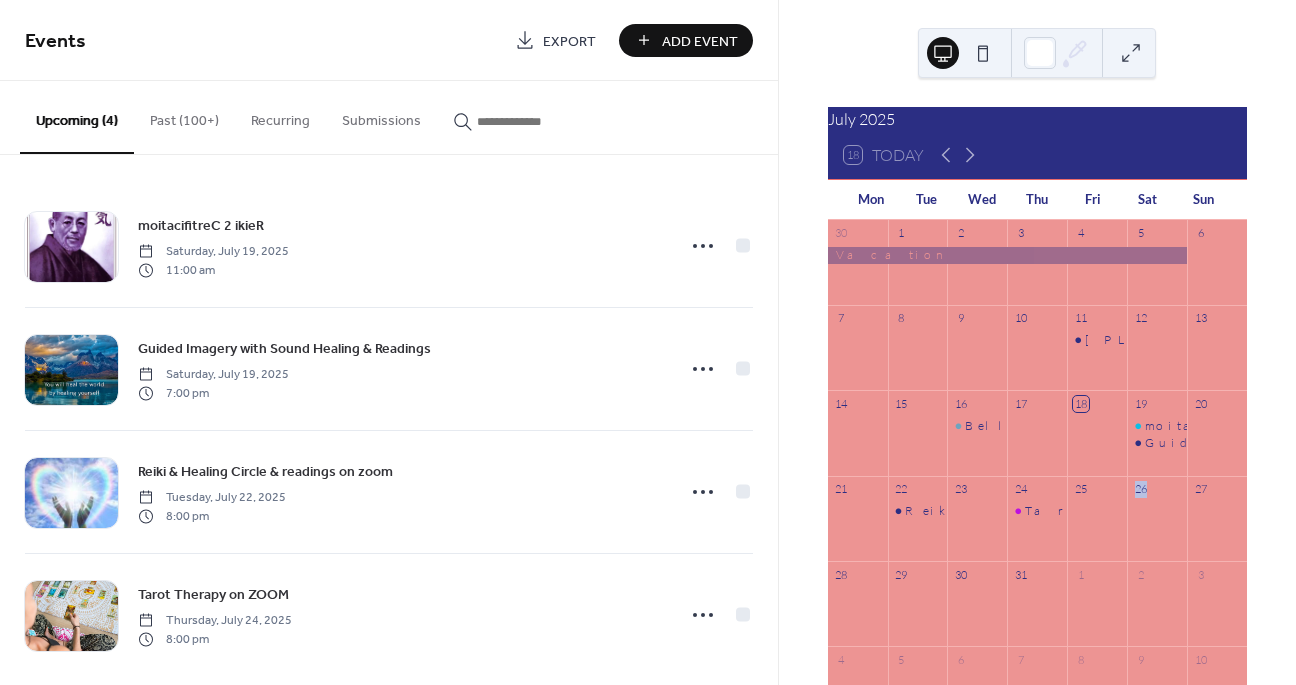 click at bounding box center [1097, 528] 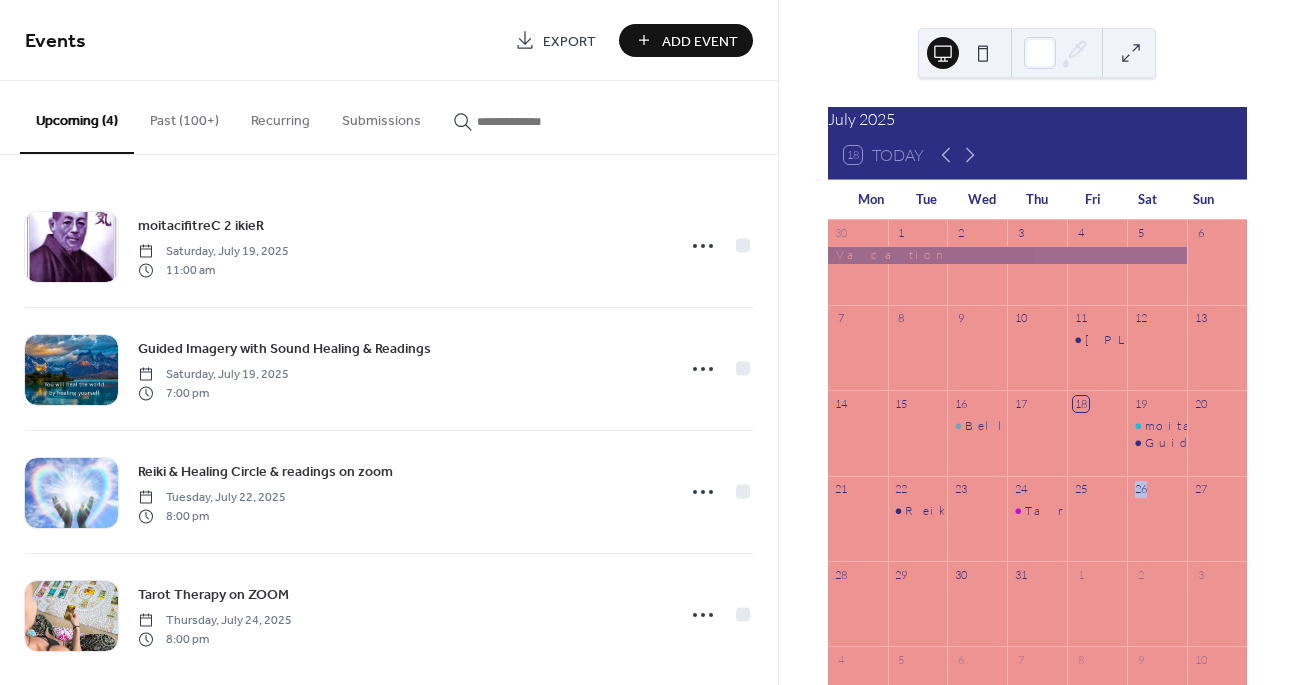 click on "Upcoming (4)" at bounding box center (77, 117) 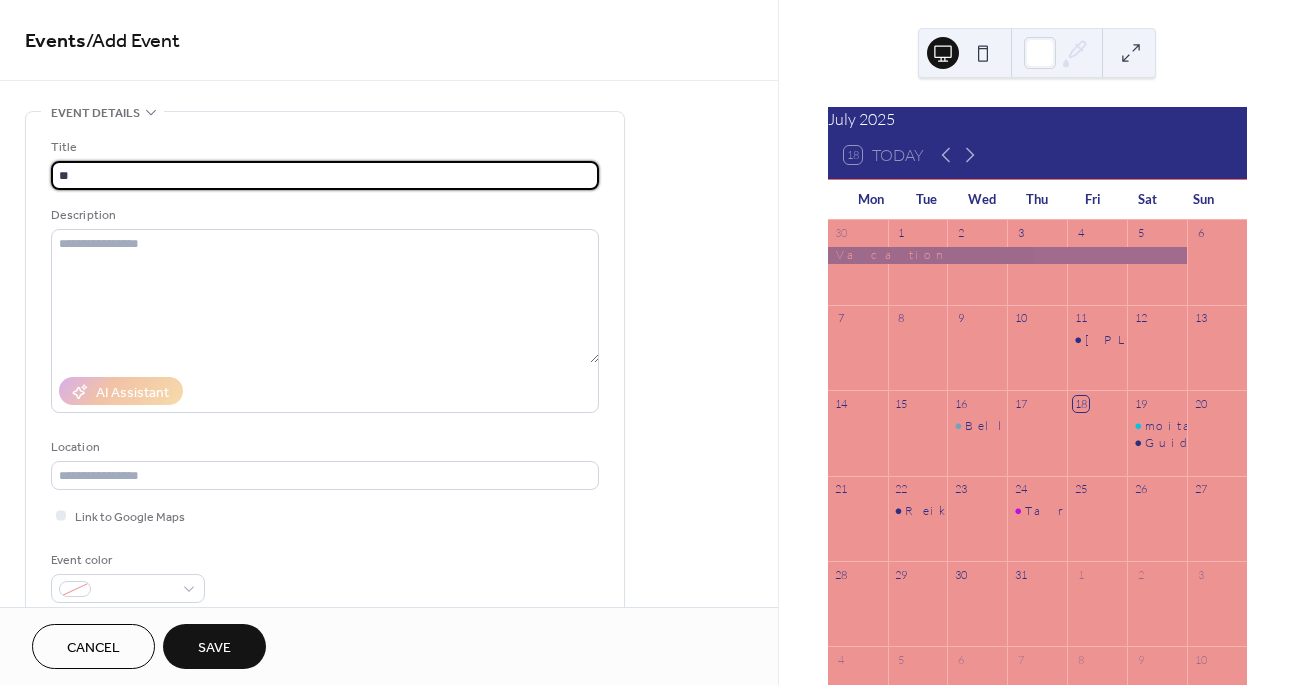 type on "*" 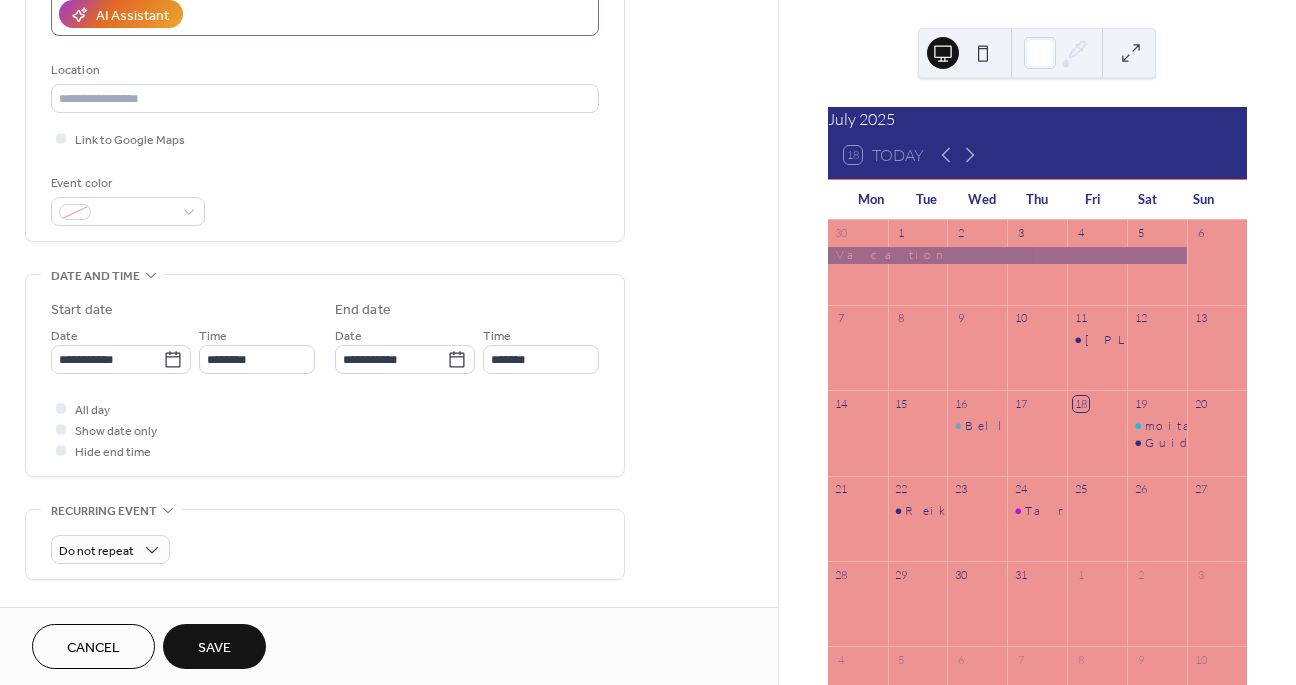 scroll, scrollTop: 381, scrollLeft: 0, axis: vertical 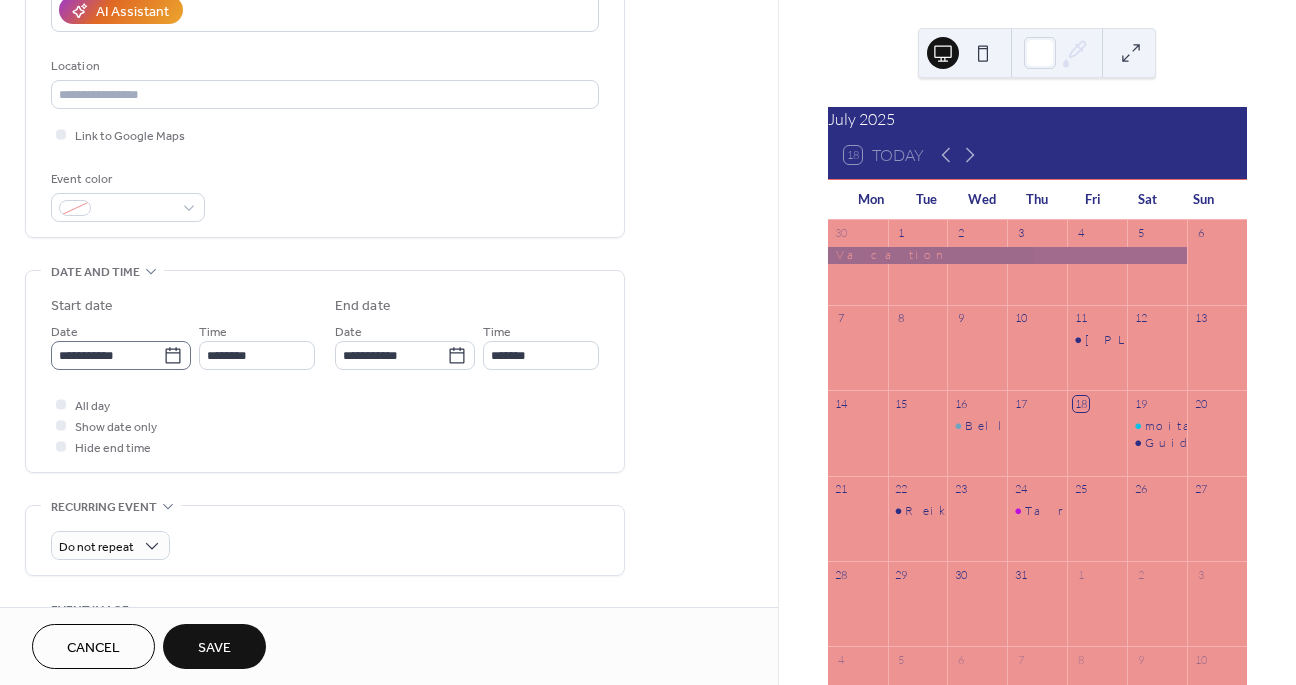 type on "**********" 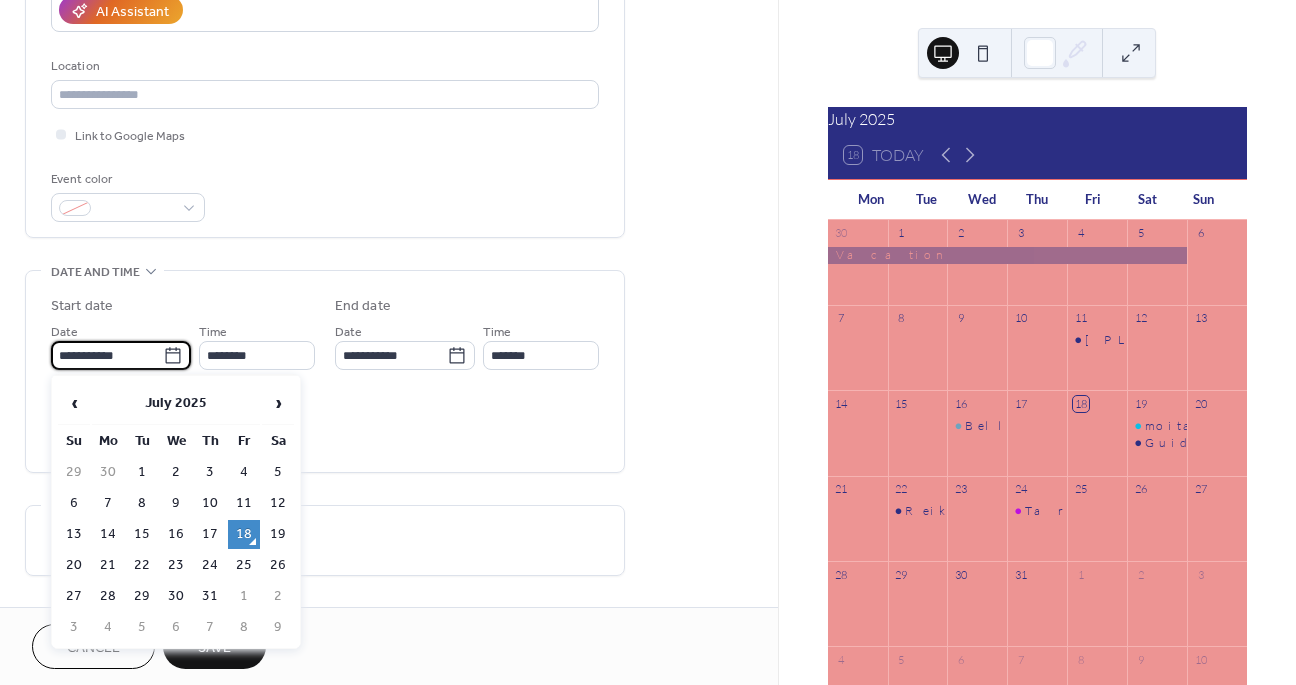 click on "**********" at bounding box center [107, 355] 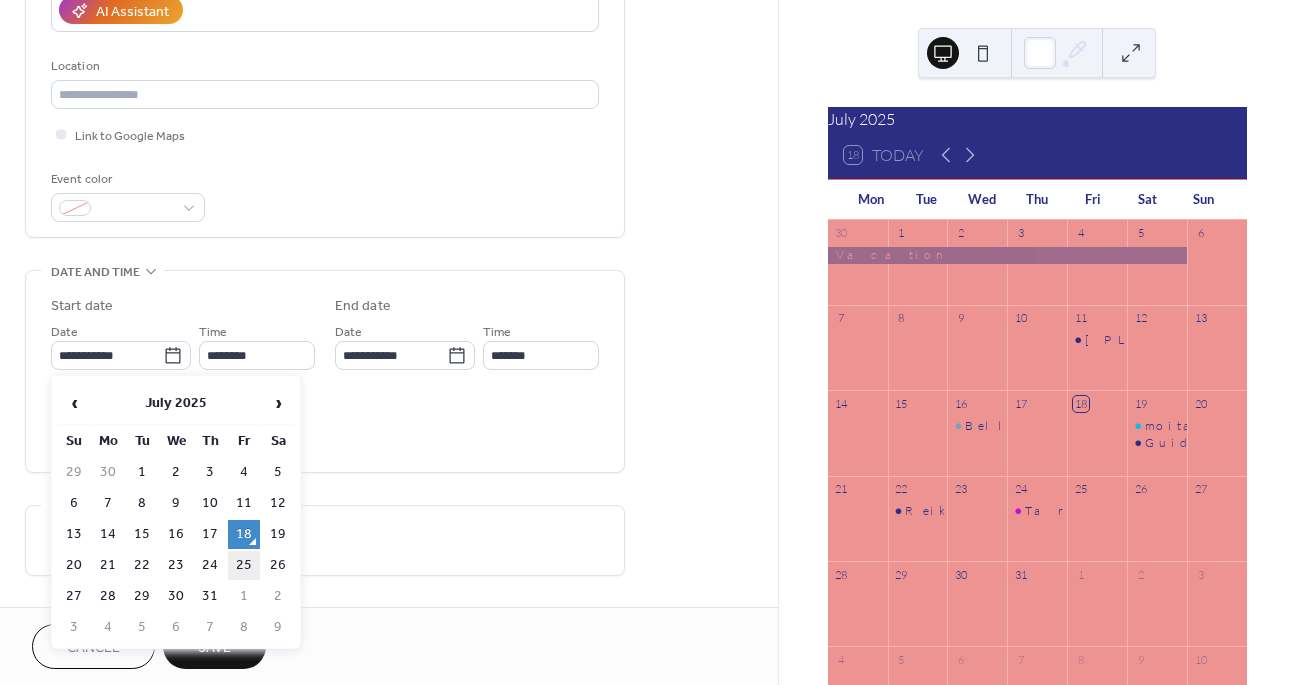 click on "25" at bounding box center (244, 565) 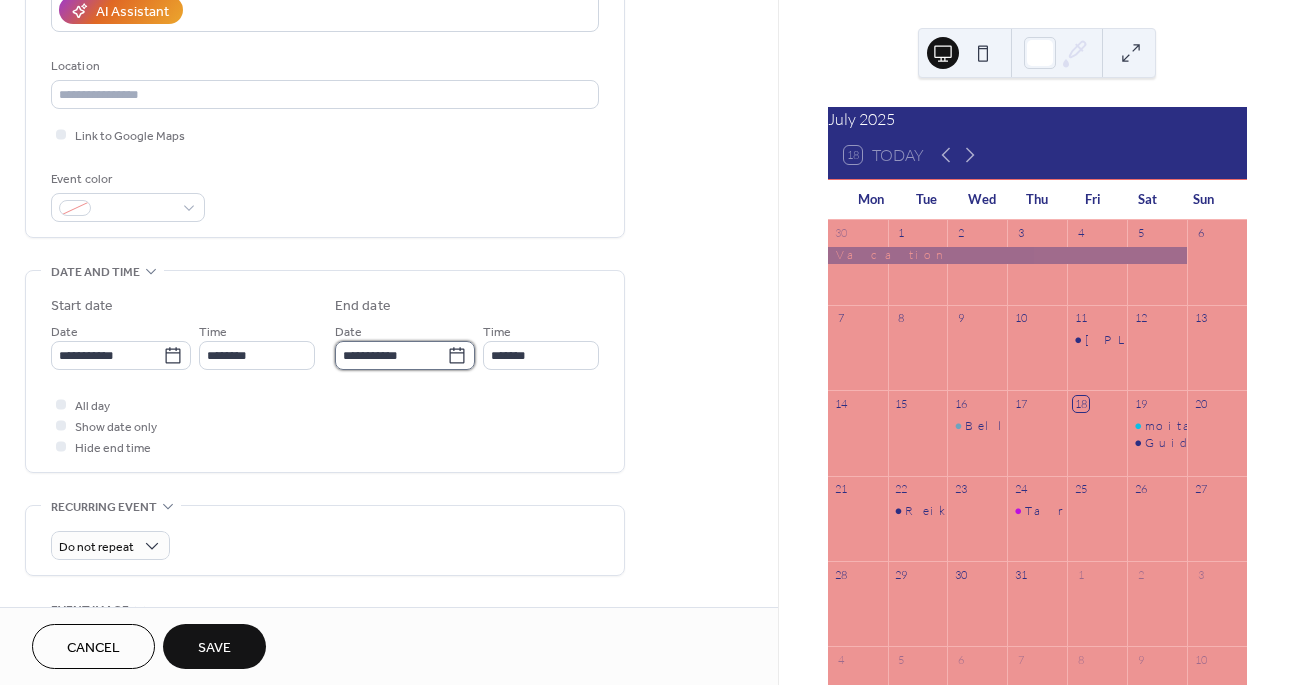 click on "**********" at bounding box center [391, 355] 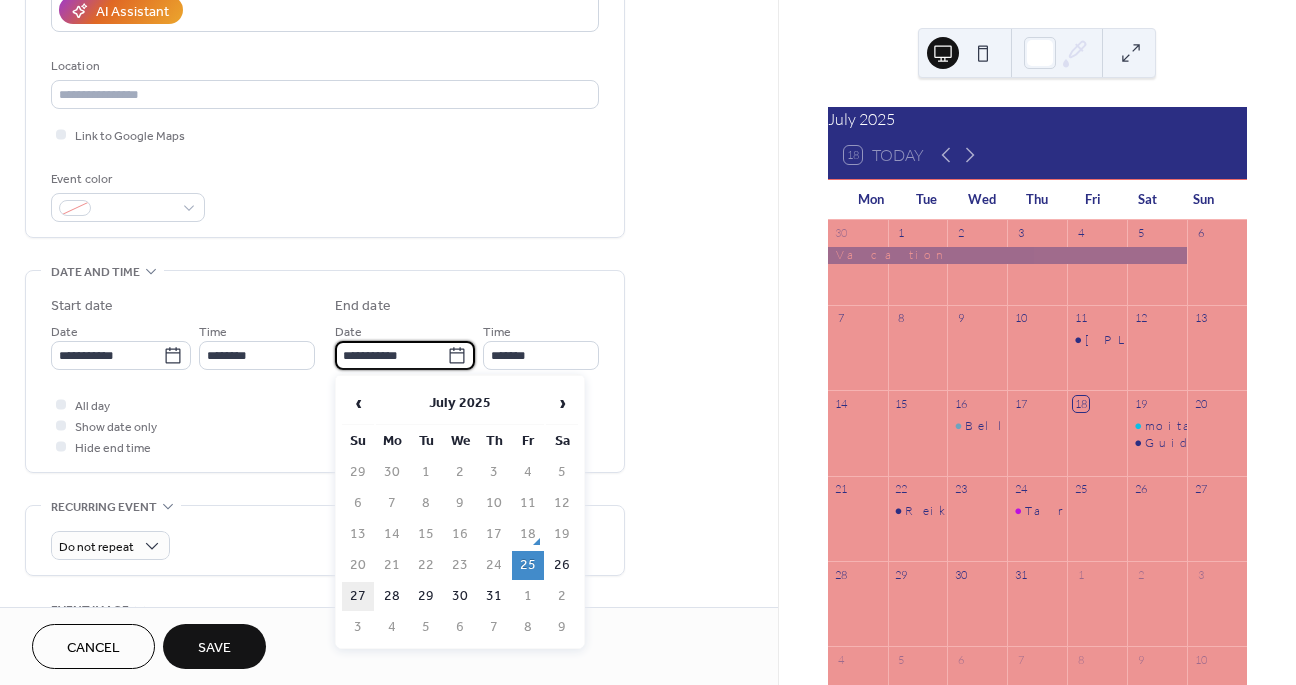 click on "27" at bounding box center (358, 596) 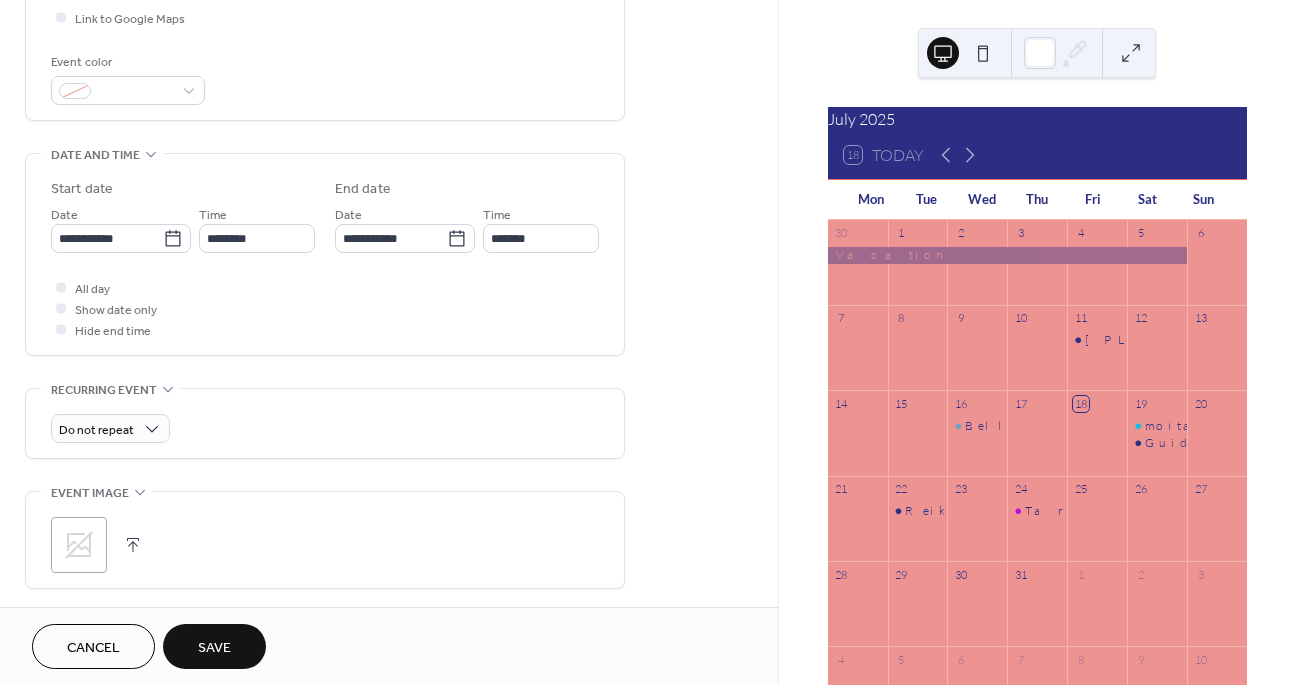 scroll, scrollTop: 499, scrollLeft: 0, axis: vertical 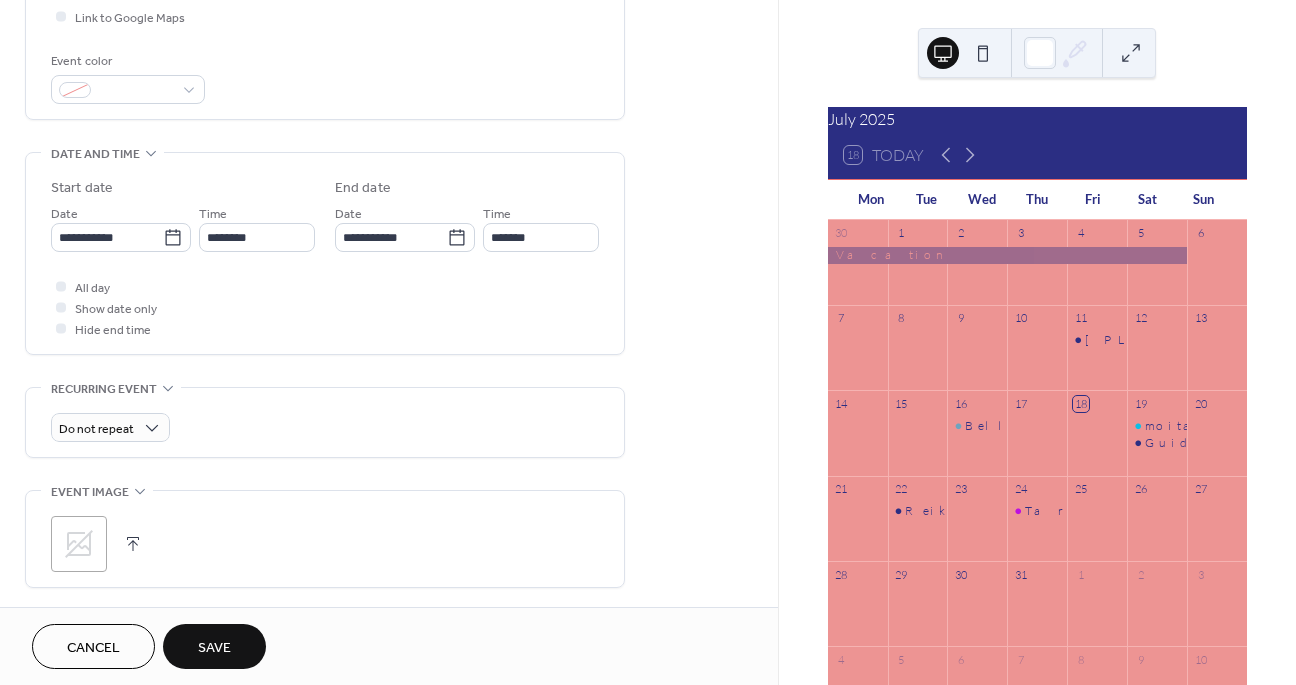 click 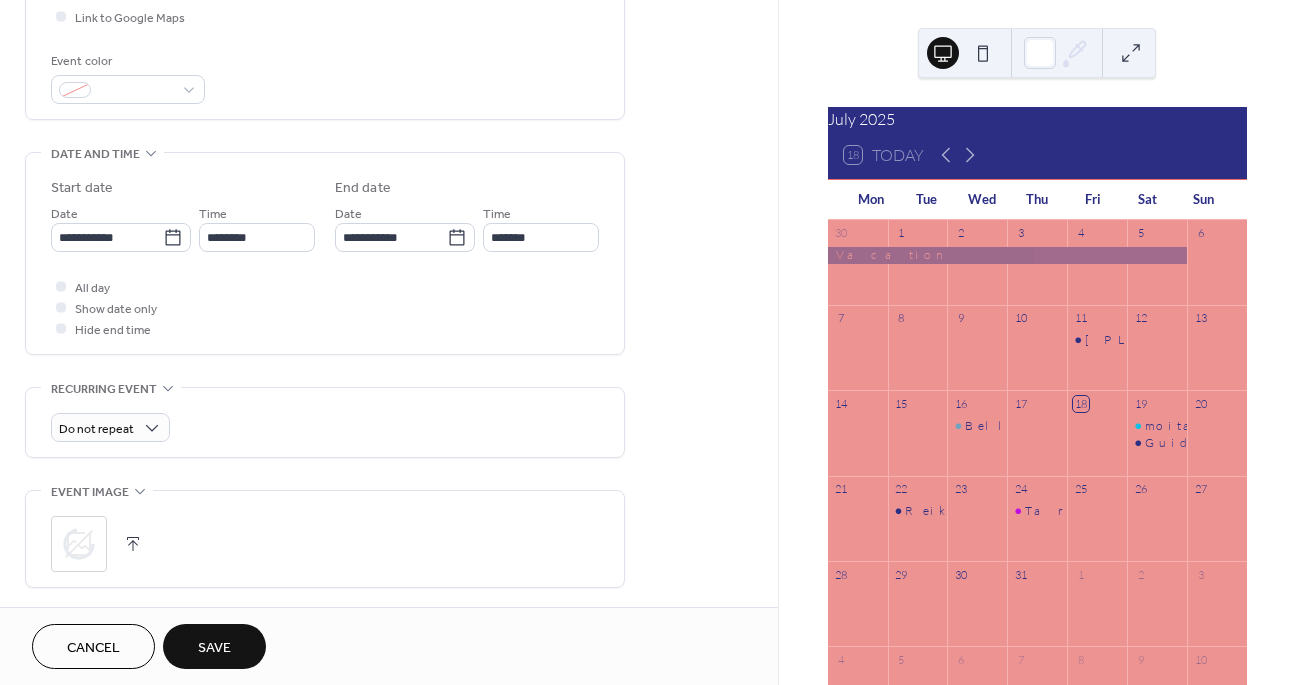 click at bounding box center [133, 544] 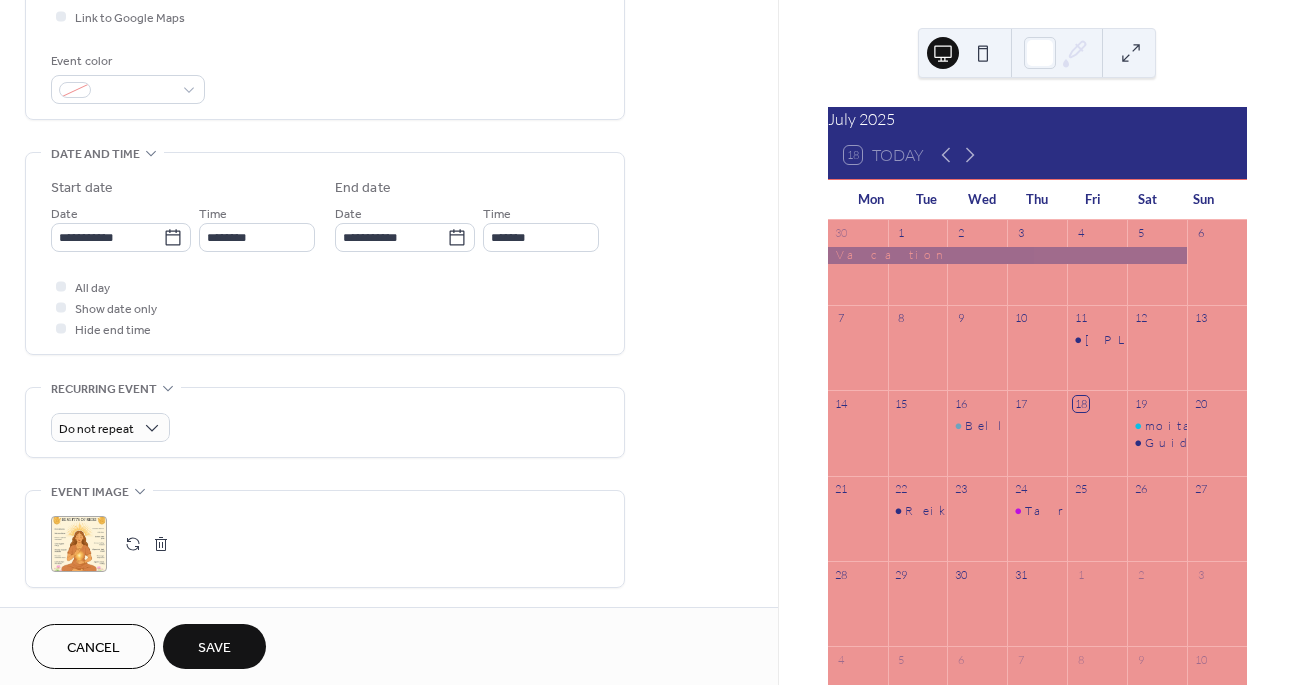 click on "Save" at bounding box center (214, 648) 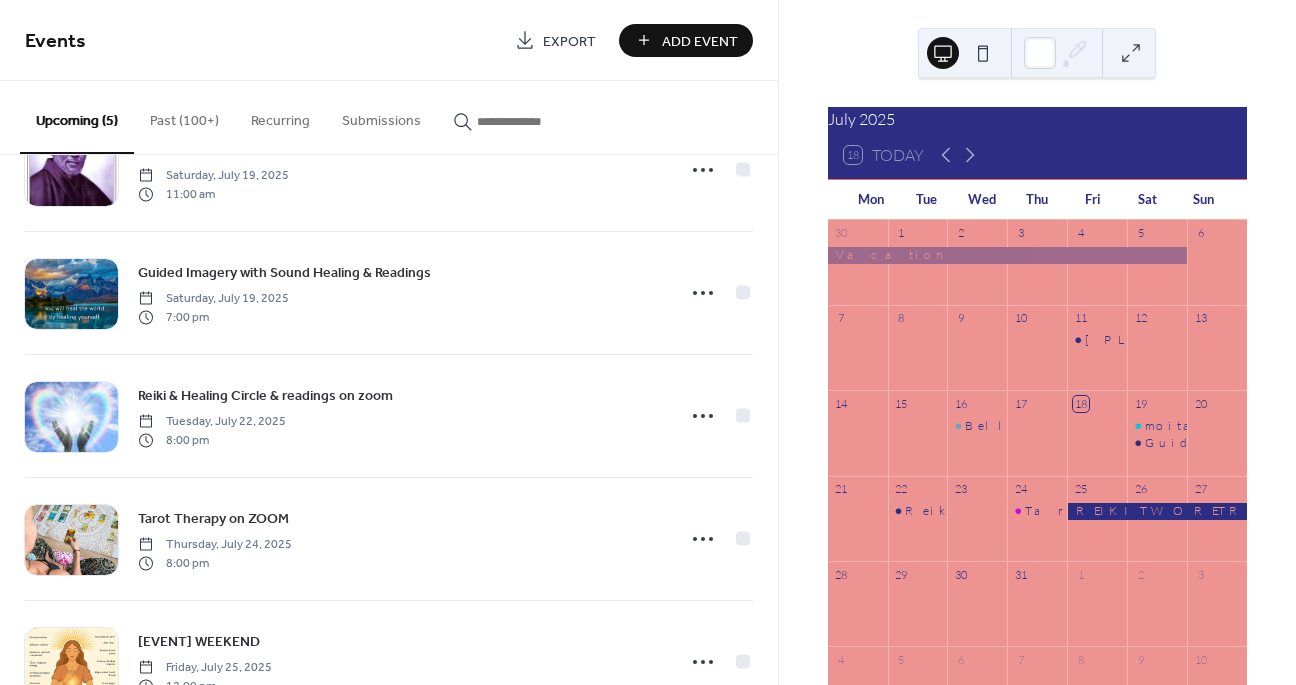scroll, scrollTop: 144, scrollLeft: 0, axis: vertical 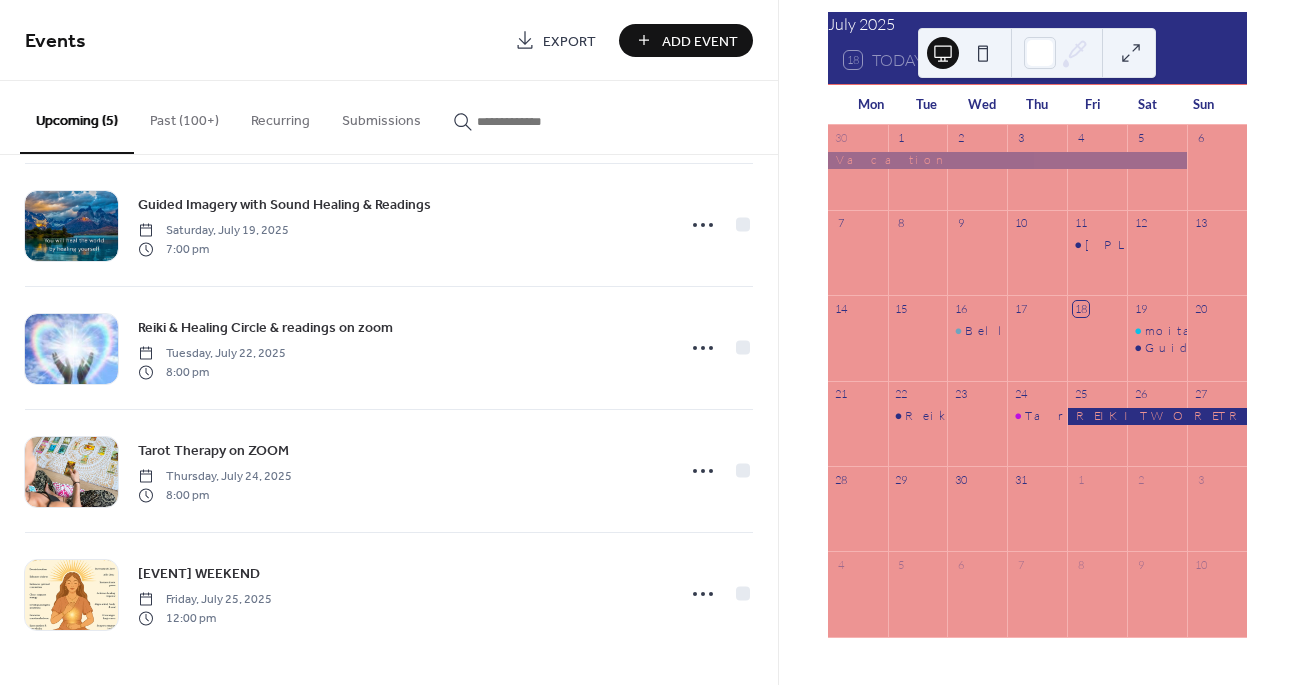 click on "29" at bounding box center (918, 479) 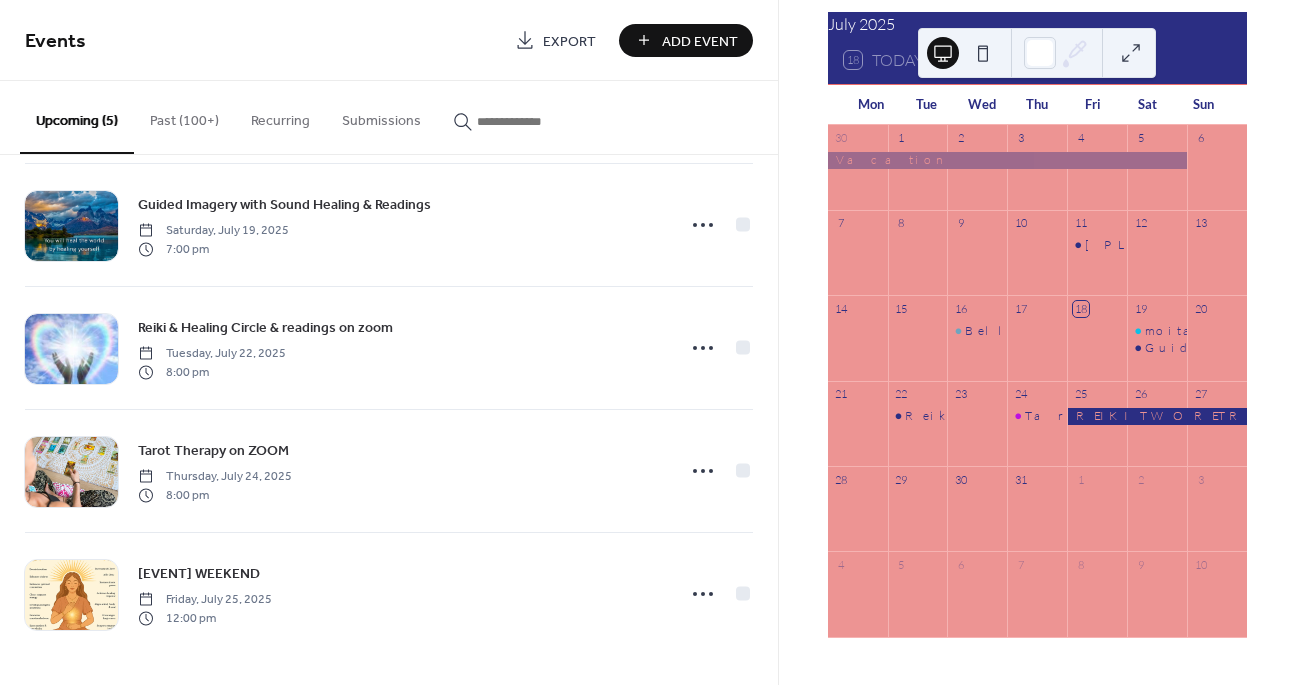 click on "29" at bounding box center (918, 479) 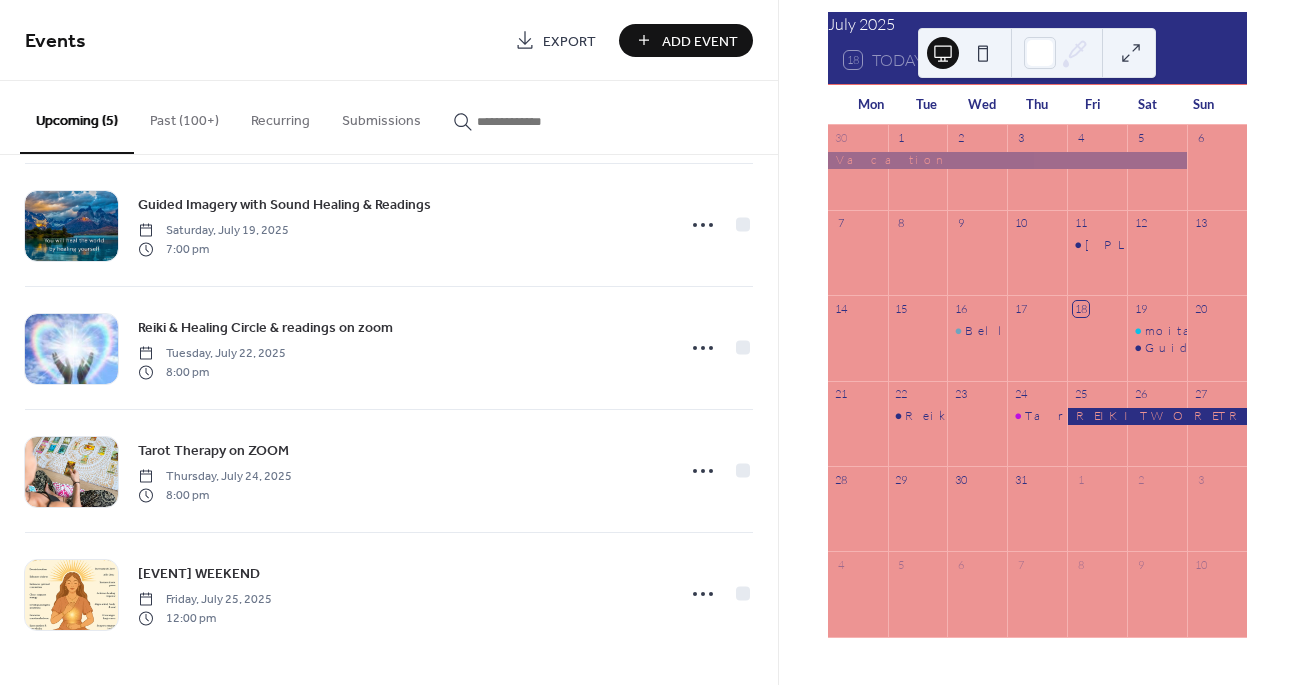 click on "Past (100+)" at bounding box center [184, 116] 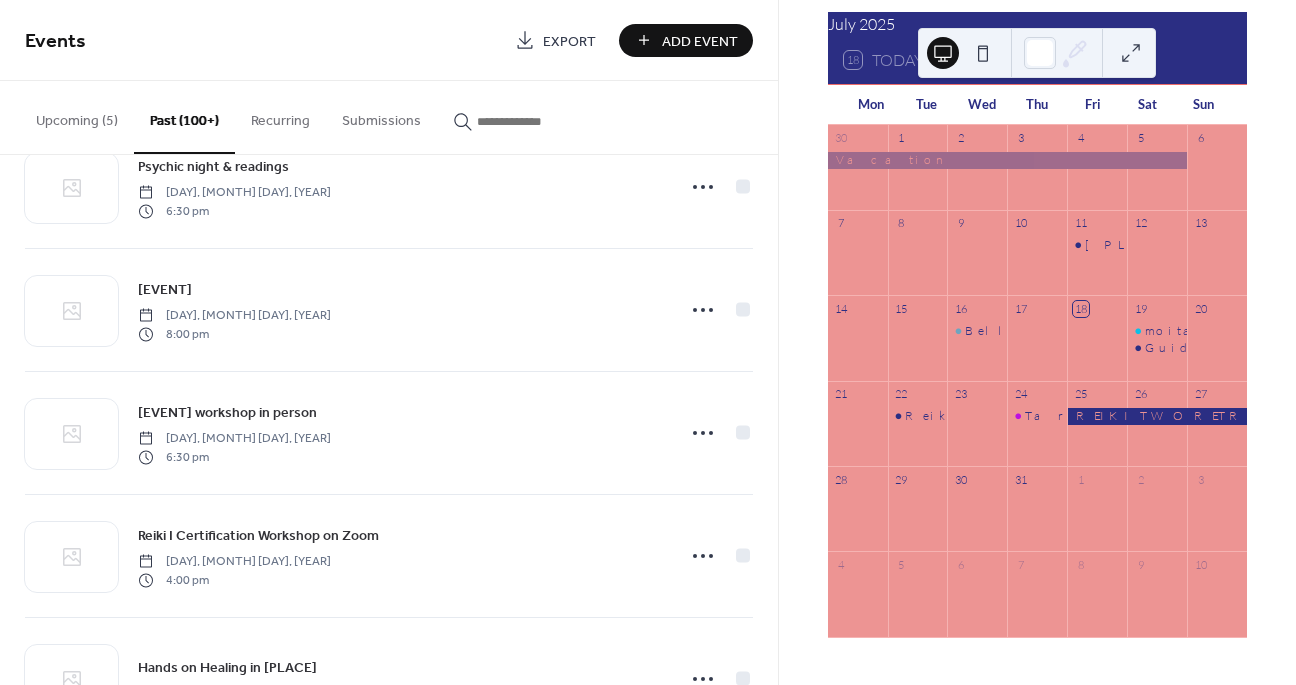 scroll, scrollTop: 9900, scrollLeft: 0, axis: vertical 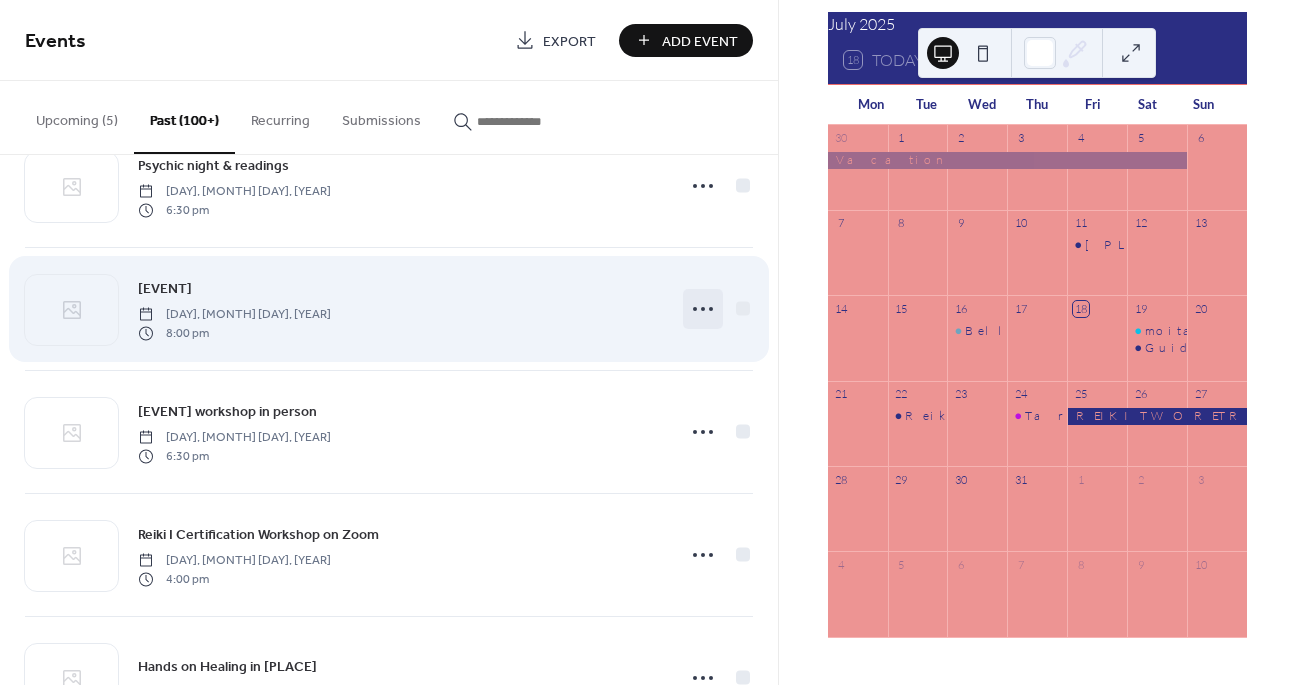 click 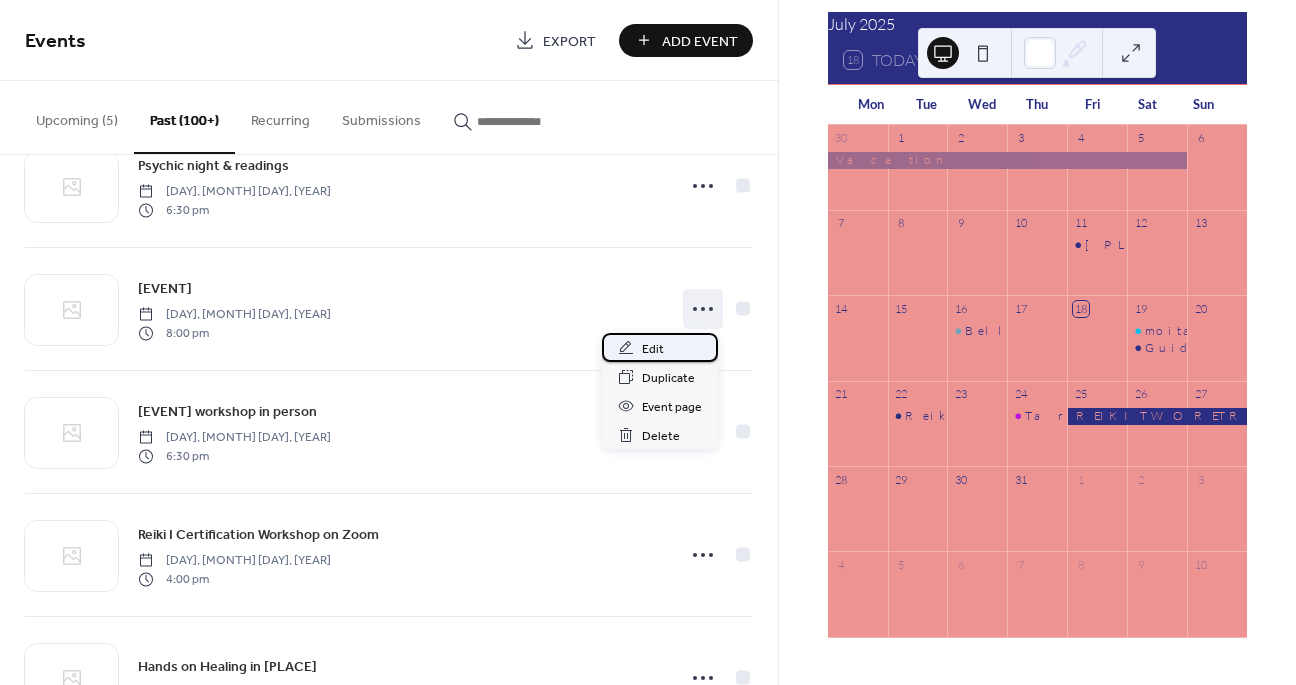 click on "Edit" at bounding box center [660, 347] 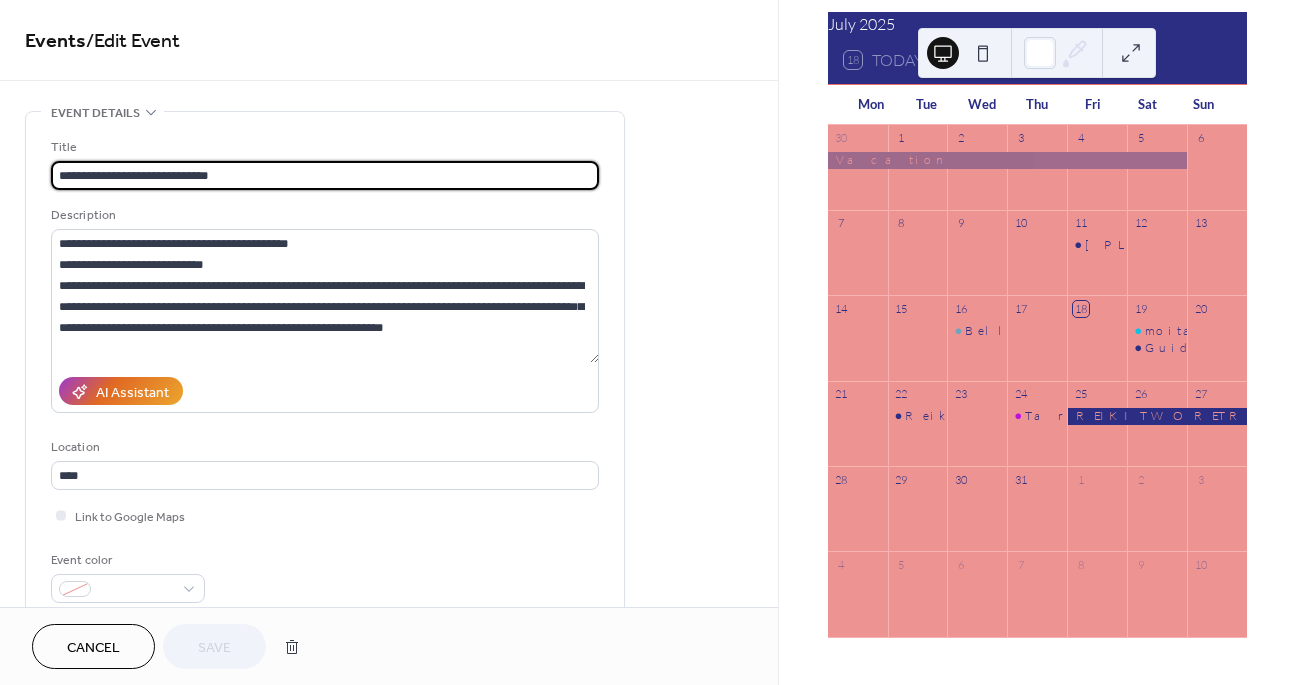 click on "**********" at bounding box center (325, 175) 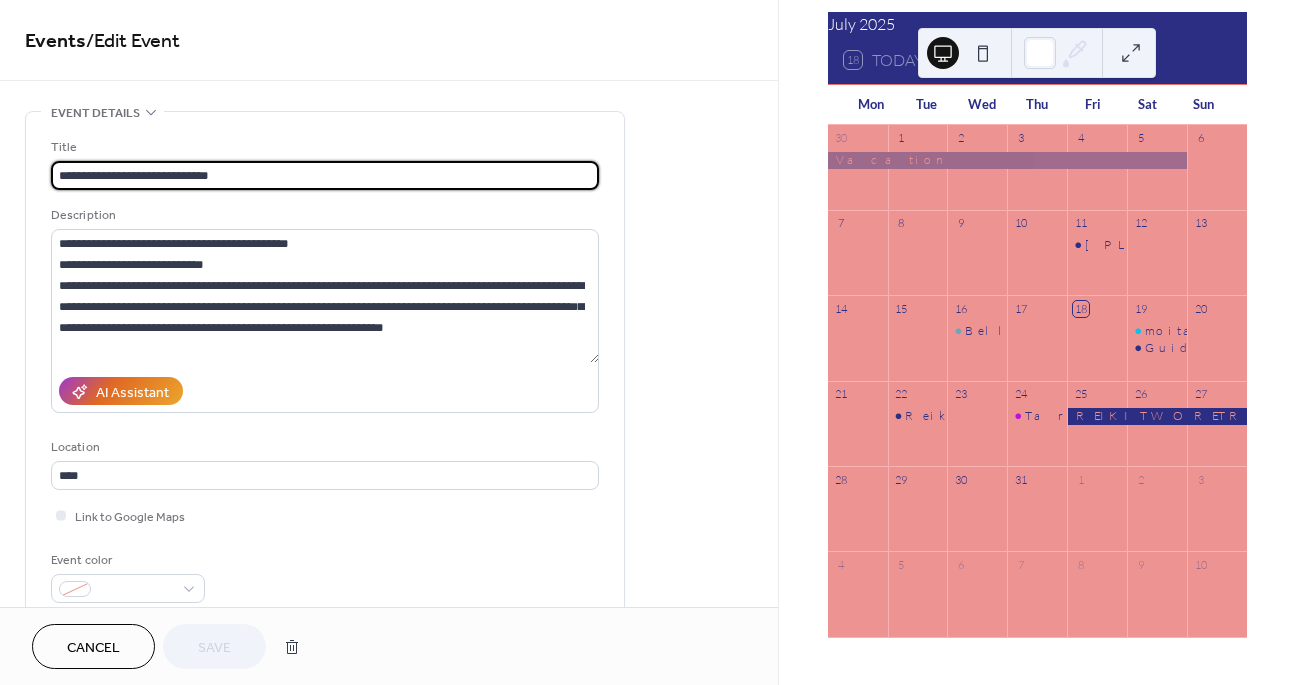 drag, startPoint x: 270, startPoint y: 179, endPoint x: 245, endPoint y: 175, distance: 25.317978 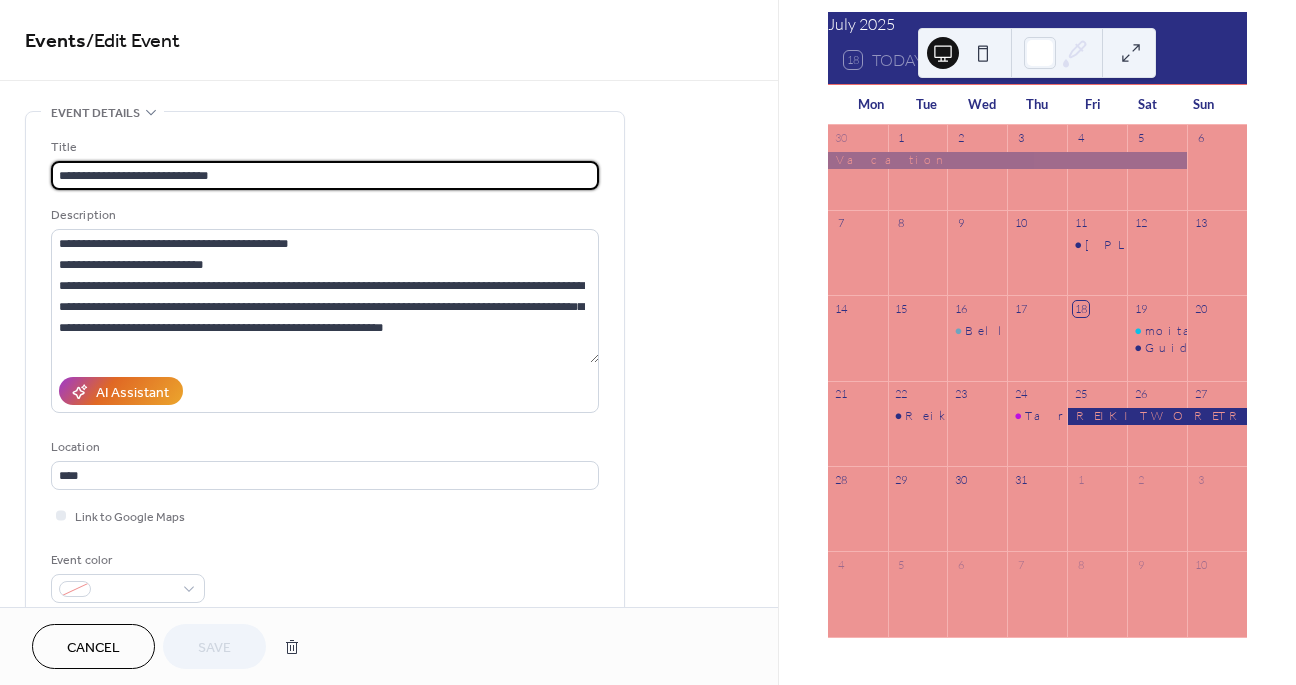 click on "**********" at bounding box center (325, 175) 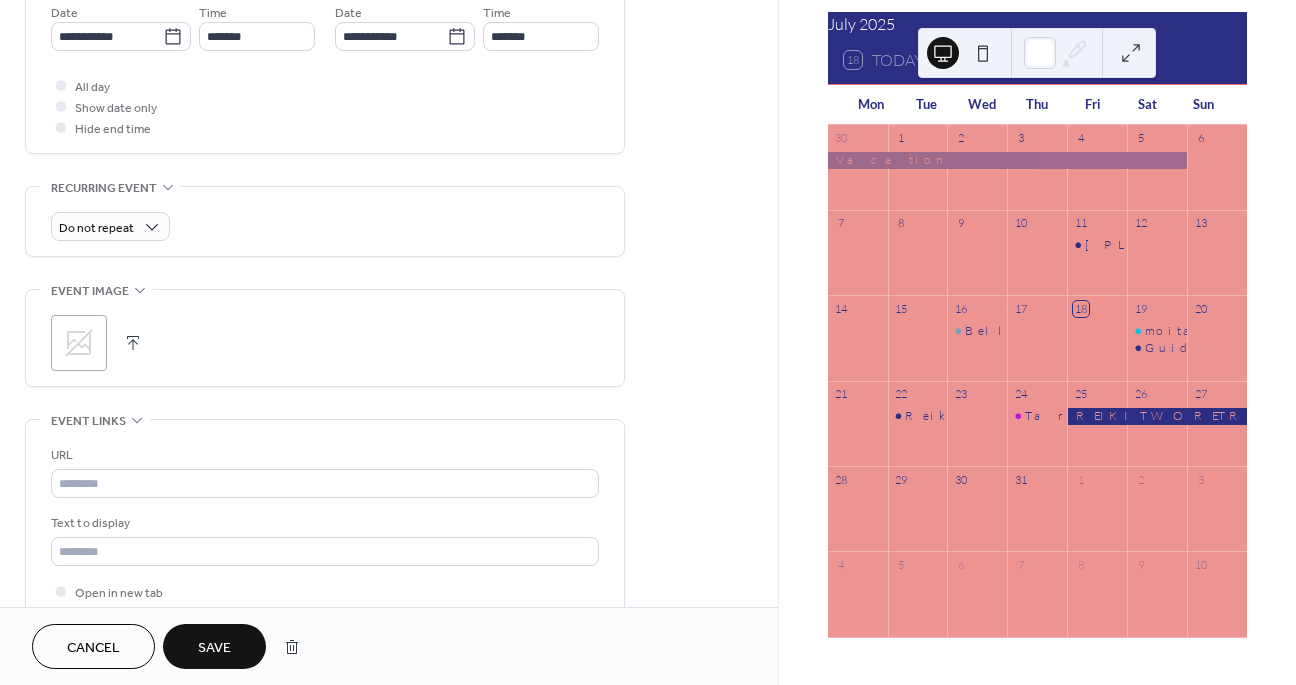scroll, scrollTop: 695, scrollLeft: 0, axis: vertical 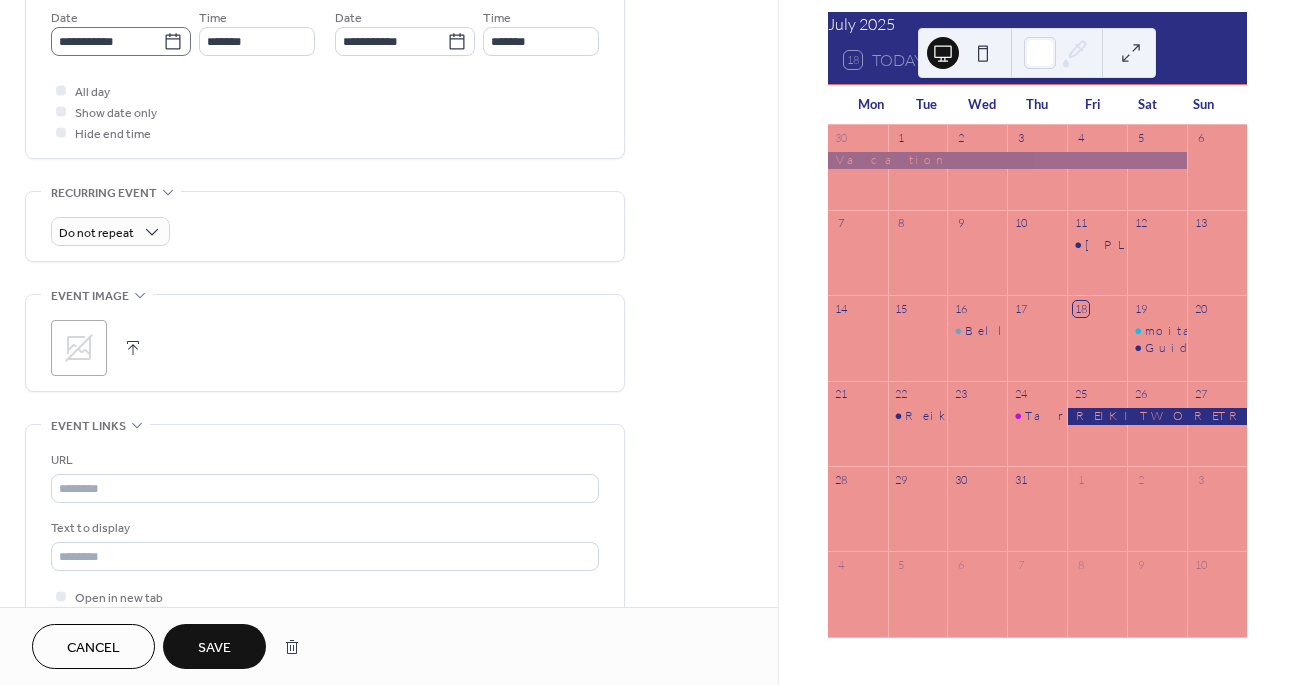 type on "**********" 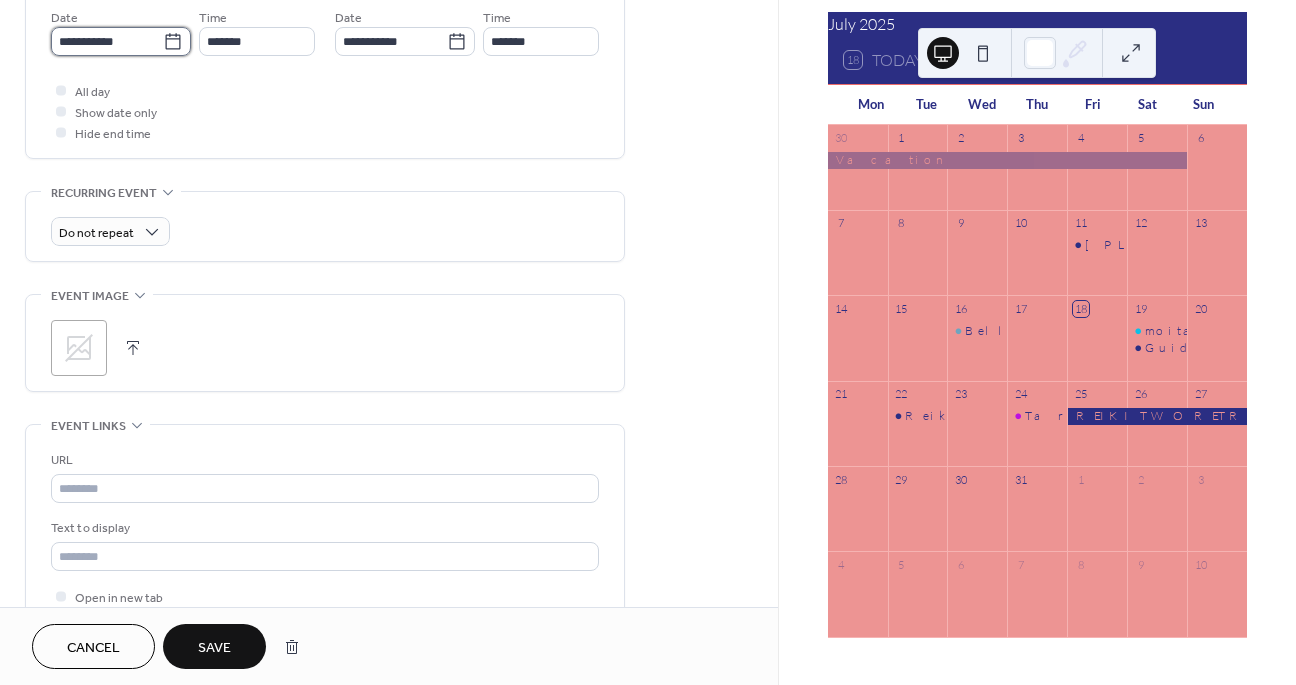 click on "**********" at bounding box center (107, 41) 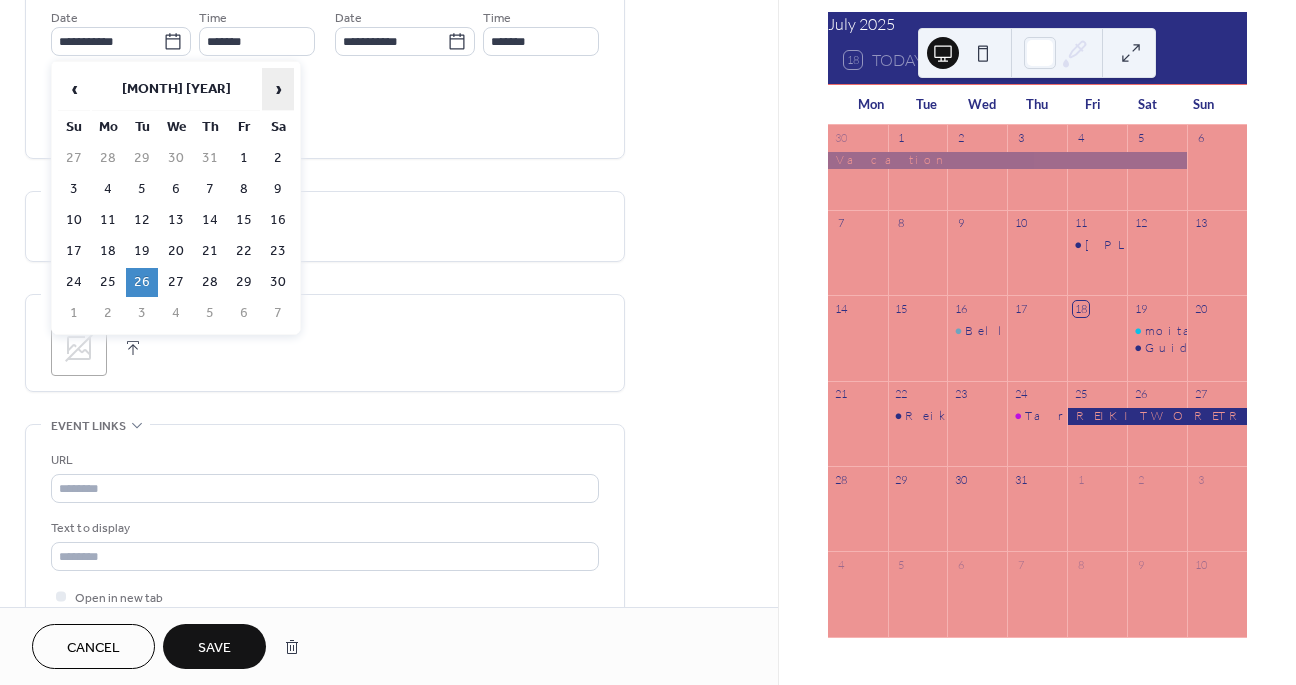 click on "›" at bounding box center (278, 89) 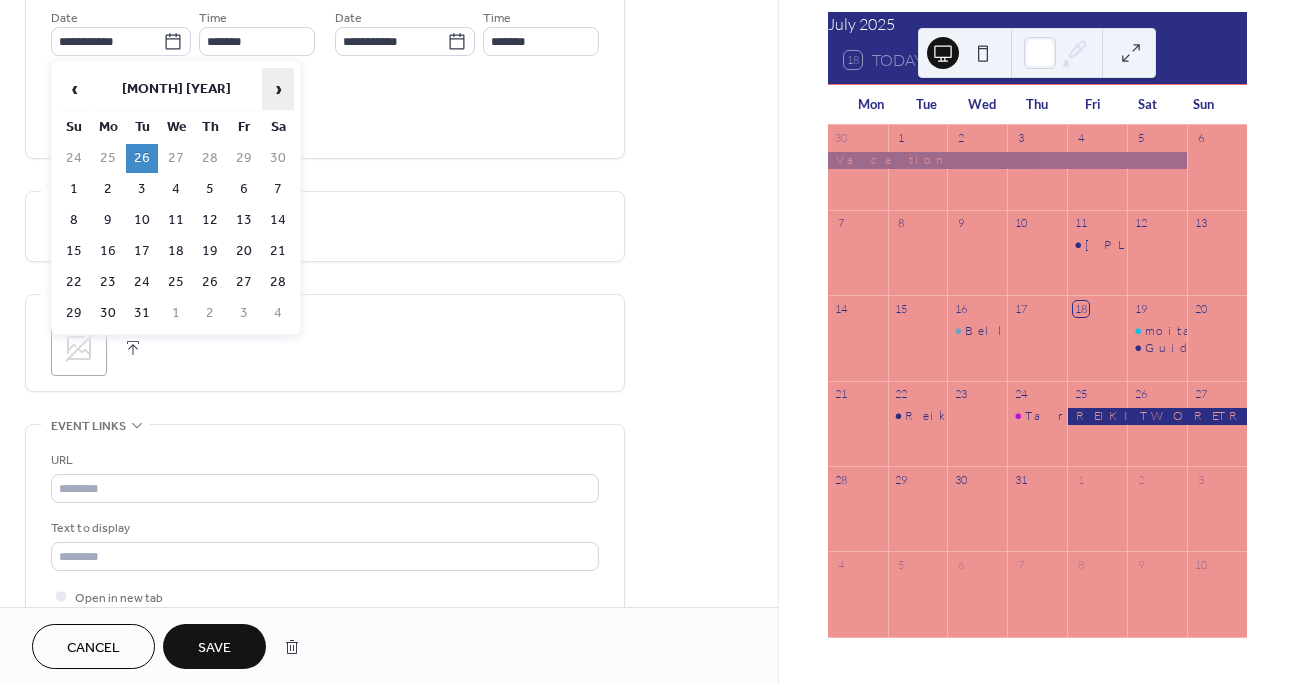 click on "›" at bounding box center (278, 89) 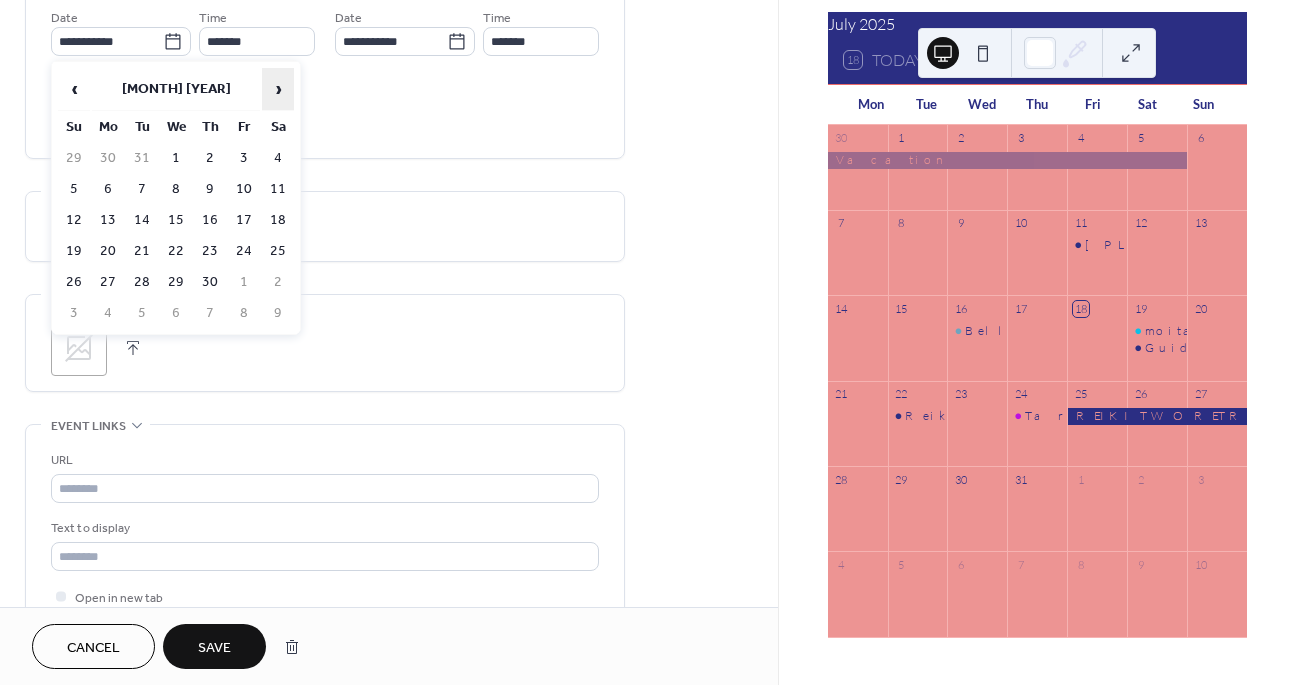 click on "›" at bounding box center [278, 89] 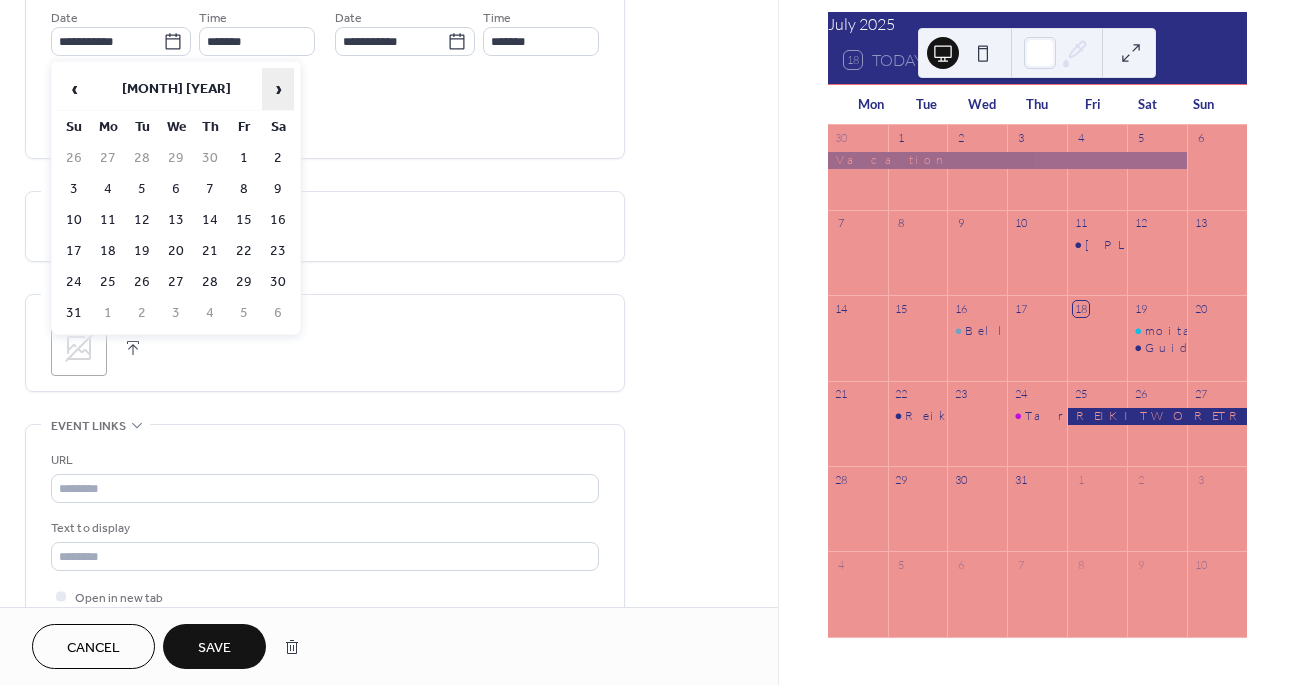 click on "›" at bounding box center [278, 89] 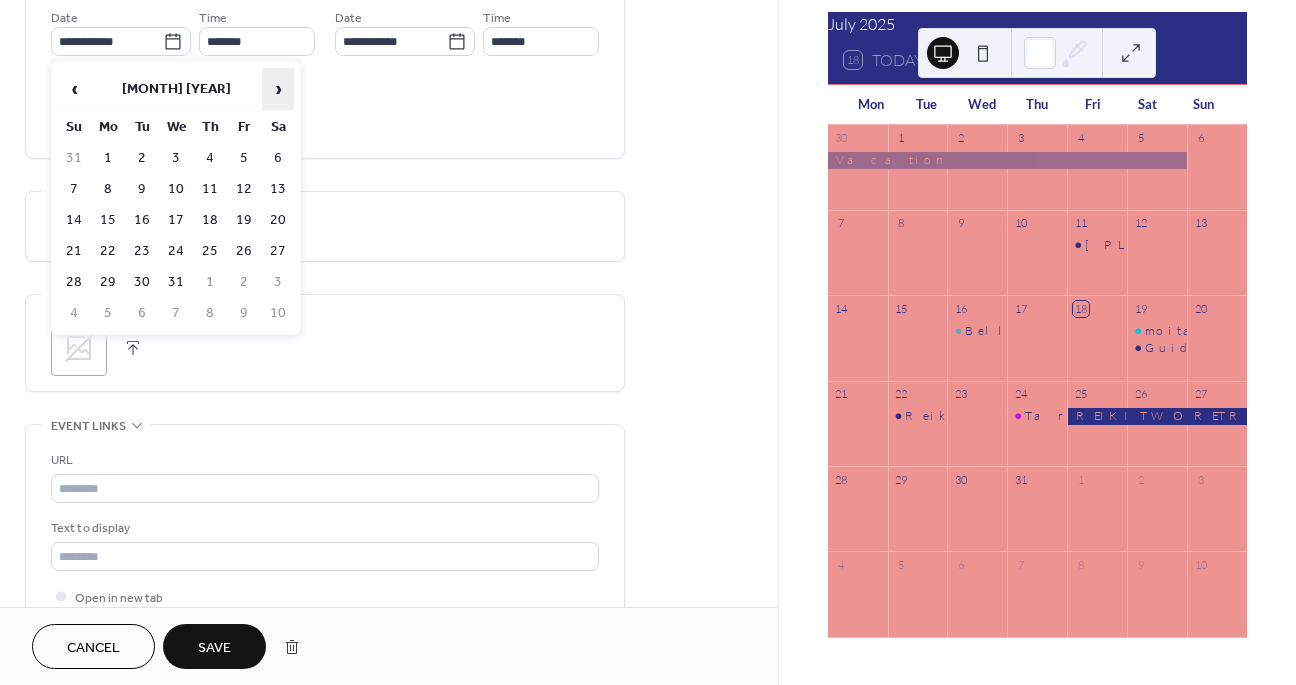 click on "›" at bounding box center (278, 89) 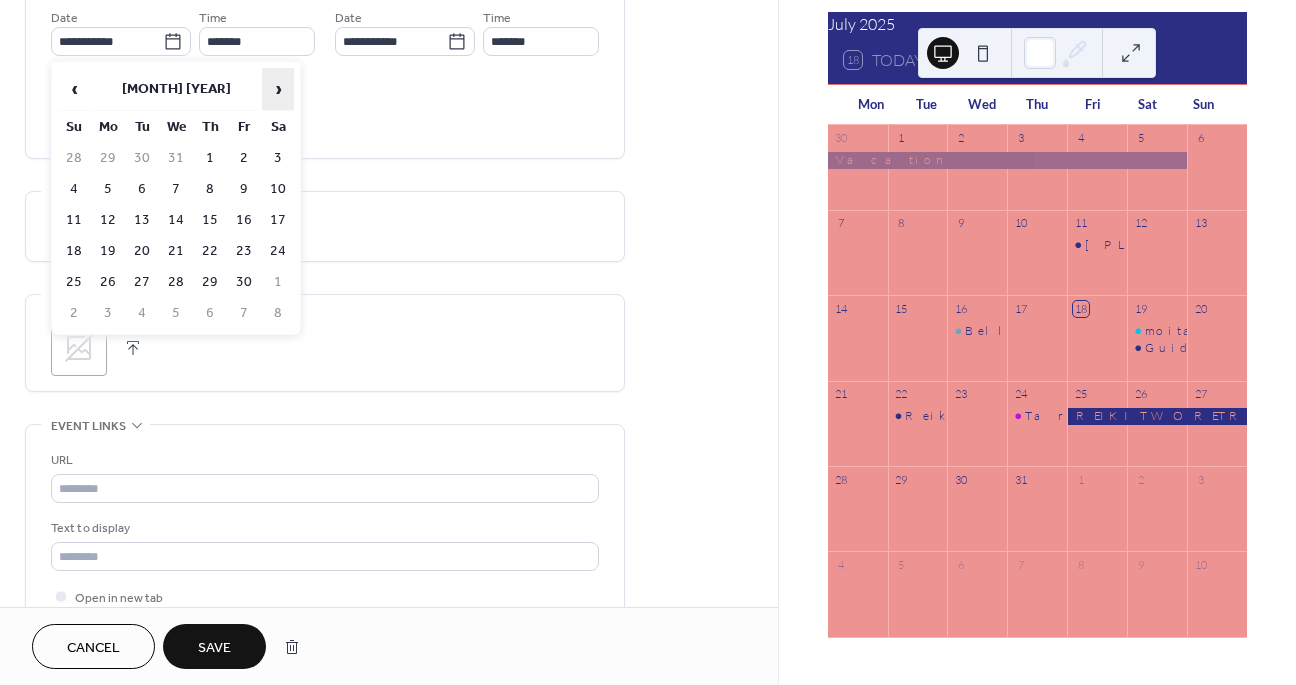 click on "›" at bounding box center (278, 89) 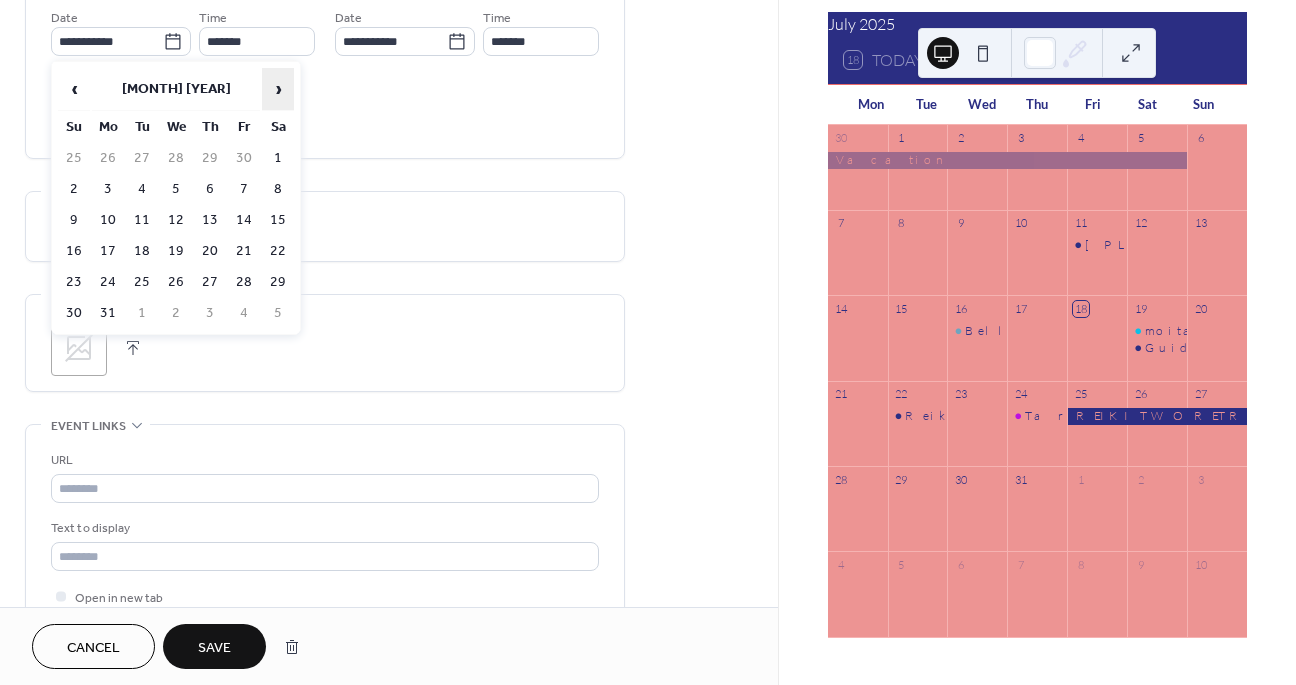 click on "›" at bounding box center (278, 89) 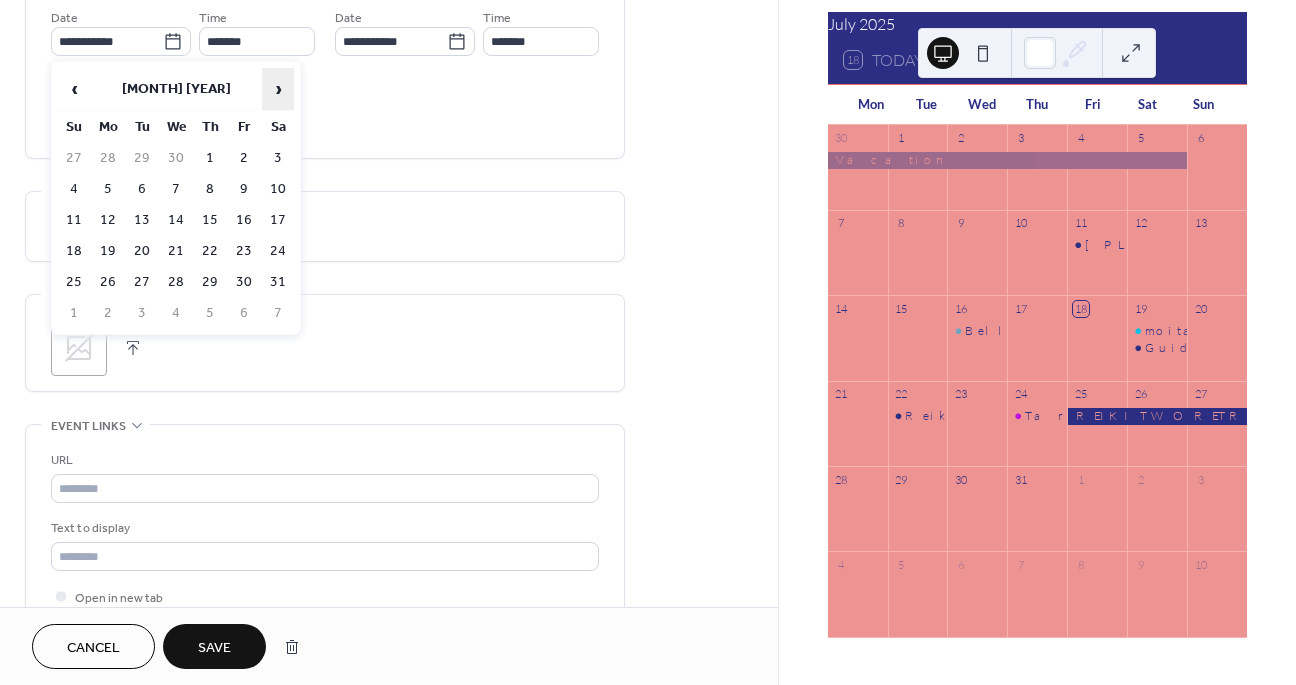 click on "›" at bounding box center (278, 89) 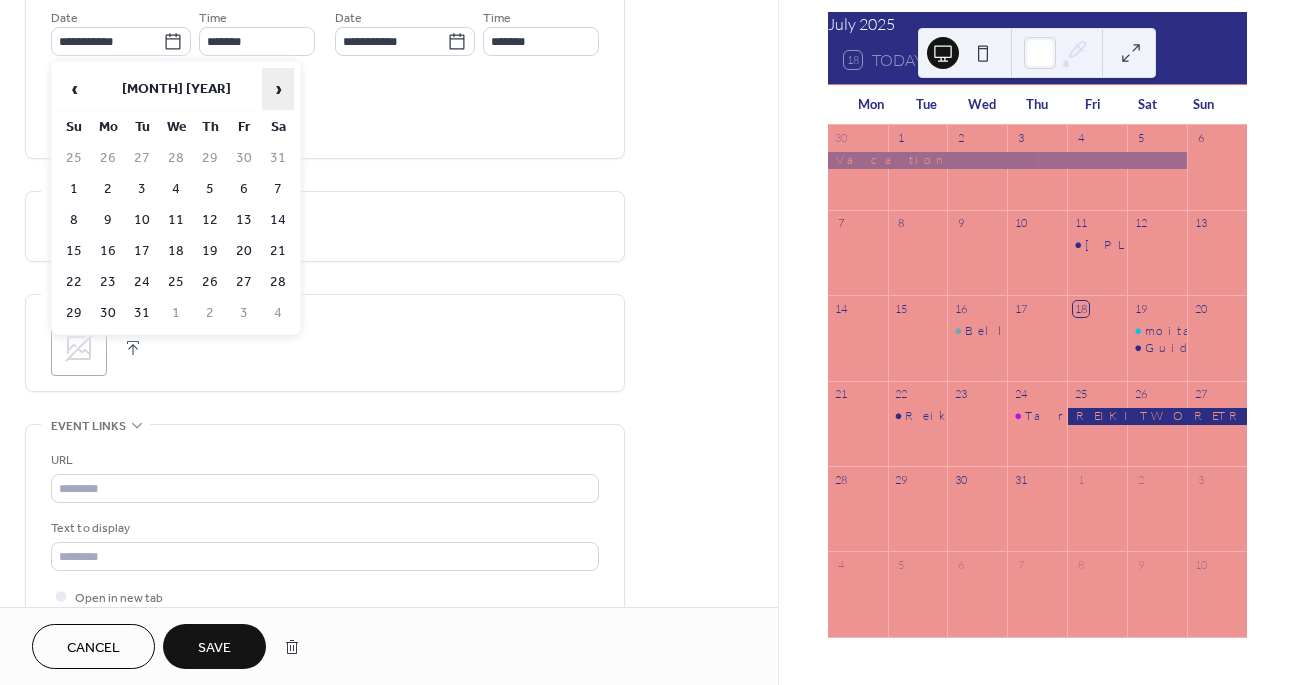 click on "›" at bounding box center [278, 89] 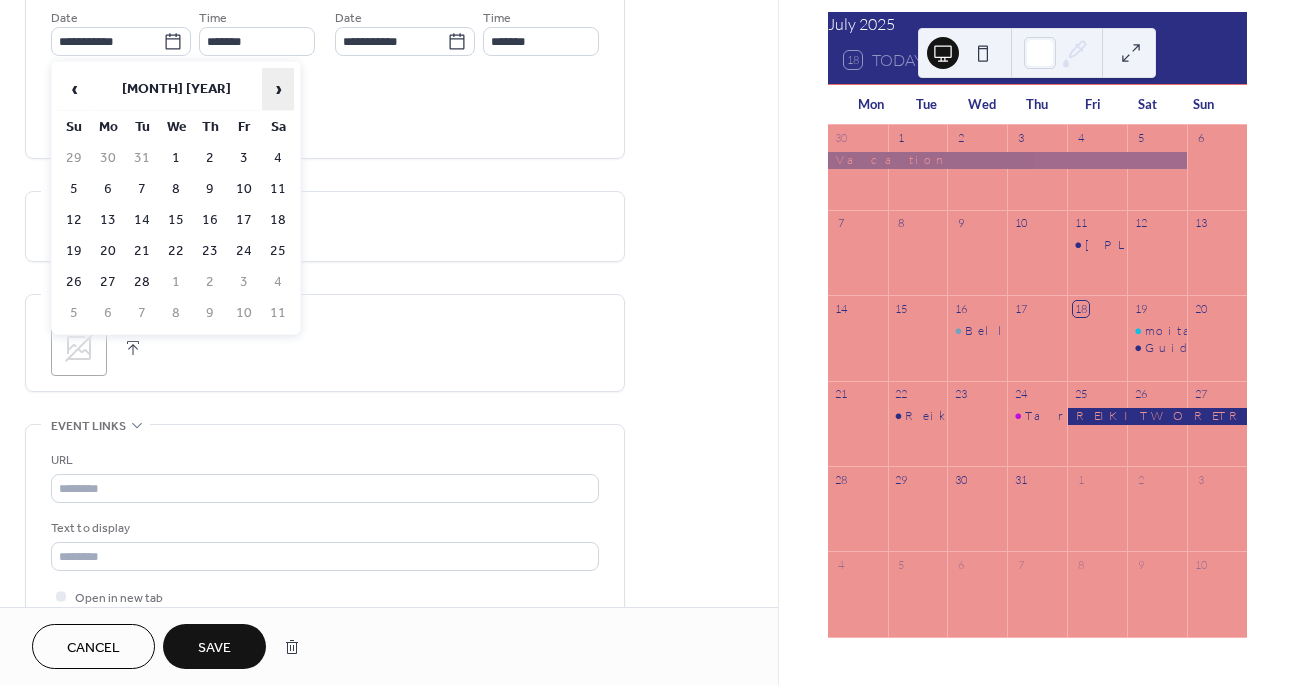 click on "›" at bounding box center [278, 89] 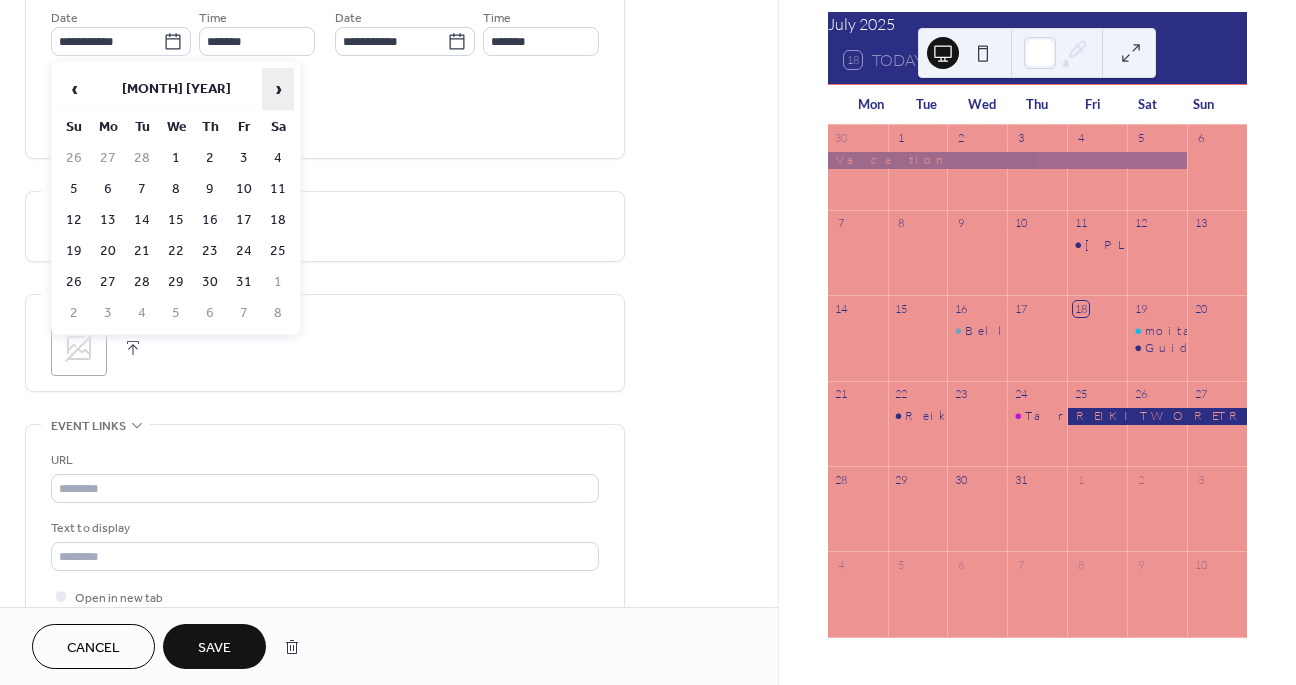 click on "›" at bounding box center [278, 89] 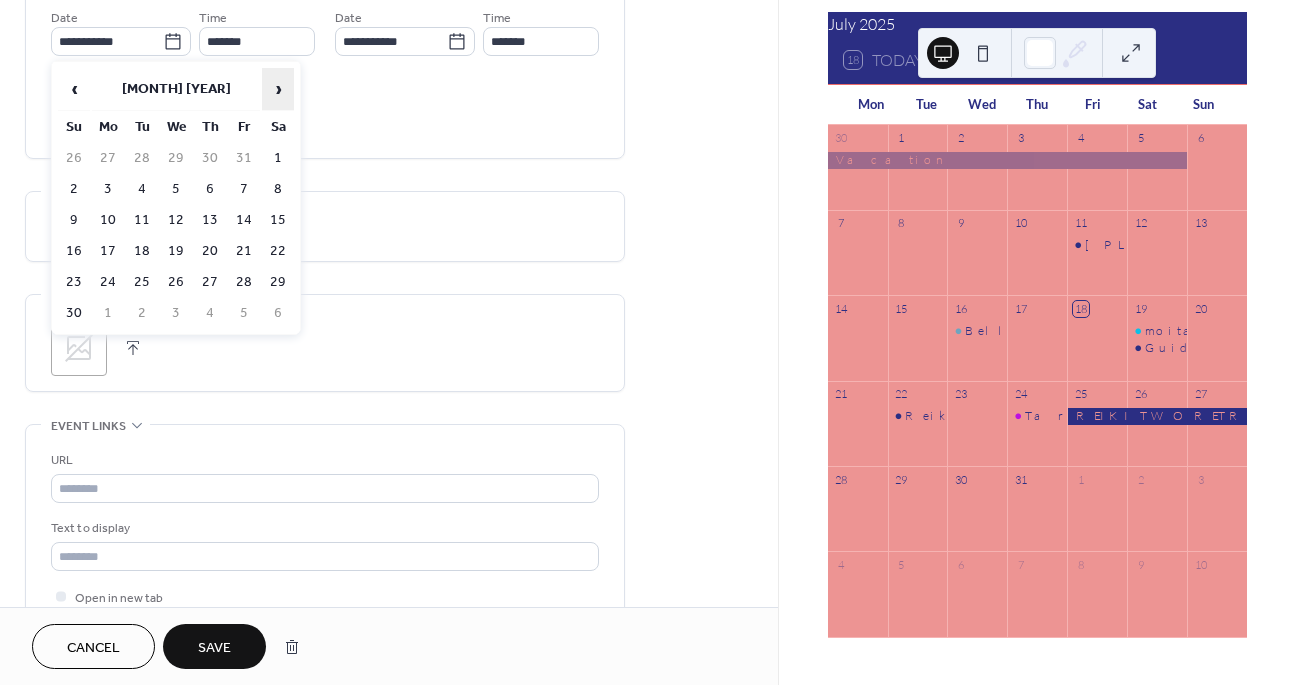 click on "›" at bounding box center (278, 89) 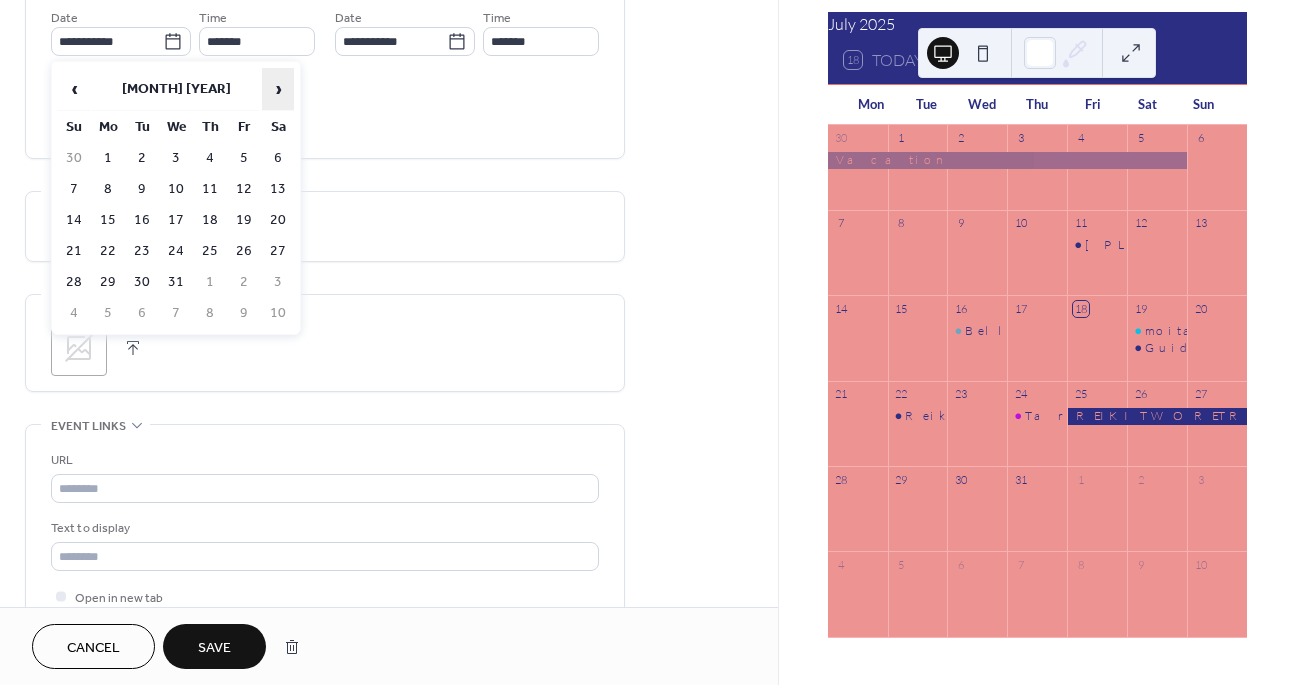 click on "›" at bounding box center [278, 89] 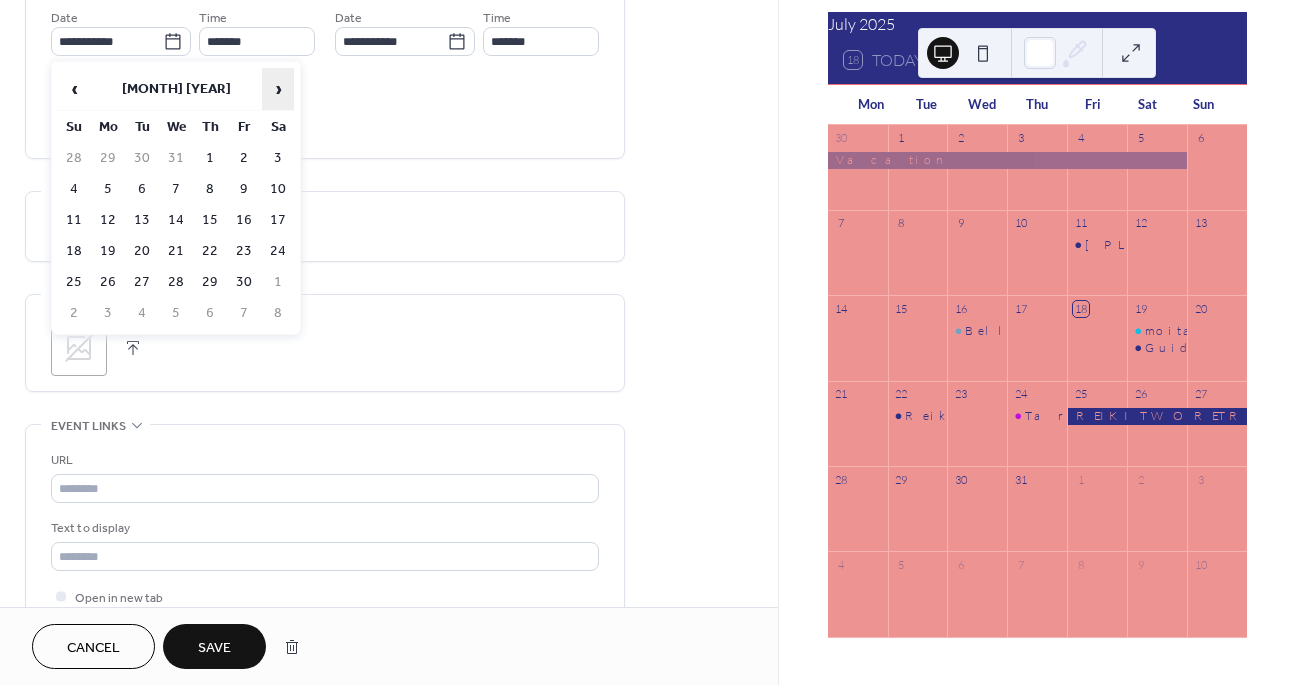 click on "›" at bounding box center [278, 89] 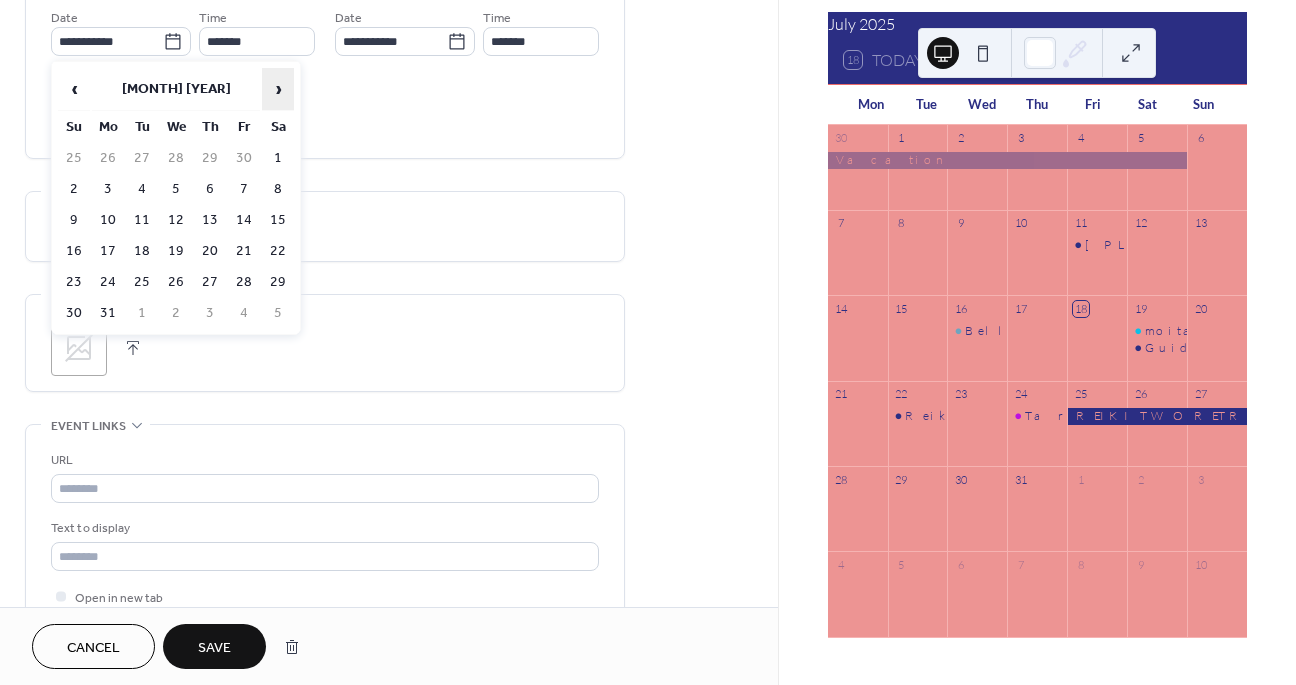 click on "›" at bounding box center (278, 89) 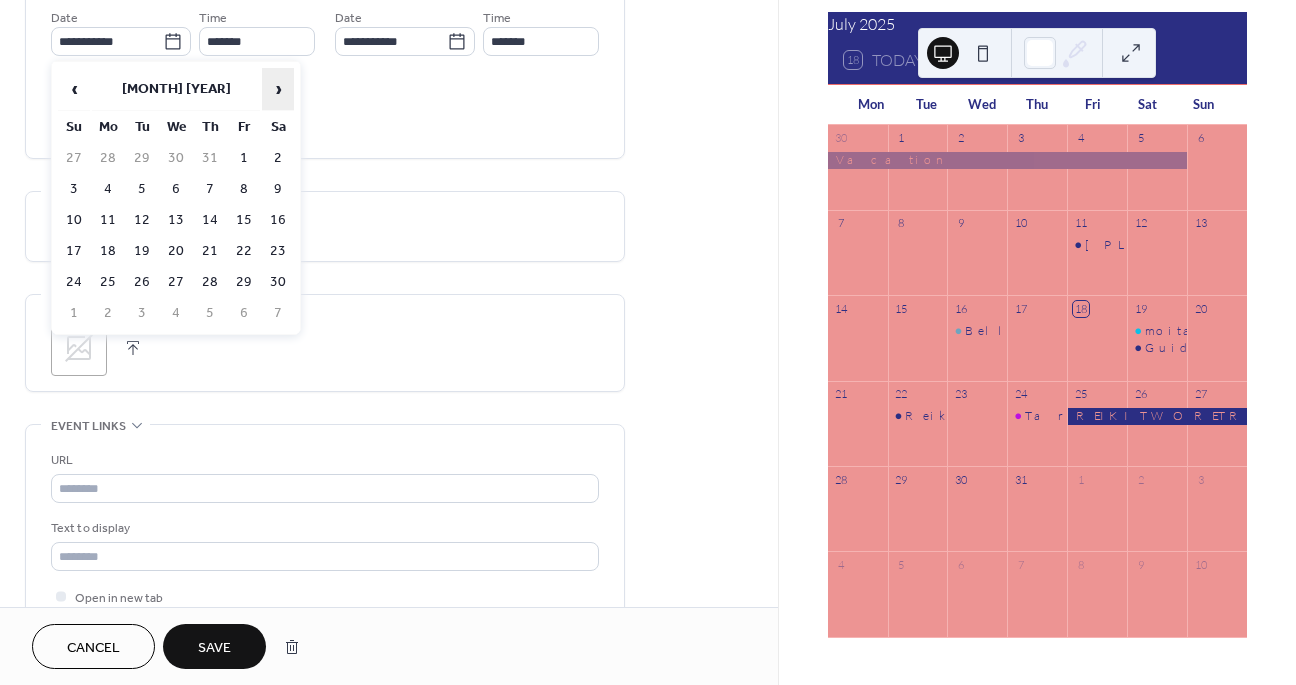 click on "›" at bounding box center [278, 89] 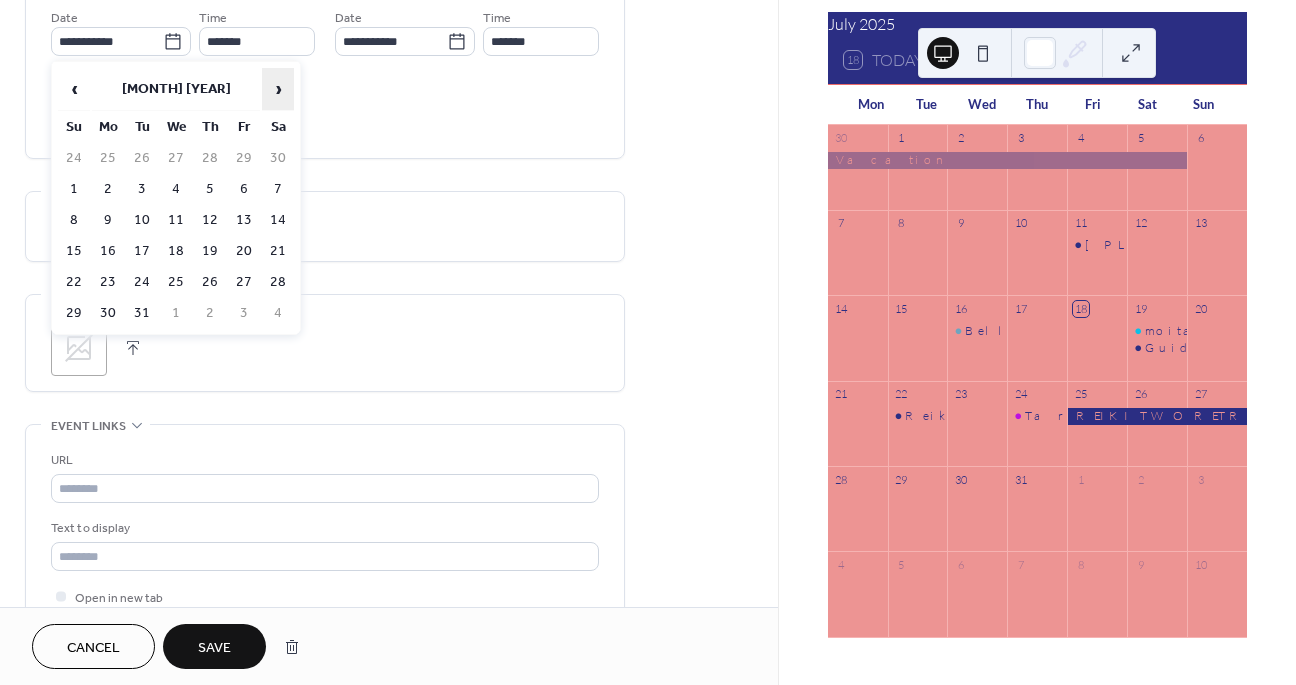click on "›" at bounding box center [278, 89] 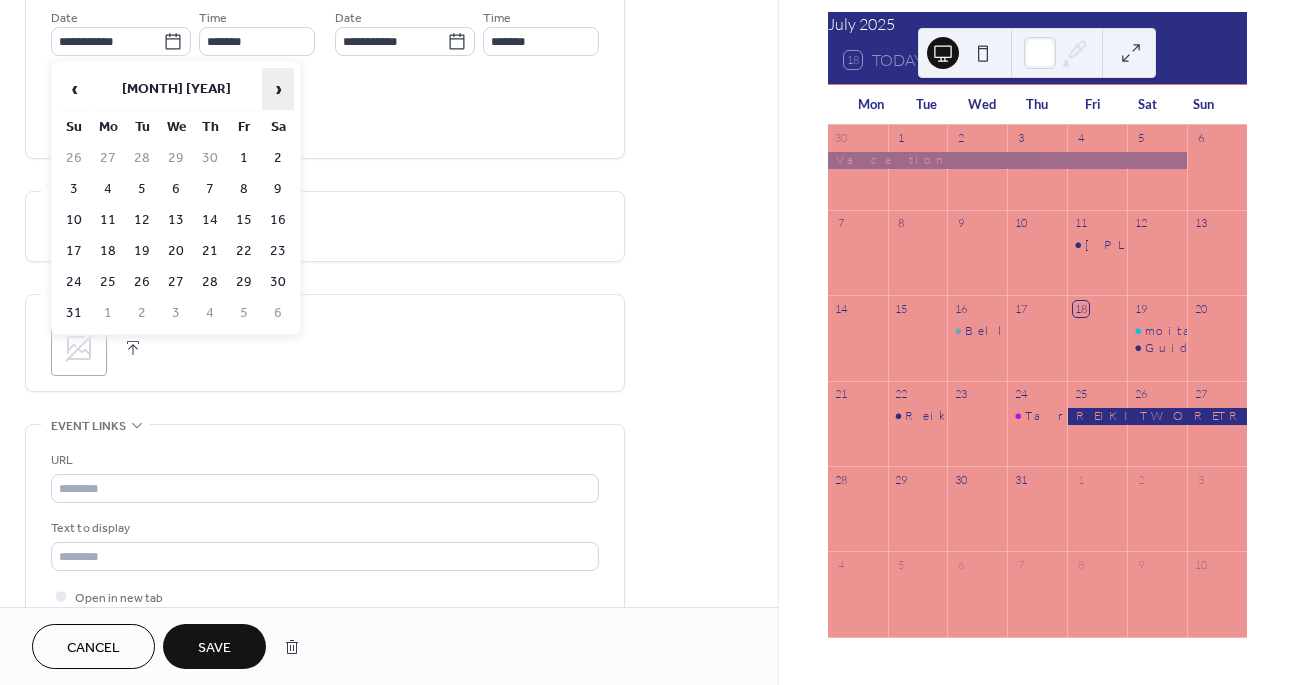 click on "›" at bounding box center (278, 89) 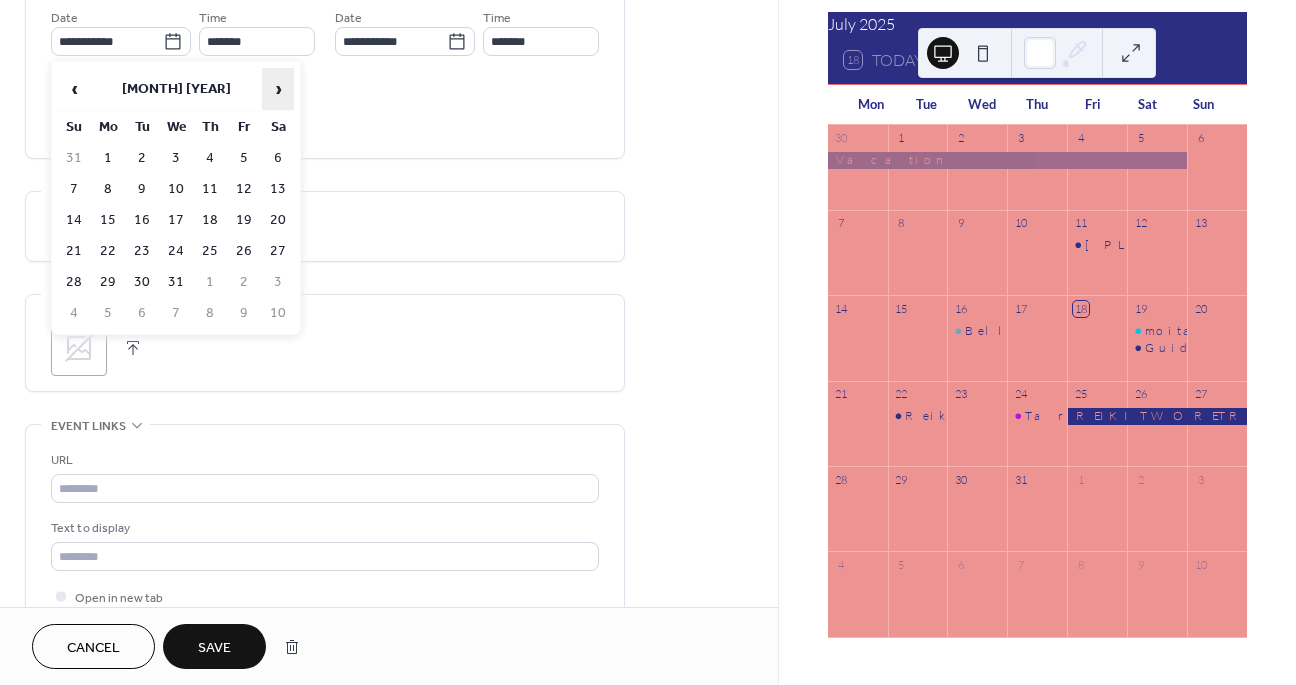 click on "›" at bounding box center (278, 89) 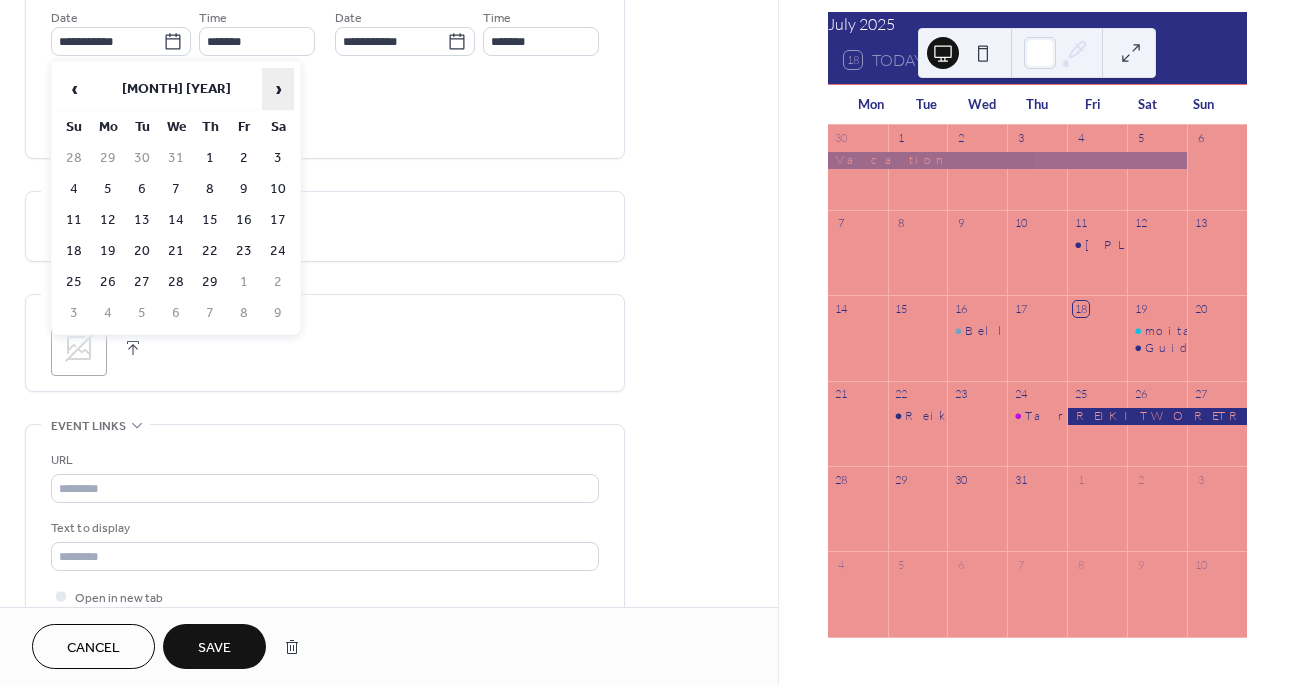 click on "›" at bounding box center [278, 89] 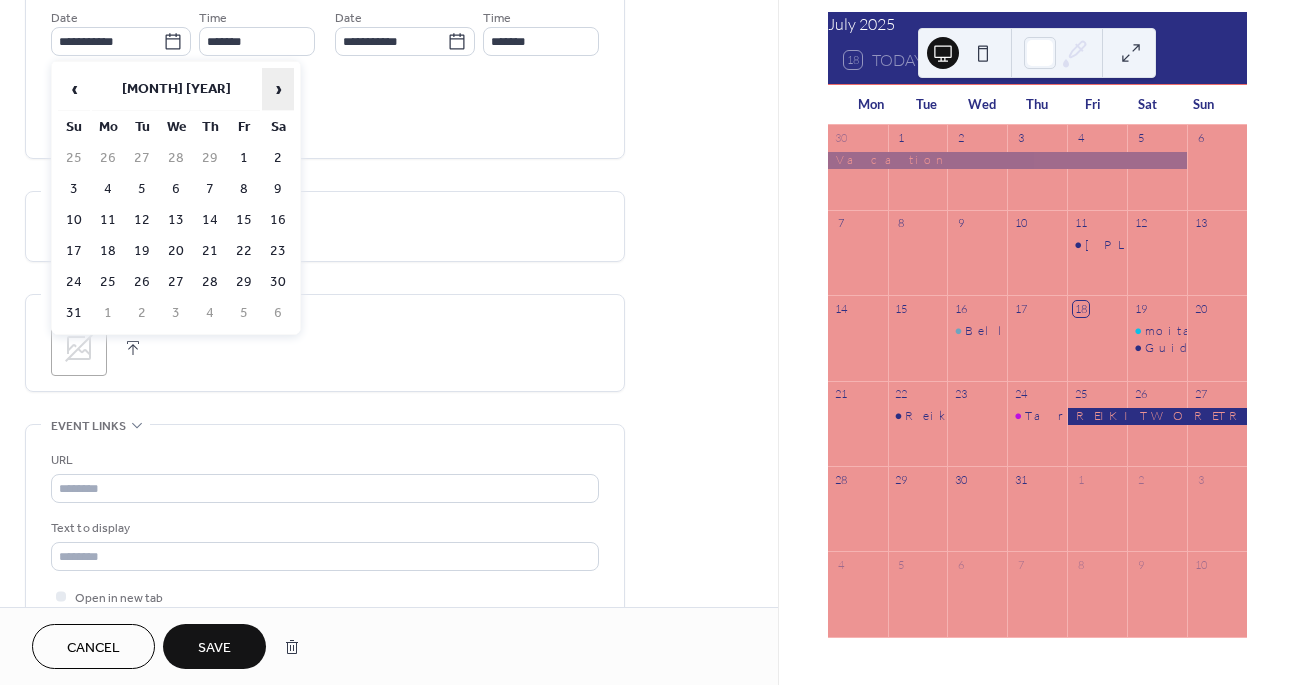 click on "›" at bounding box center (278, 89) 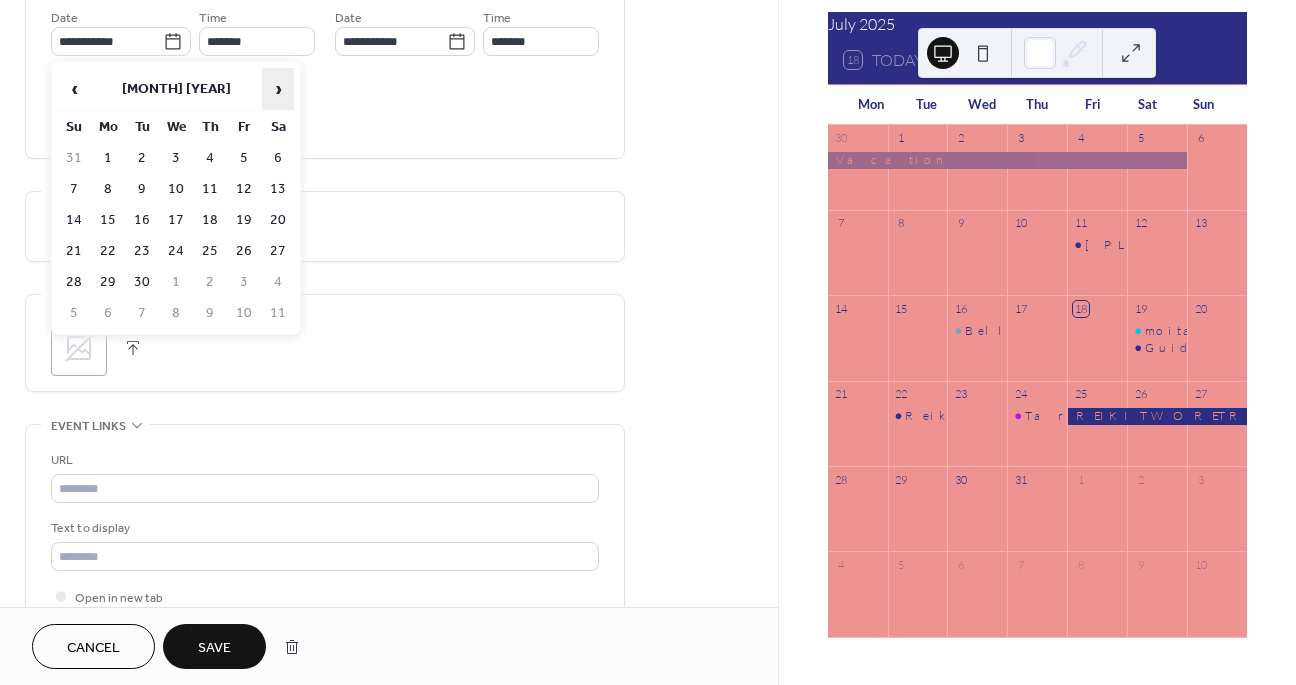 click on "›" at bounding box center (278, 89) 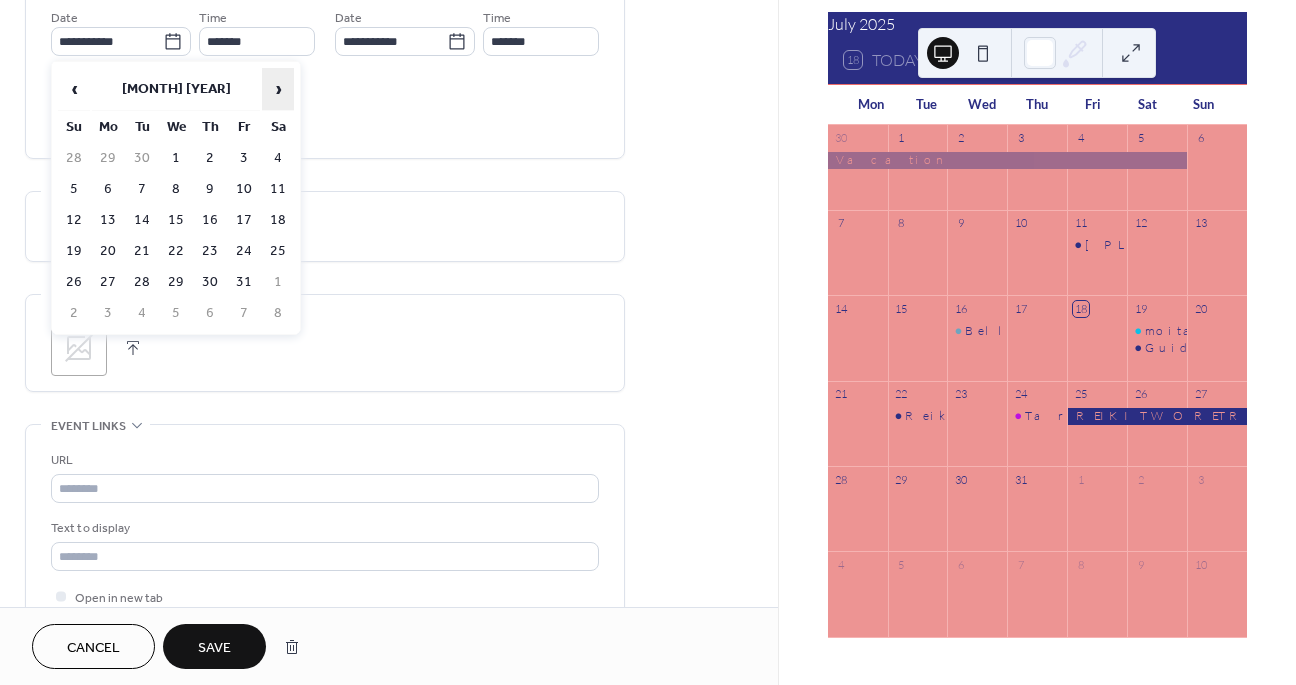 click on "›" at bounding box center (278, 89) 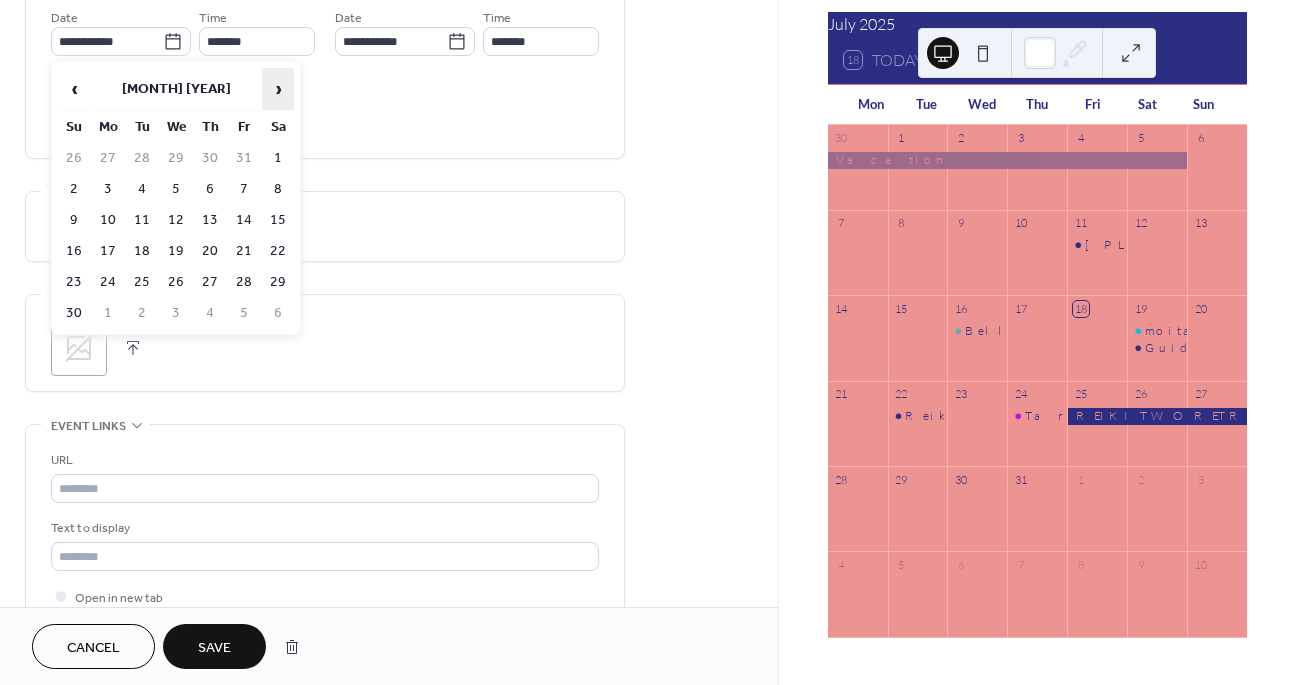 click on "›" at bounding box center (278, 89) 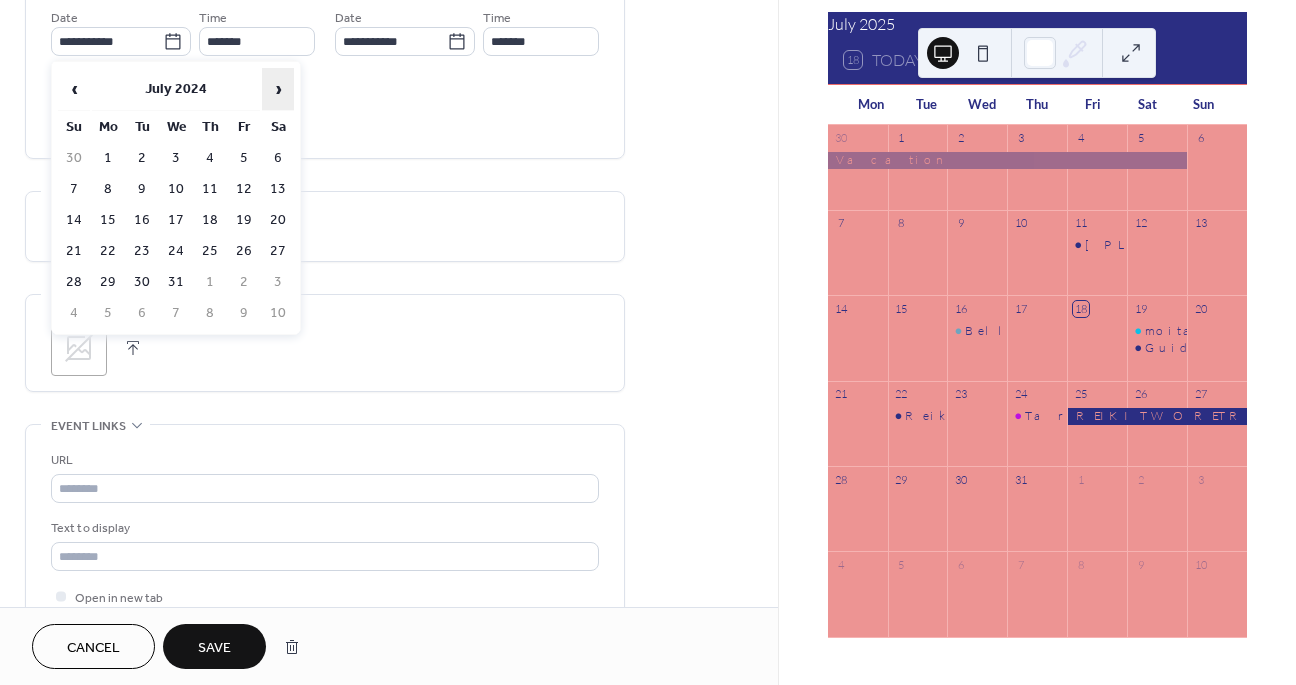 click on "›" at bounding box center (278, 89) 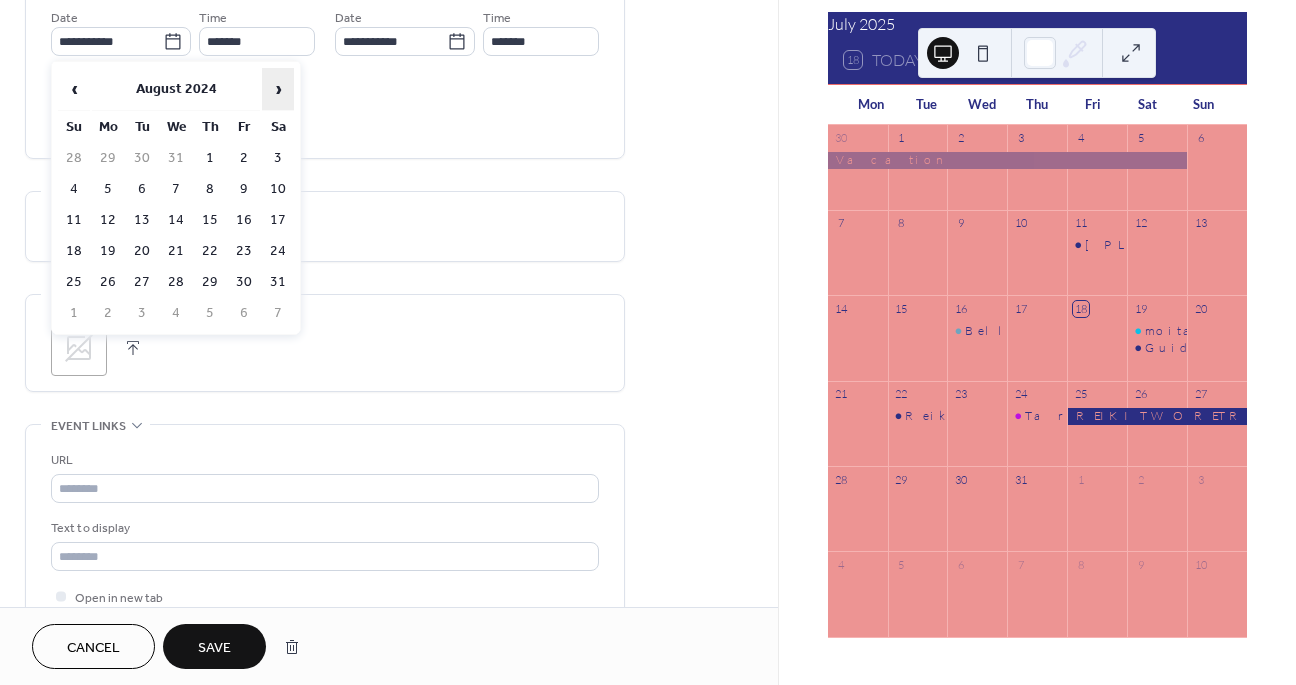 click on "›" at bounding box center [278, 89] 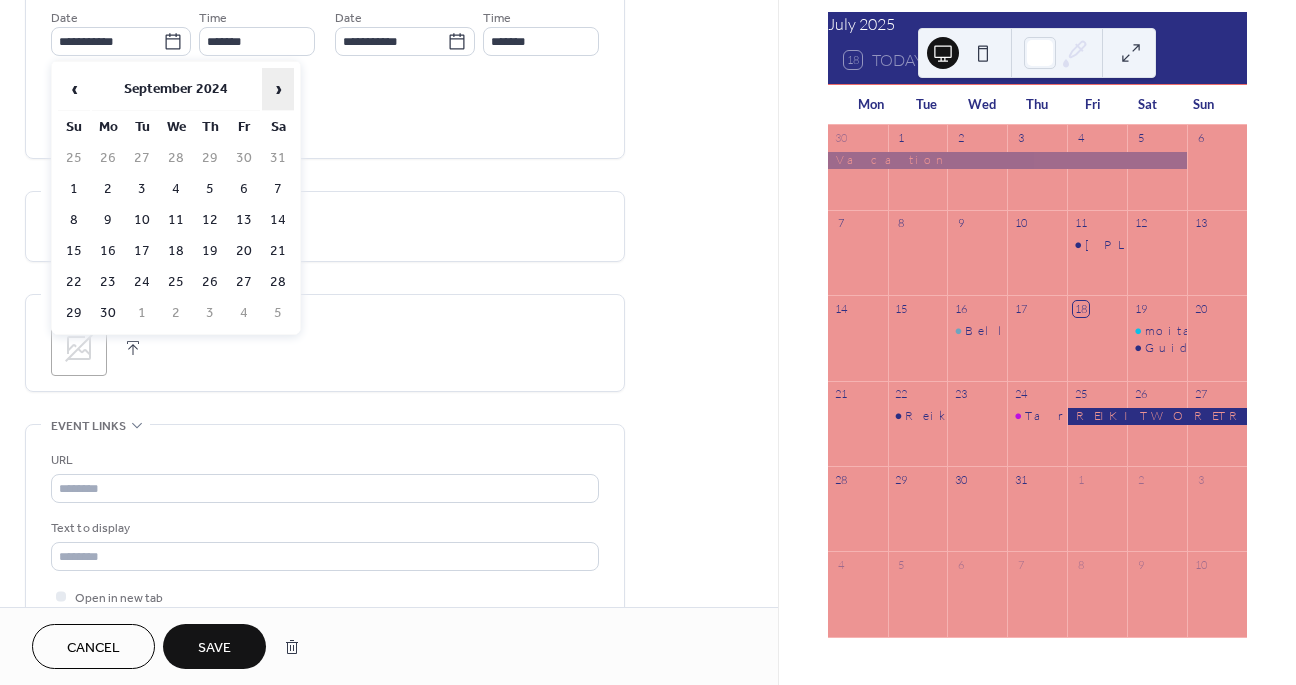 click on "›" at bounding box center (278, 89) 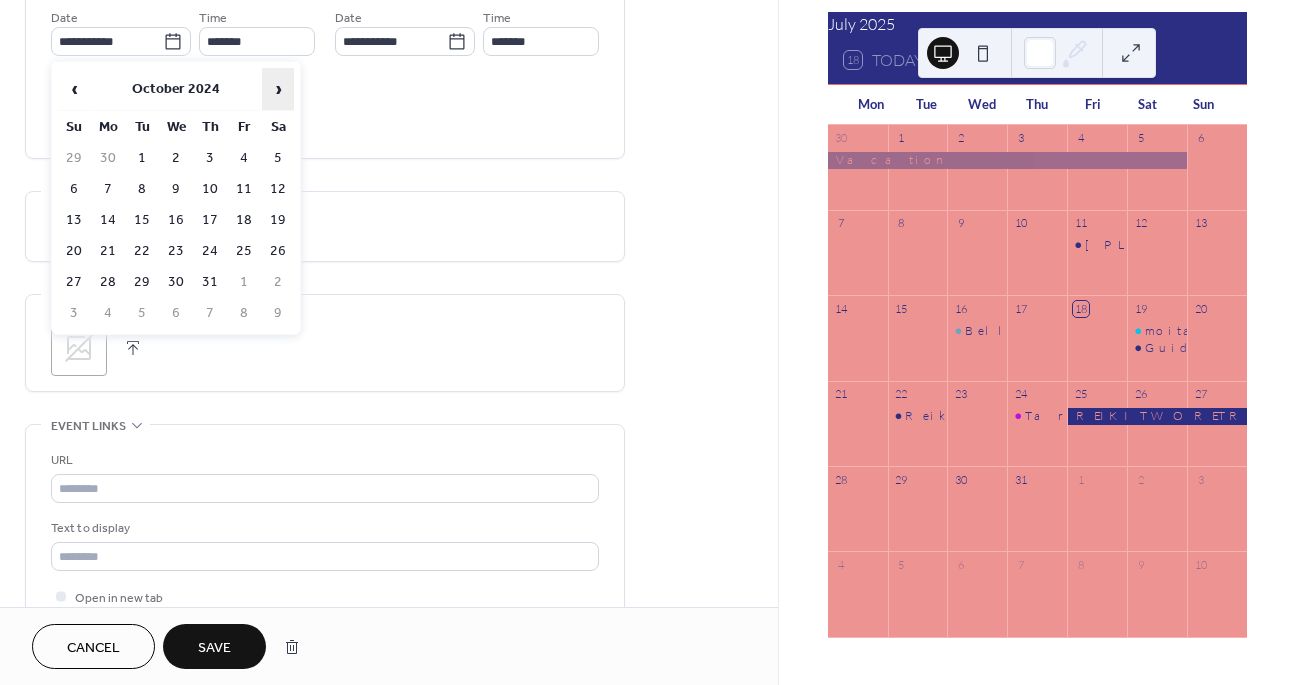 click on "›" at bounding box center [278, 89] 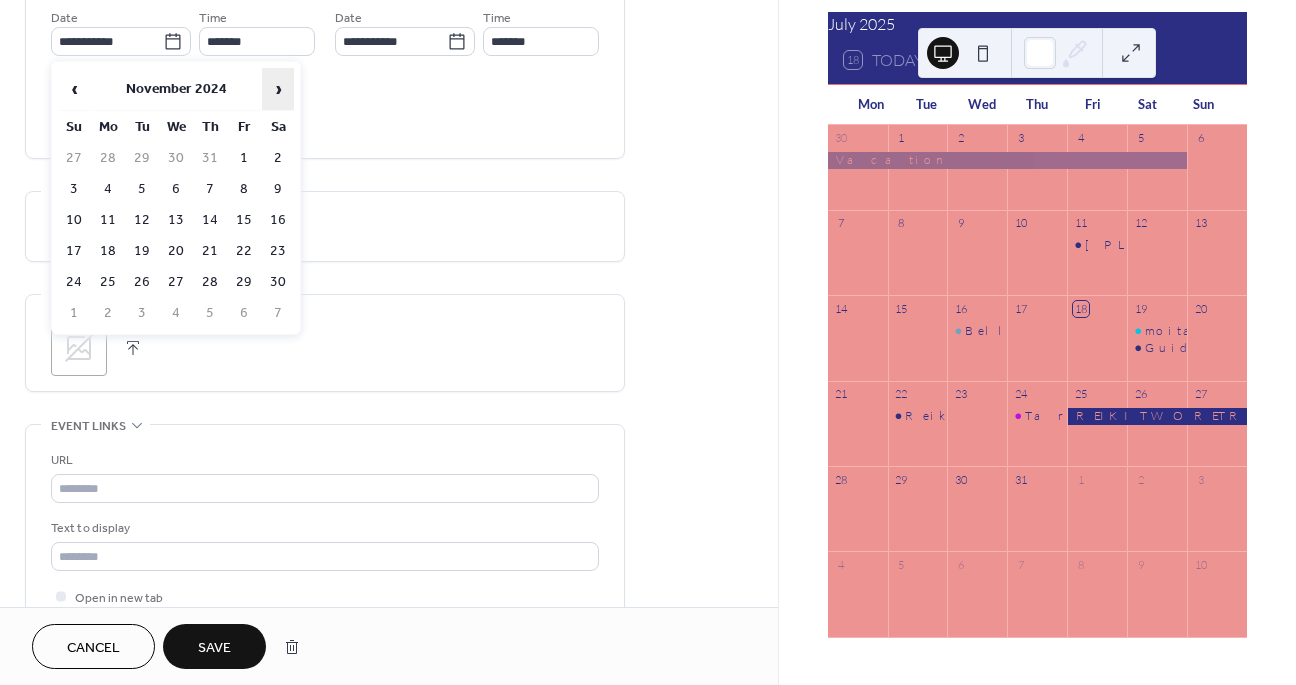 click on "›" at bounding box center (278, 89) 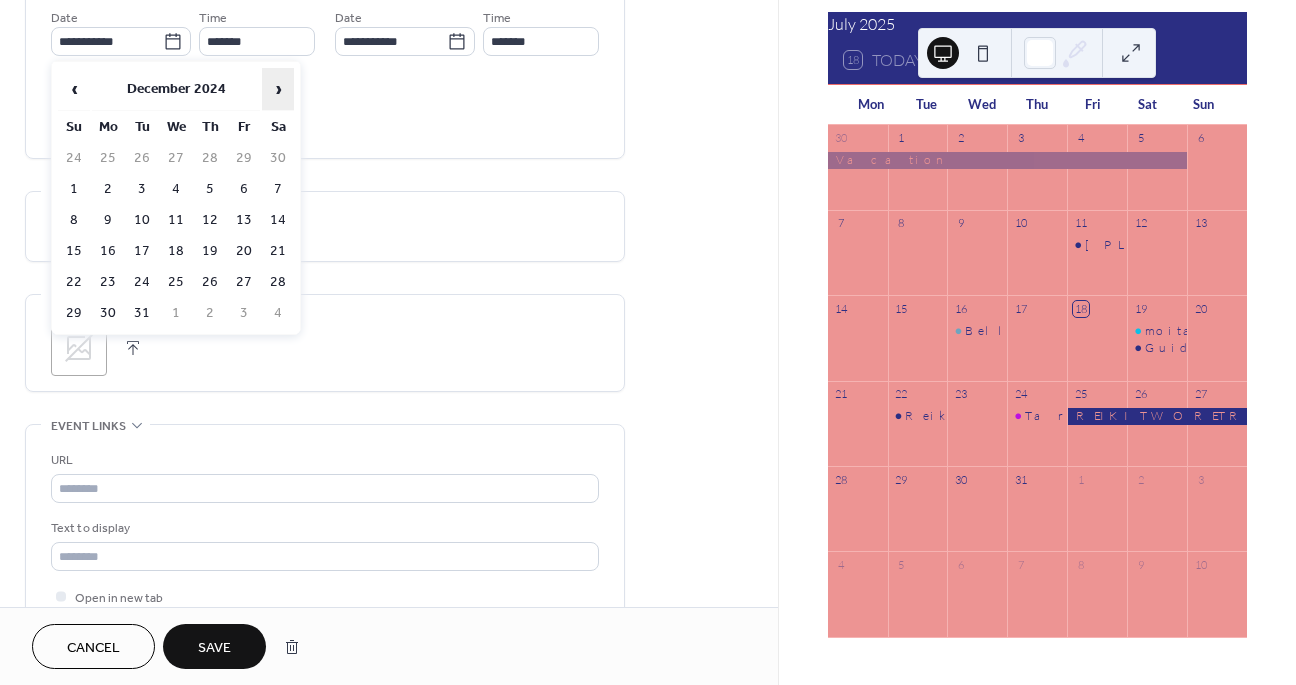 click on "›" at bounding box center [278, 89] 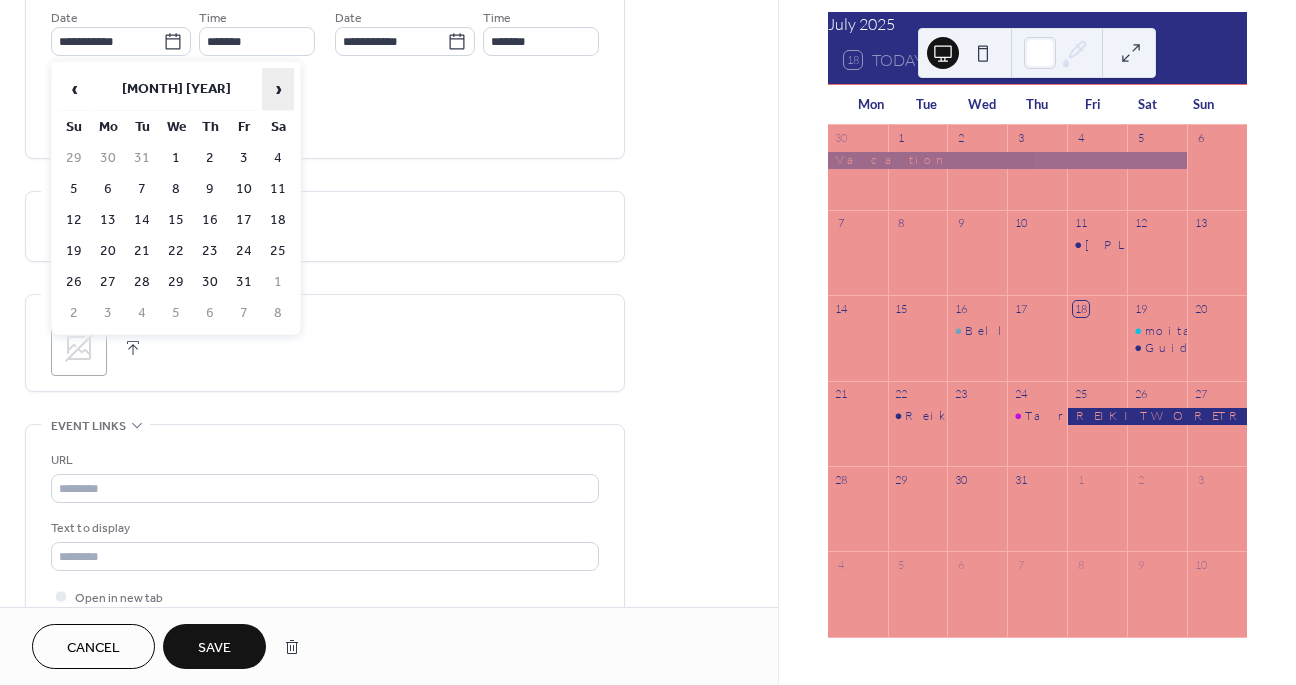 click on "›" at bounding box center (278, 89) 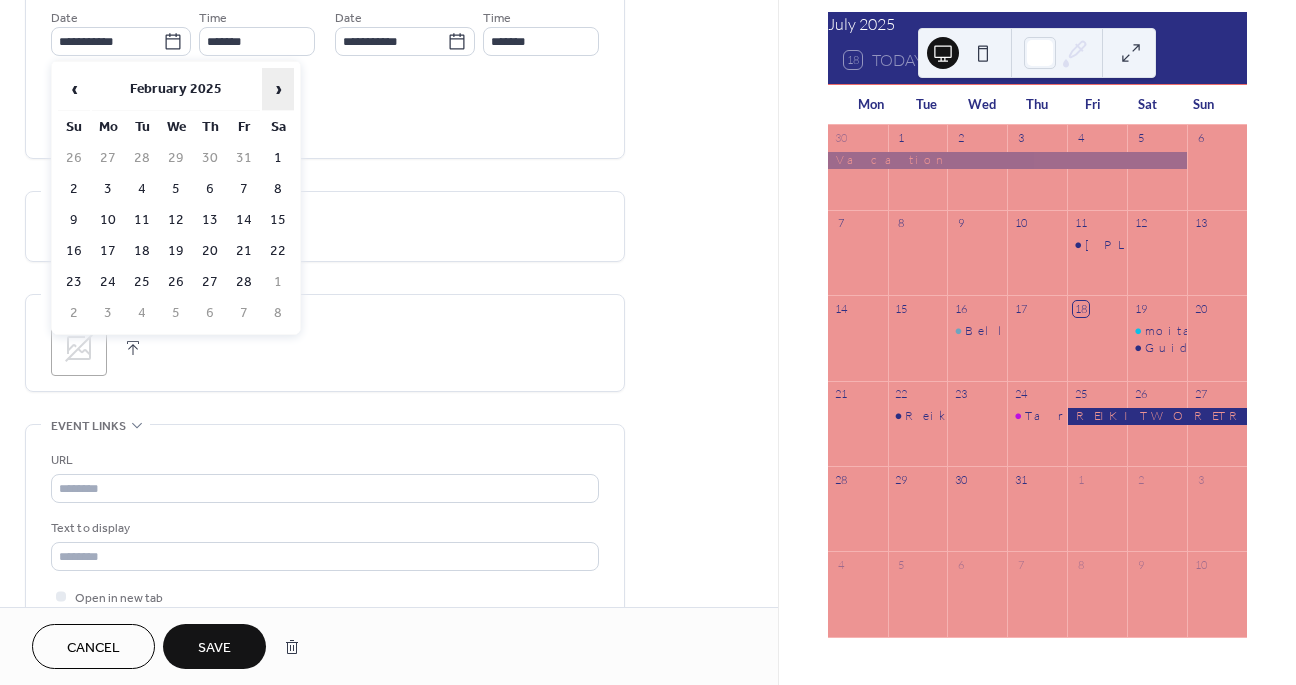 click on "›" at bounding box center (278, 89) 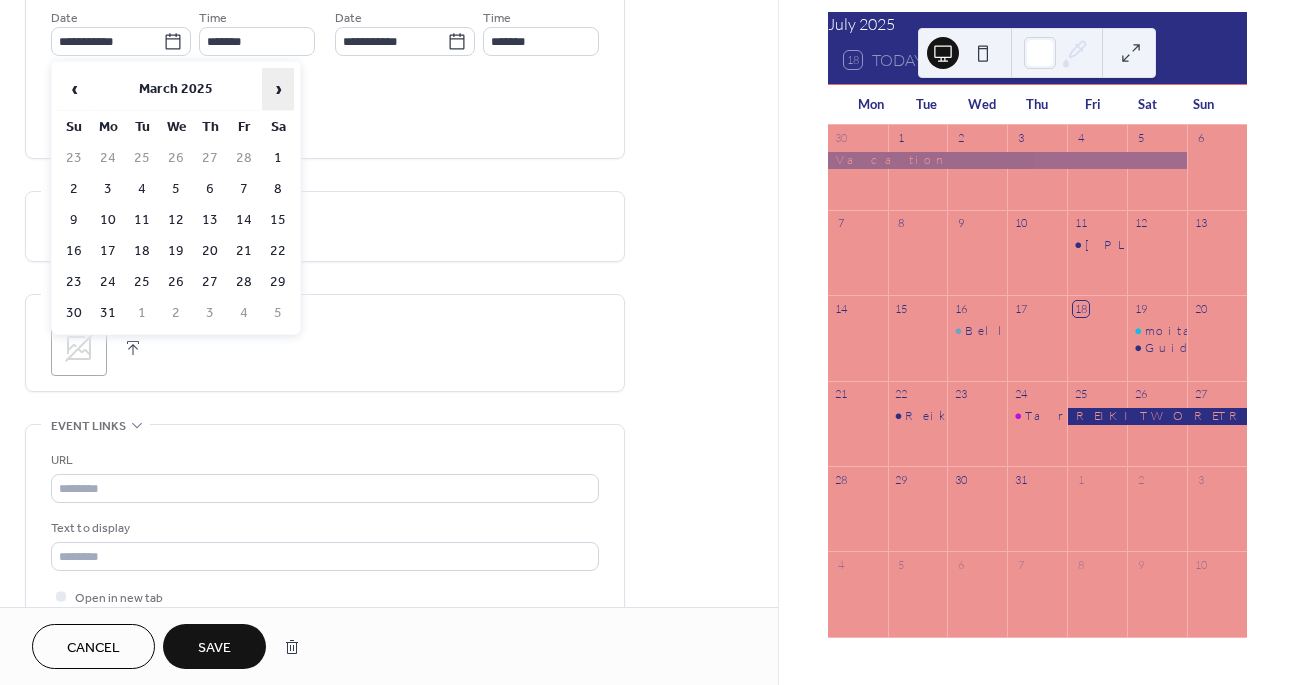 click on "›" at bounding box center [278, 89] 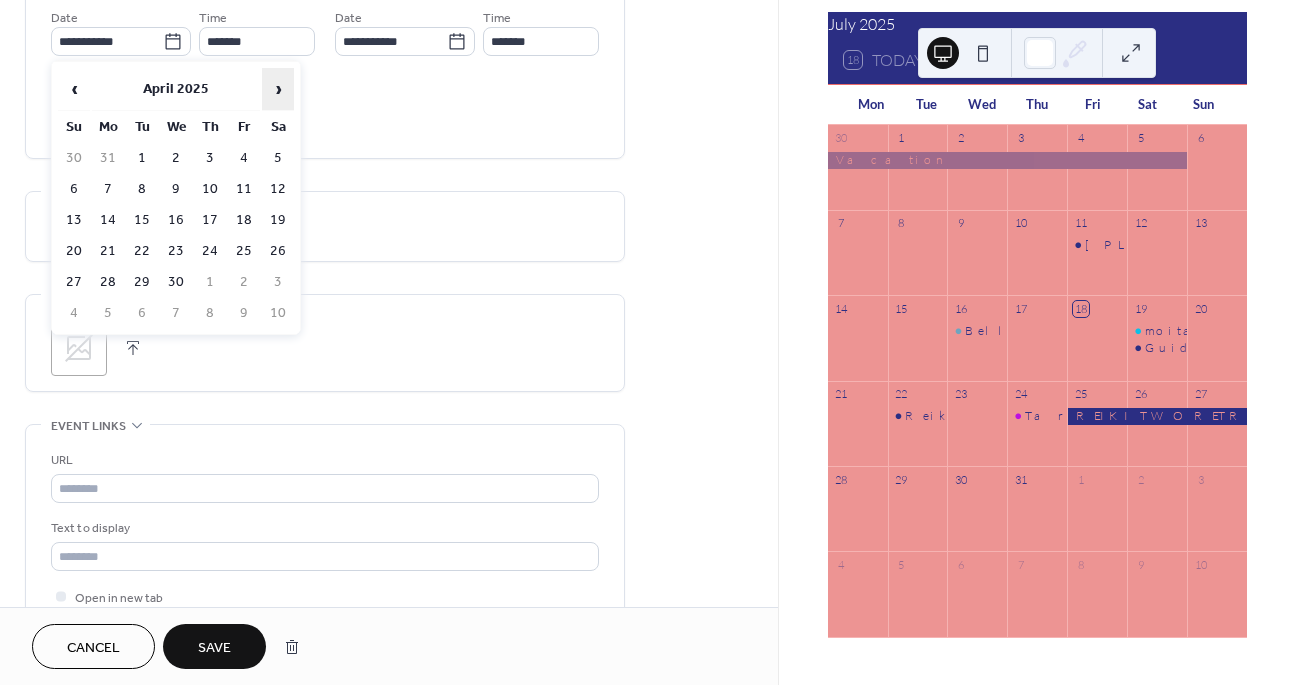 click on "›" at bounding box center [278, 89] 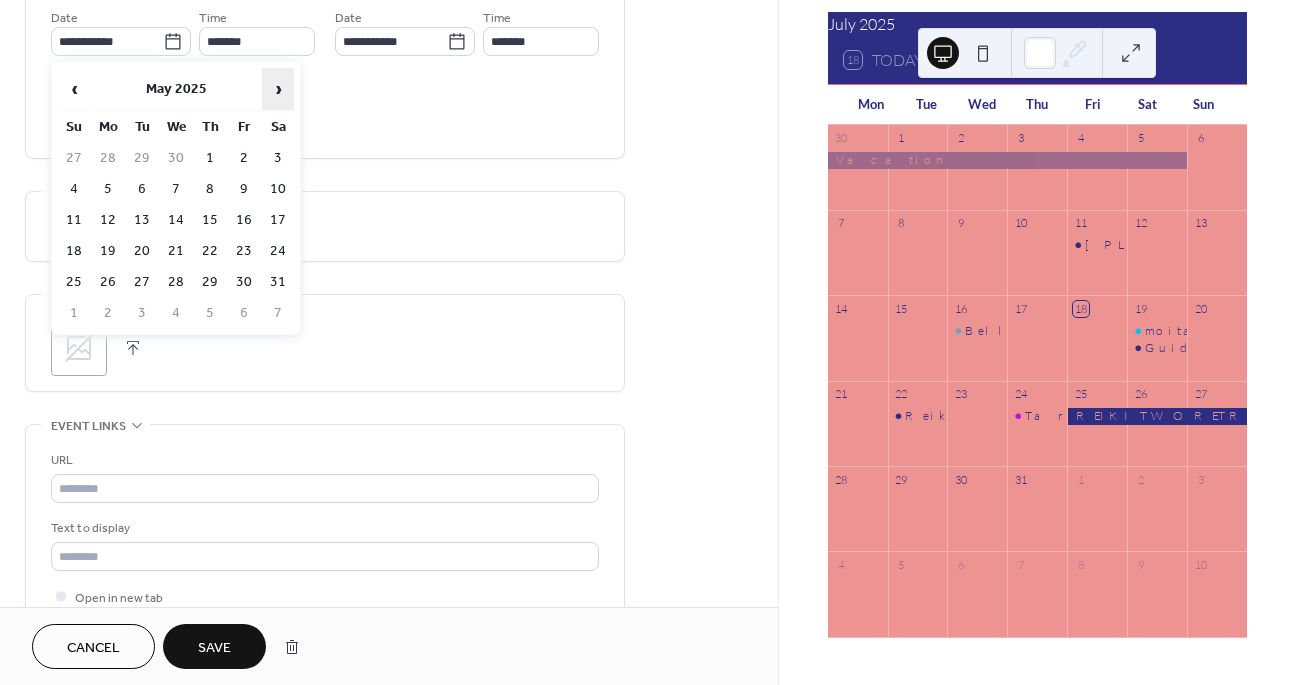 click on "›" at bounding box center (278, 89) 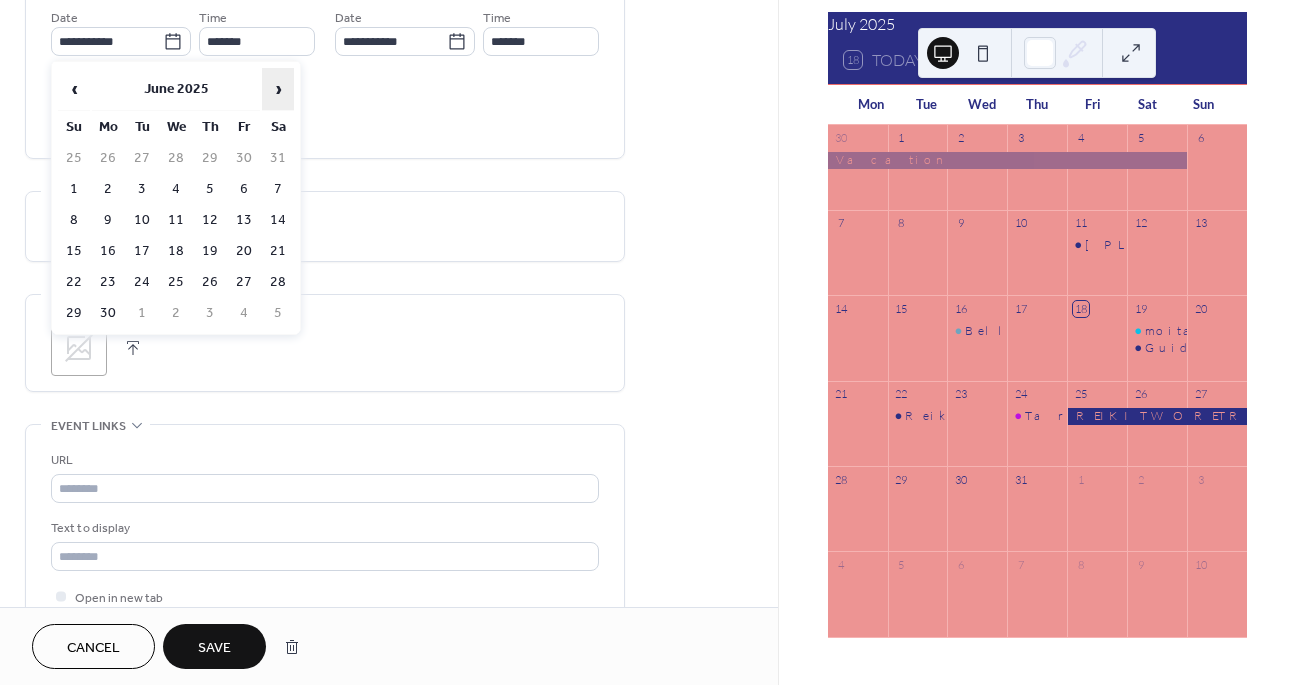 click on "›" at bounding box center (278, 89) 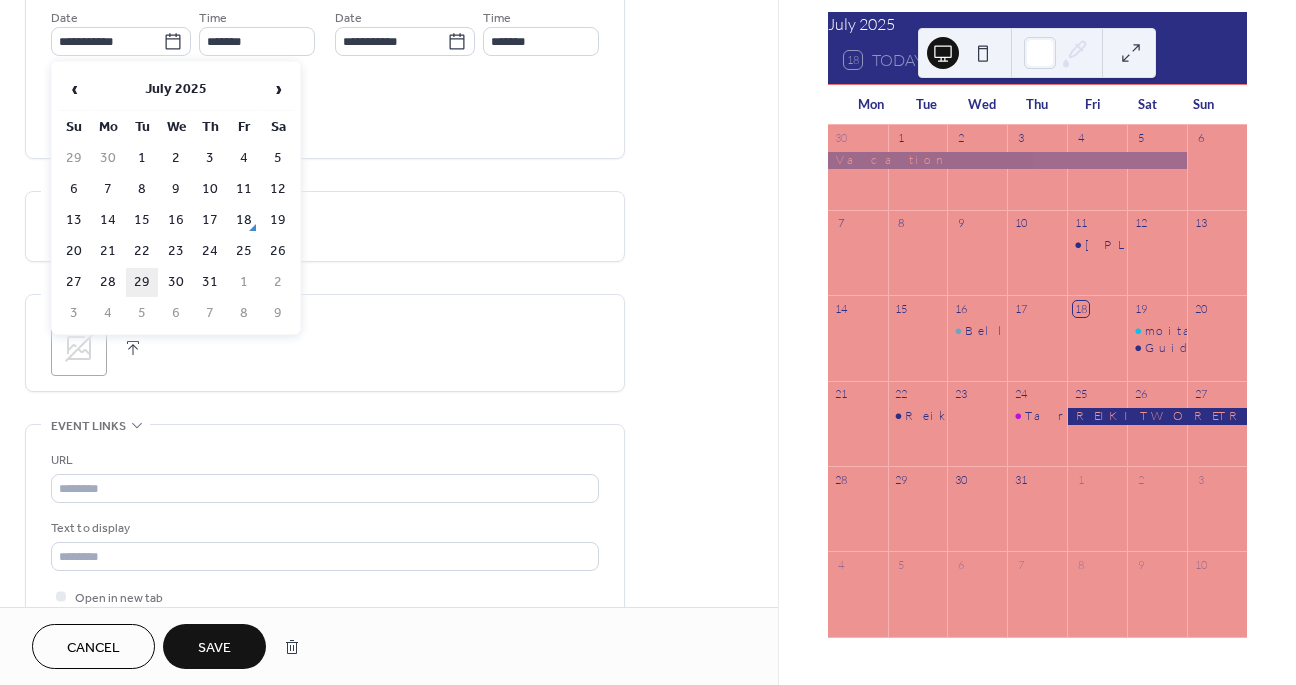 click on "29" at bounding box center (142, 282) 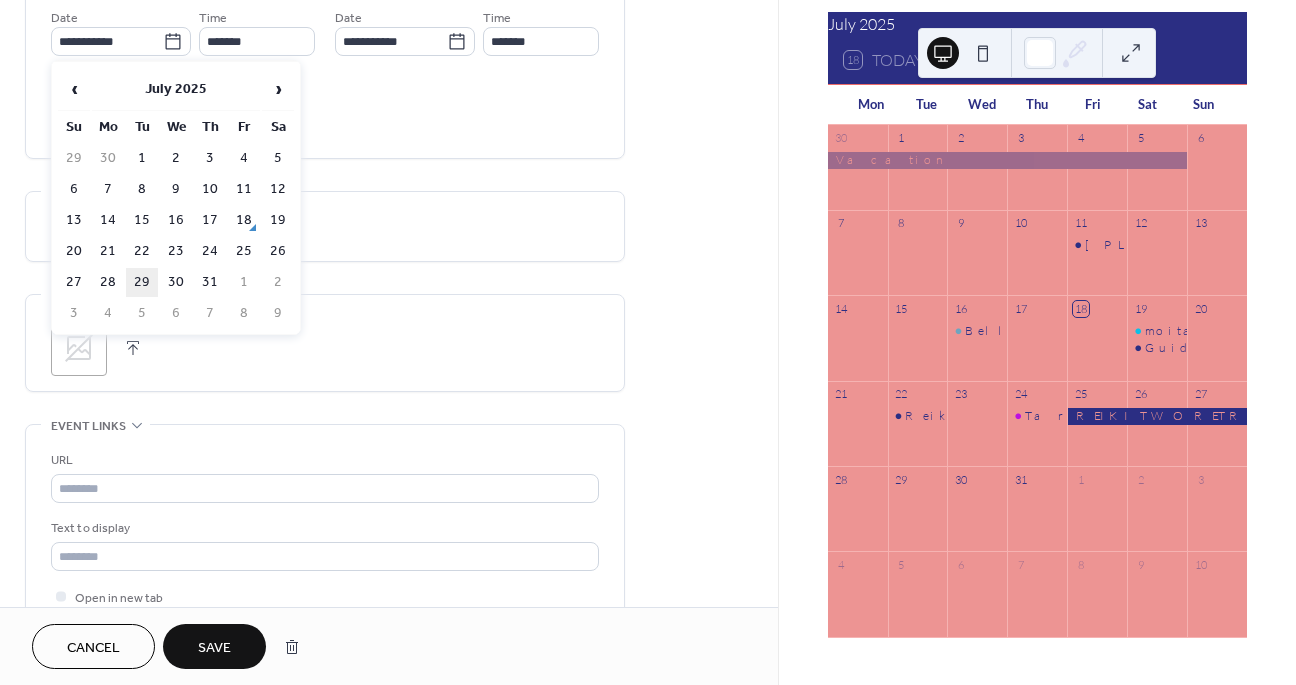 type on "**********" 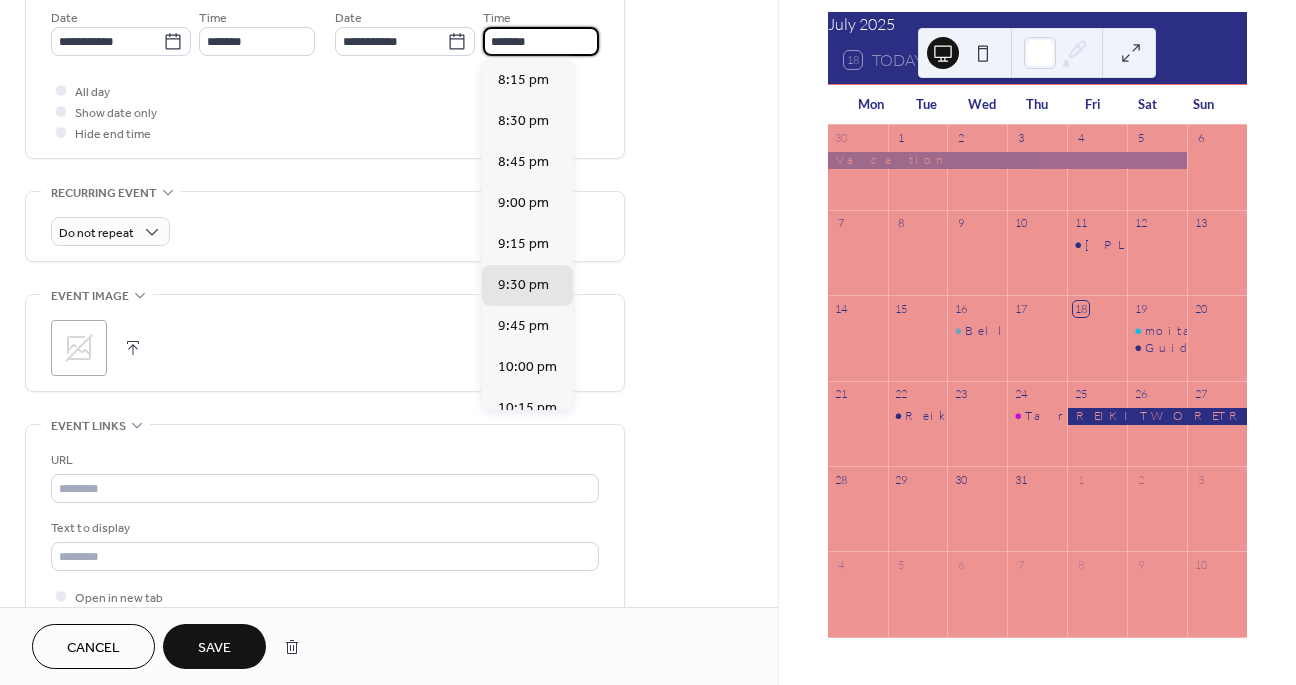 click on "*******" at bounding box center (541, 41) 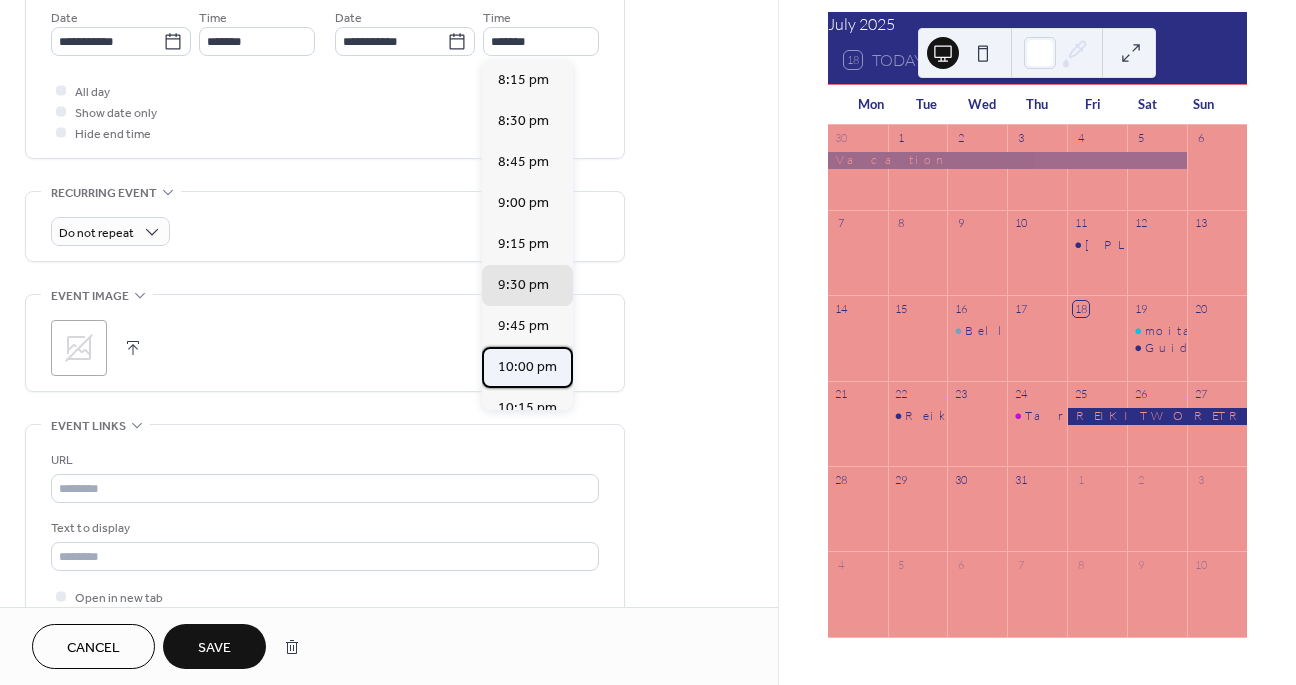 click on "10:00 pm" at bounding box center [527, 367] 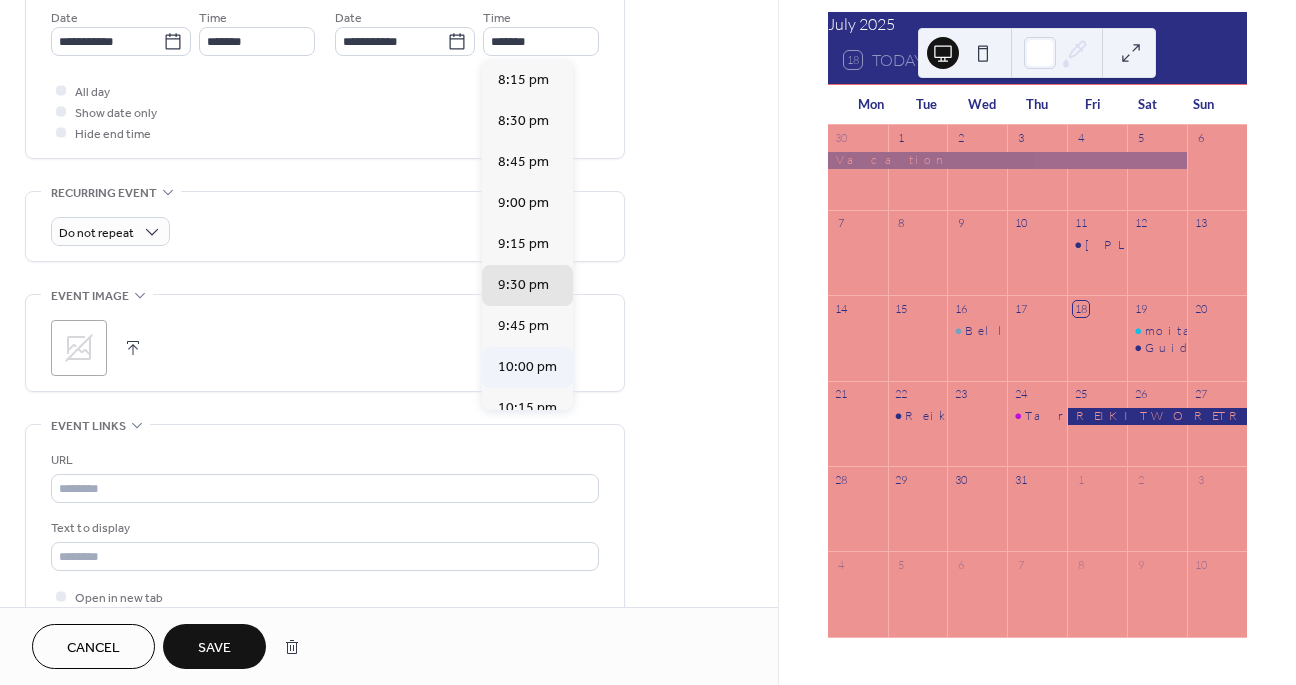 type on "********" 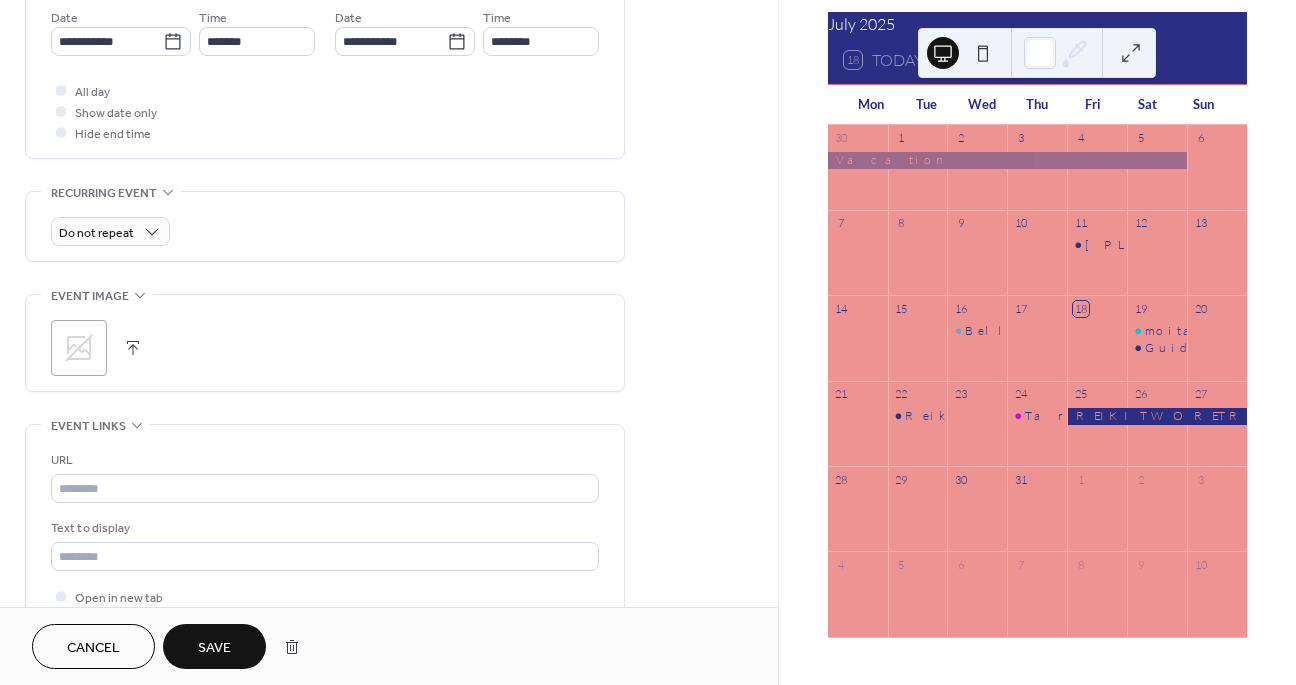 click at bounding box center [133, 348] 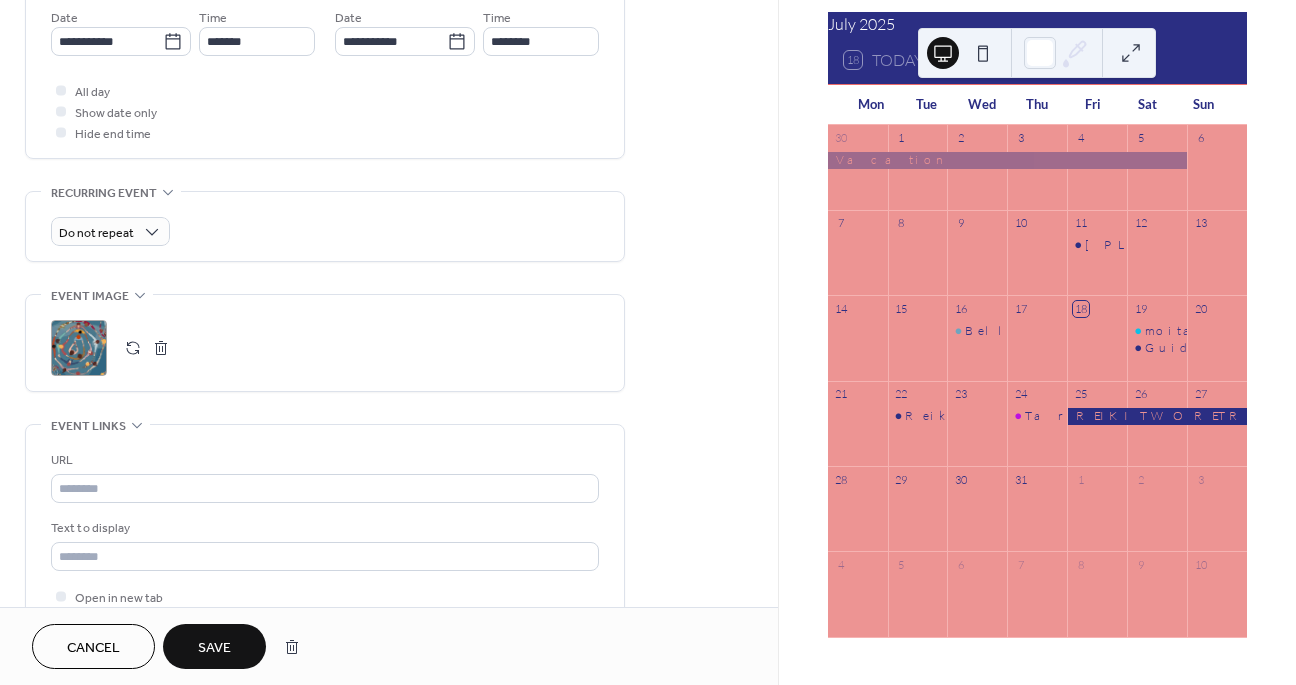 click on "Save" at bounding box center (214, 648) 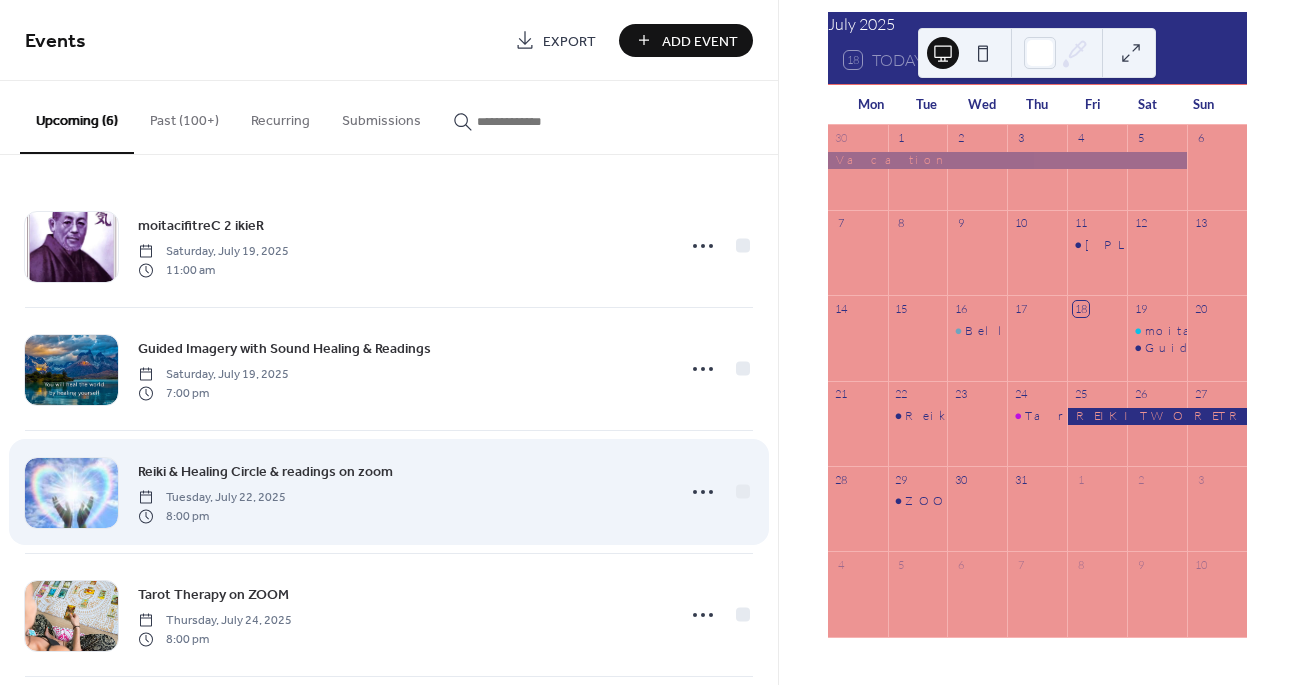 scroll, scrollTop: 267, scrollLeft: 0, axis: vertical 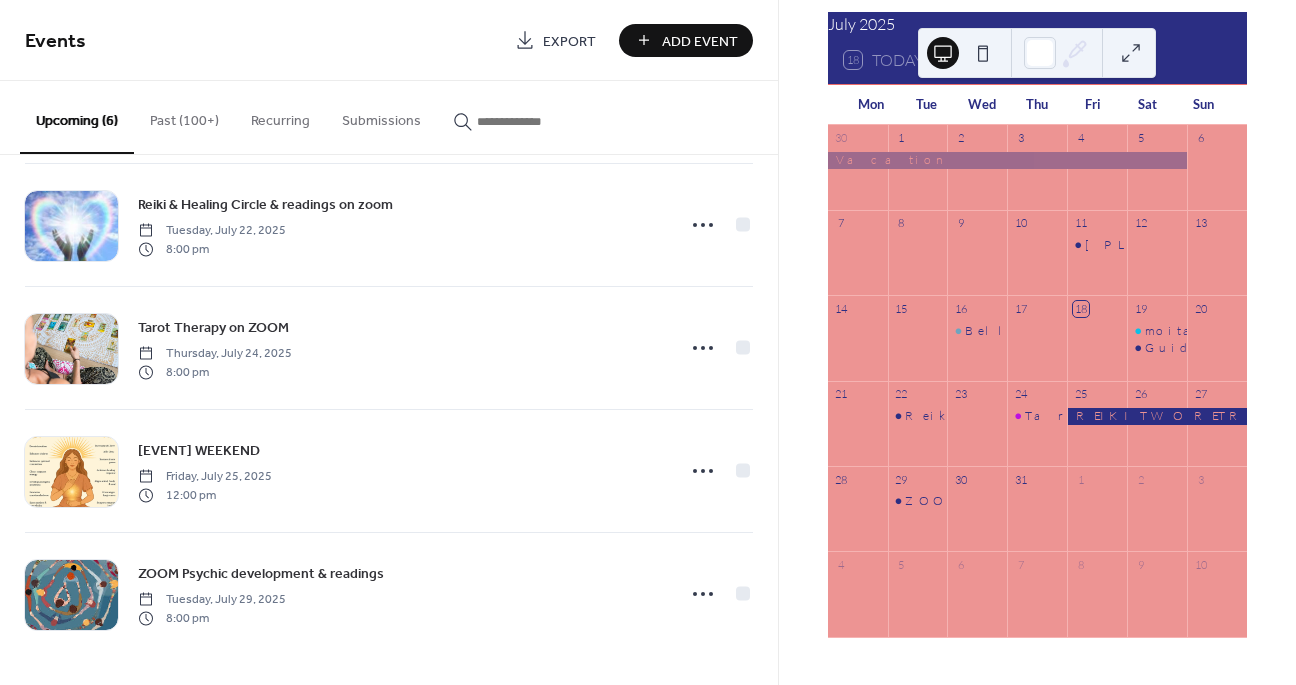 click on "Past (100+)" at bounding box center (184, 116) 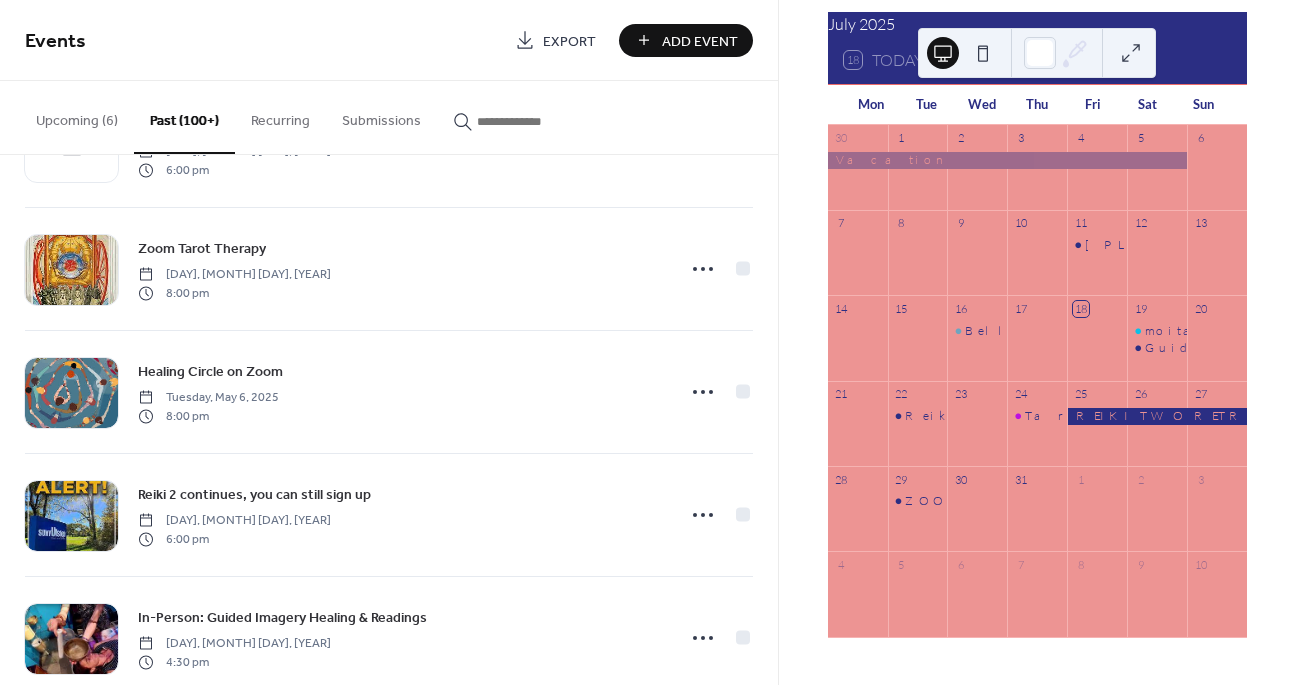 scroll, scrollTop: 1952, scrollLeft: 0, axis: vertical 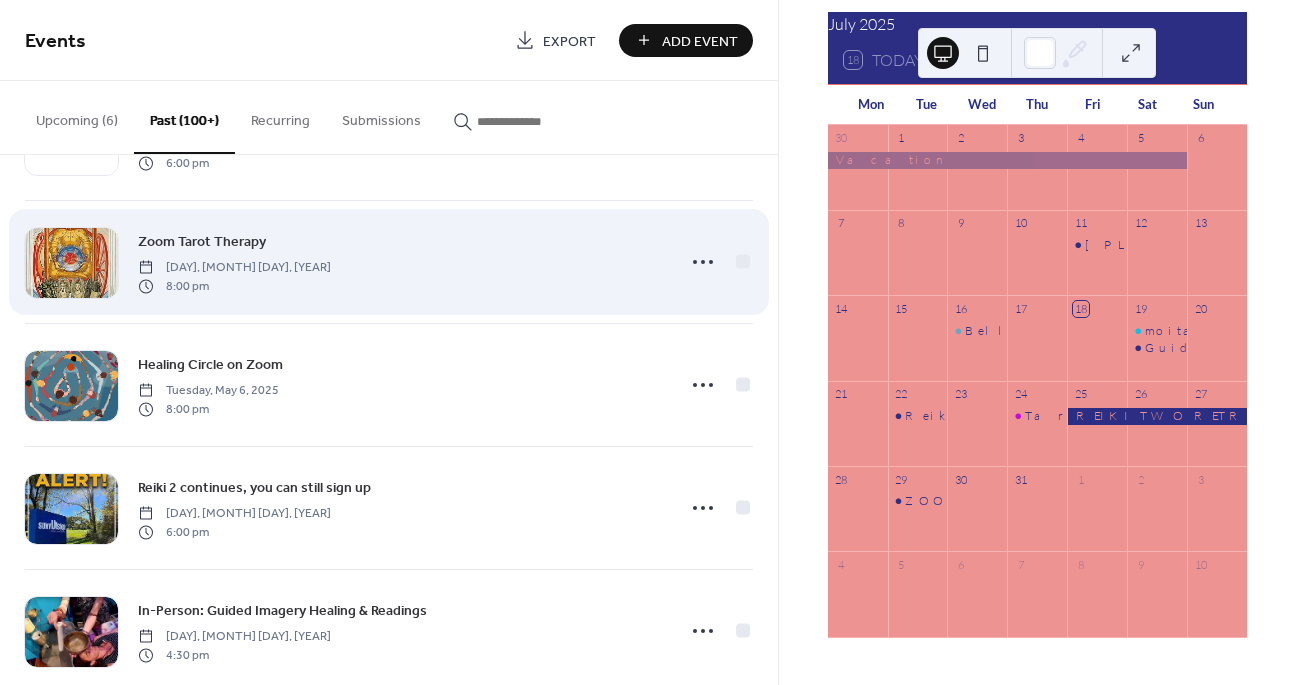 click on "ZOOM [EVENT] [DAY], [MONTH] [DAY], [YEAR] [TIME]" at bounding box center (400, 262) 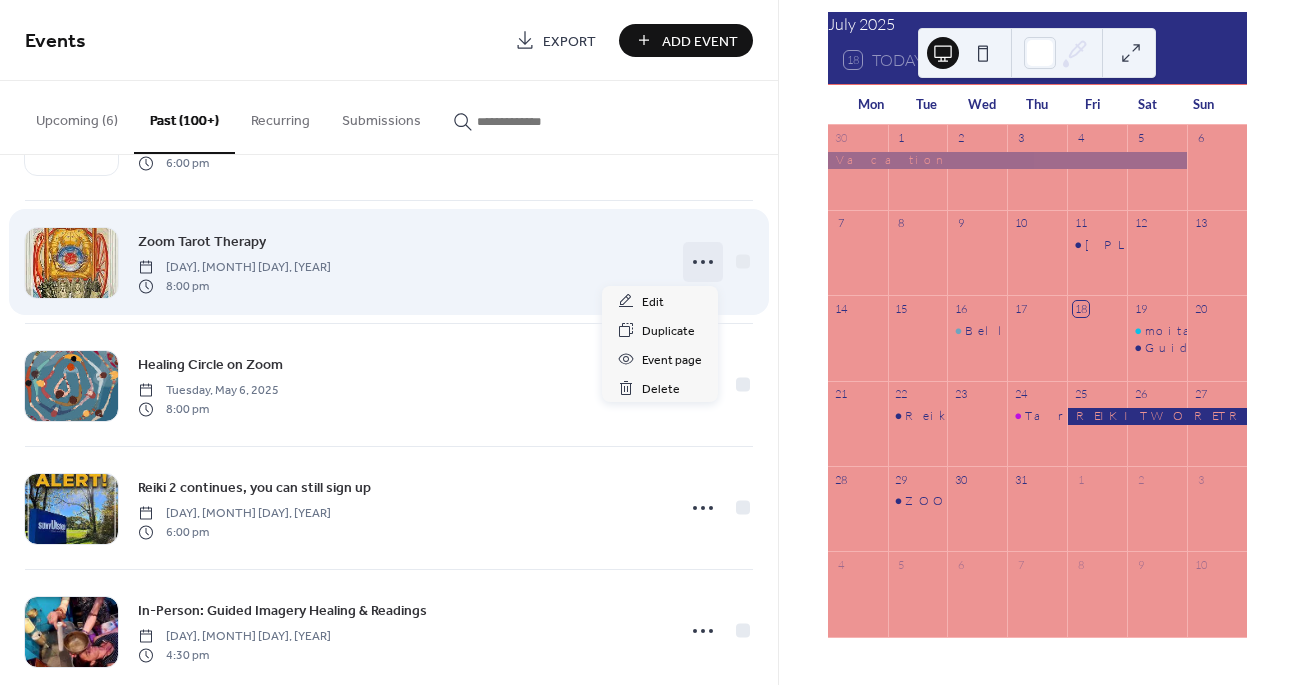 click 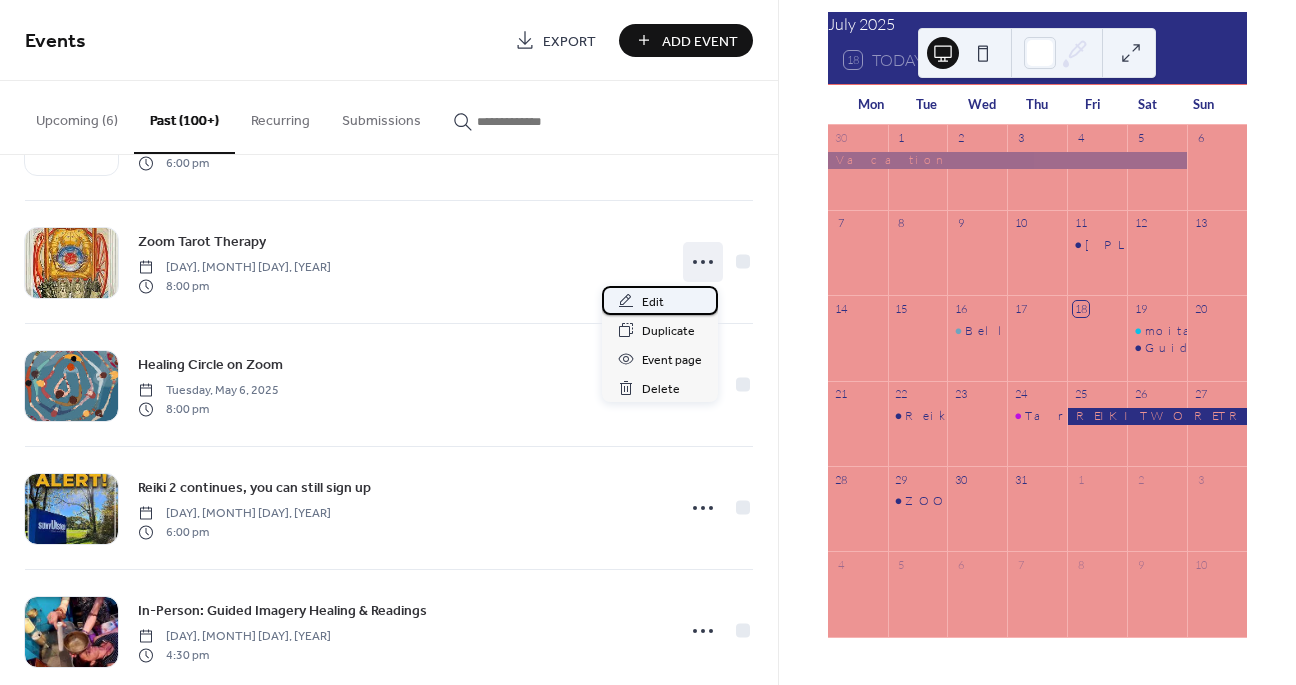 click on "Edit" at bounding box center [660, 300] 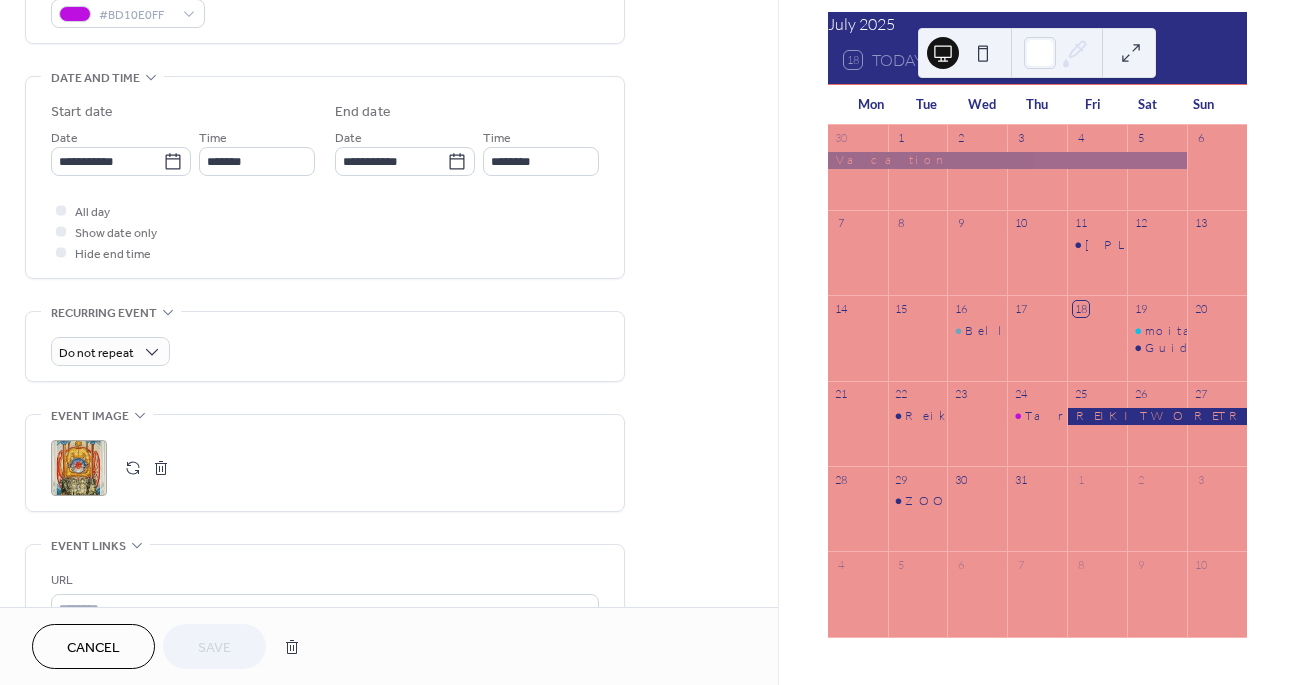 scroll, scrollTop: 578, scrollLeft: 0, axis: vertical 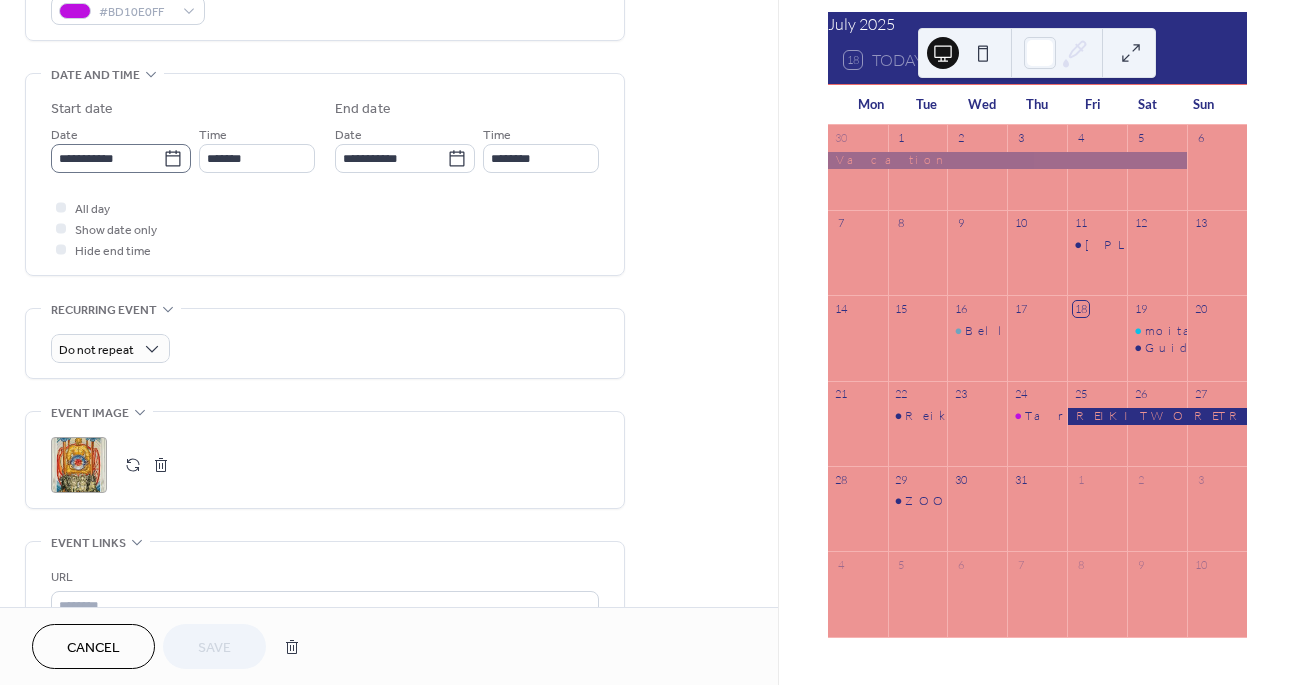 click 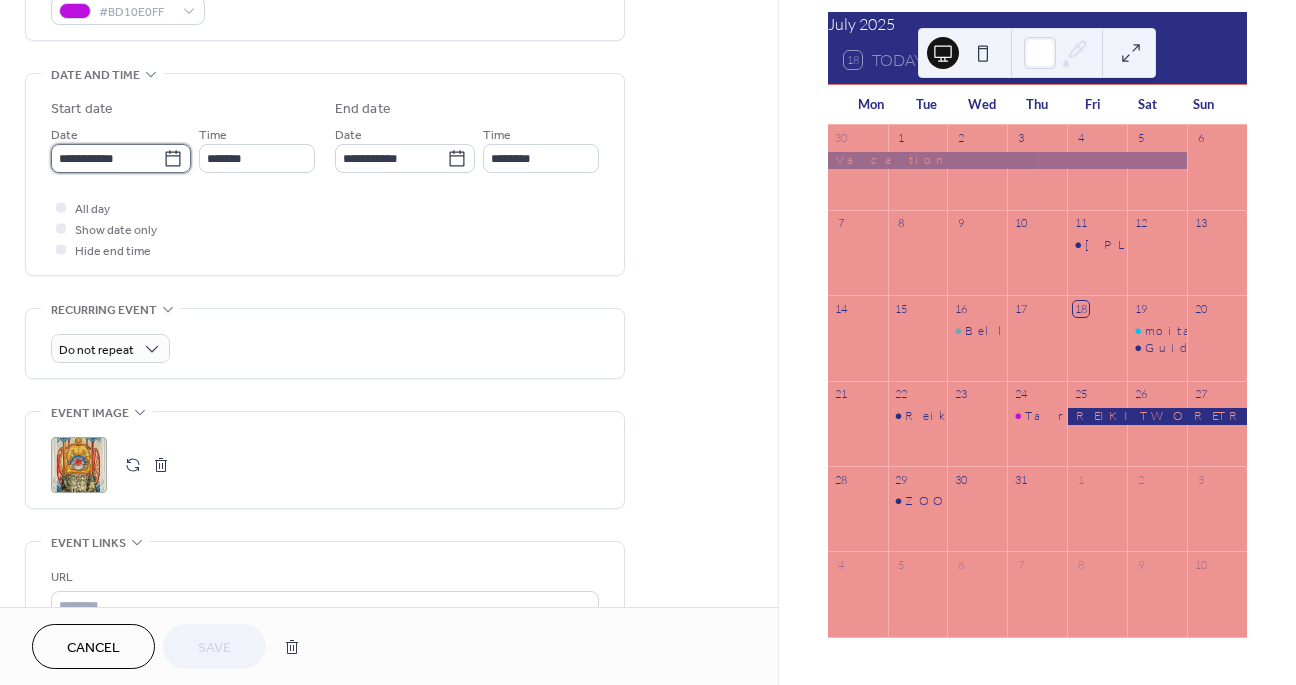 click on "**********" at bounding box center [107, 158] 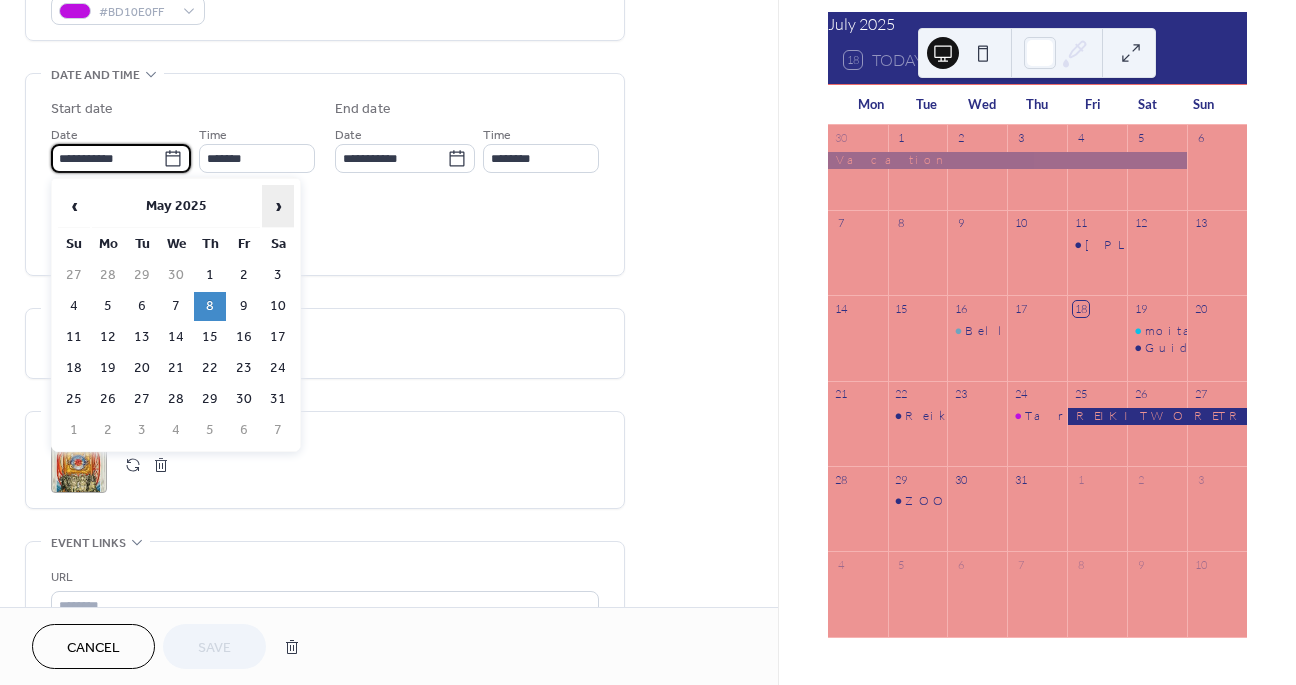 click on "›" at bounding box center [278, 206] 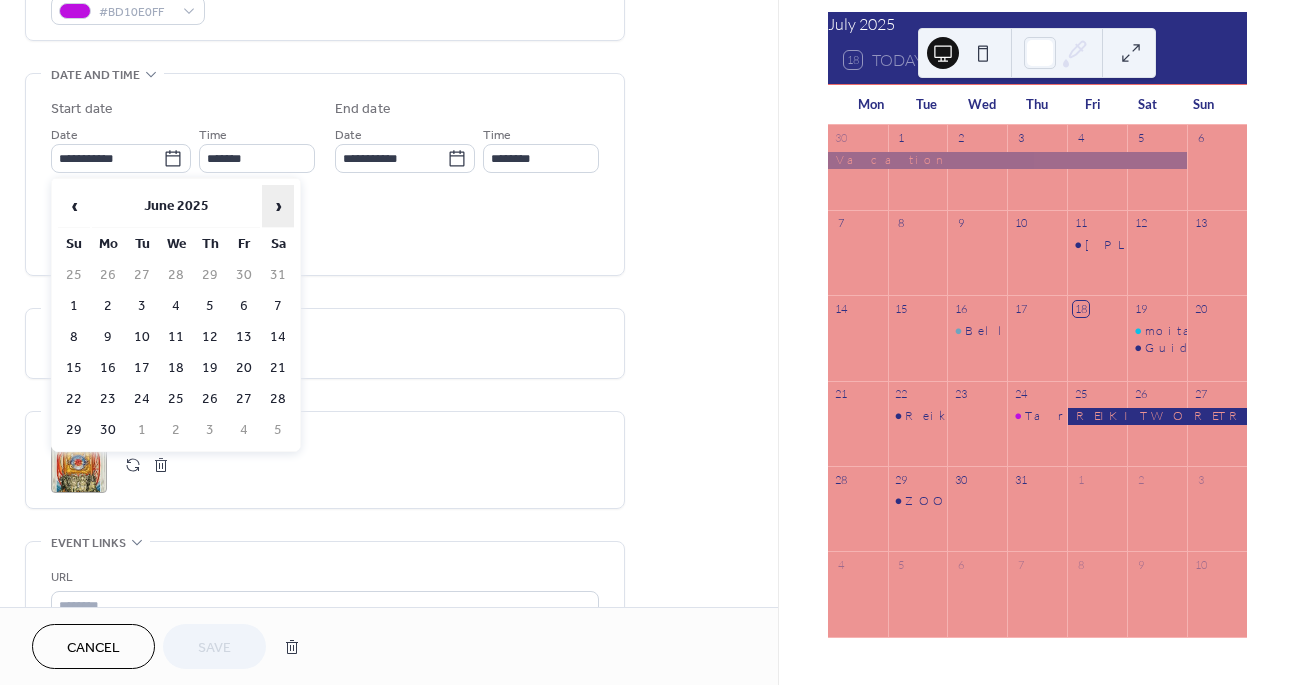 click on "›" at bounding box center (278, 206) 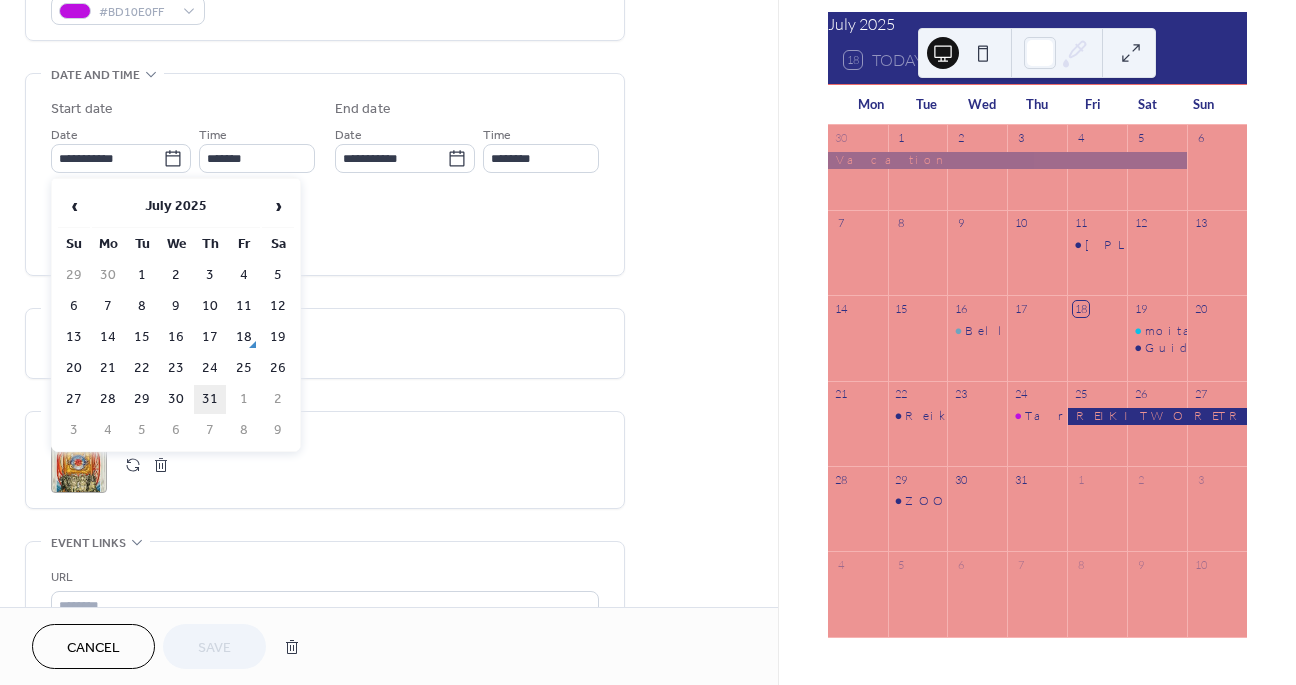 click on "31" at bounding box center (210, 399) 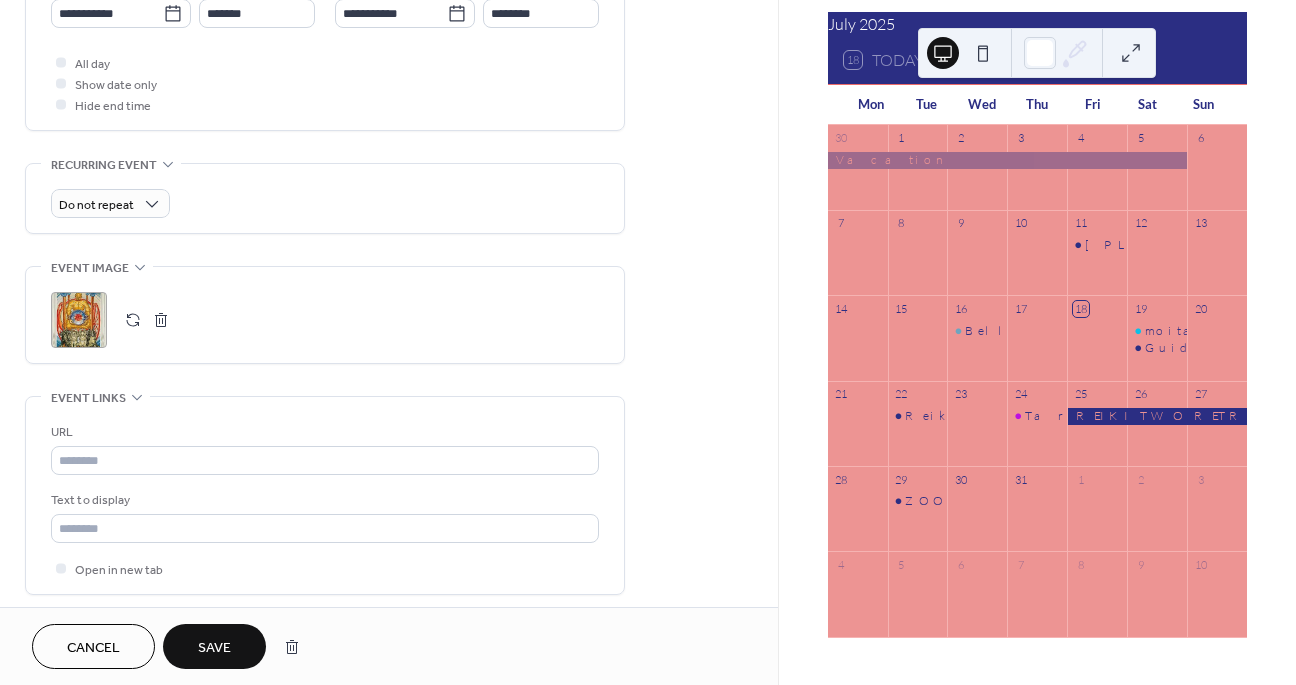 scroll, scrollTop: 799, scrollLeft: 0, axis: vertical 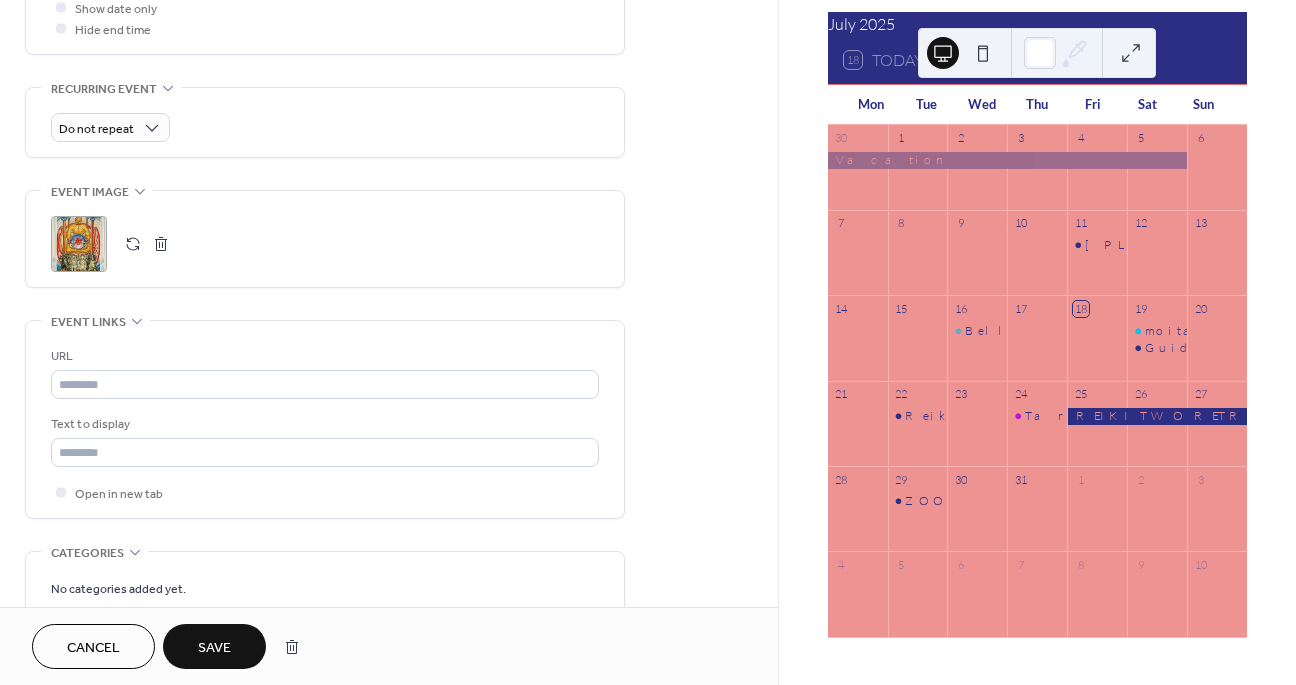 click on "Save" at bounding box center [214, 648] 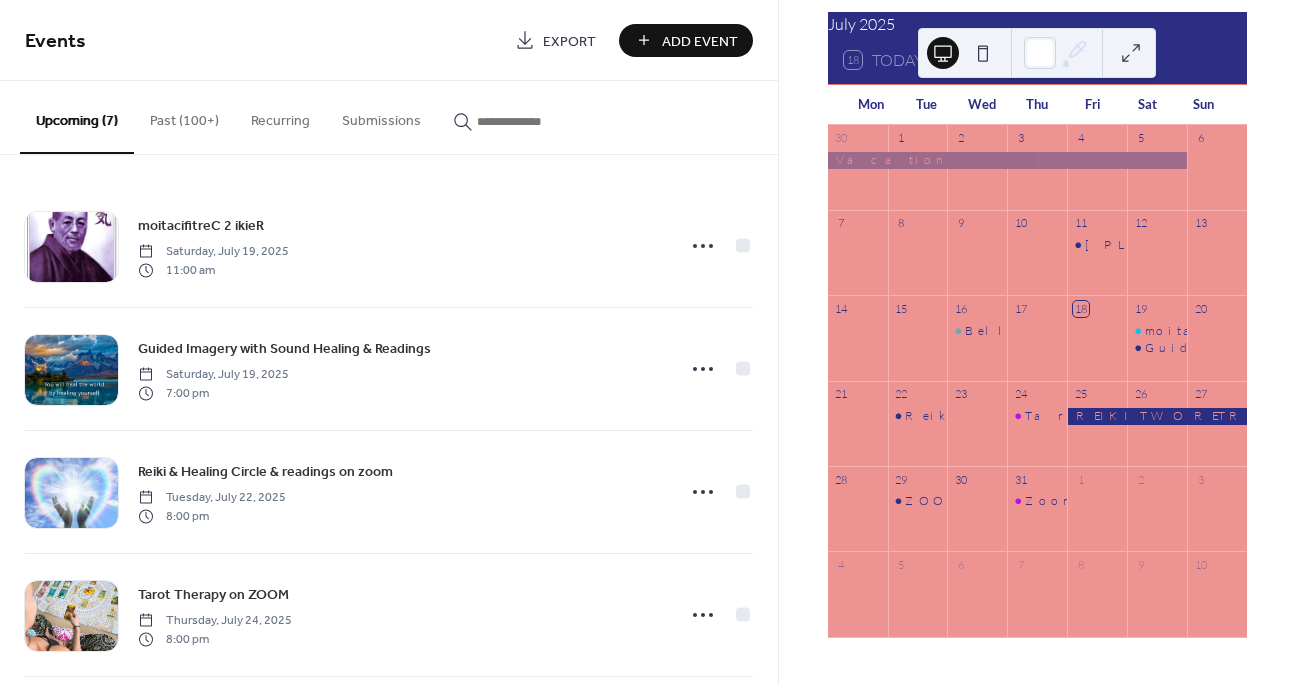 click on "Past (100+)" at bounding box center (184, 116) 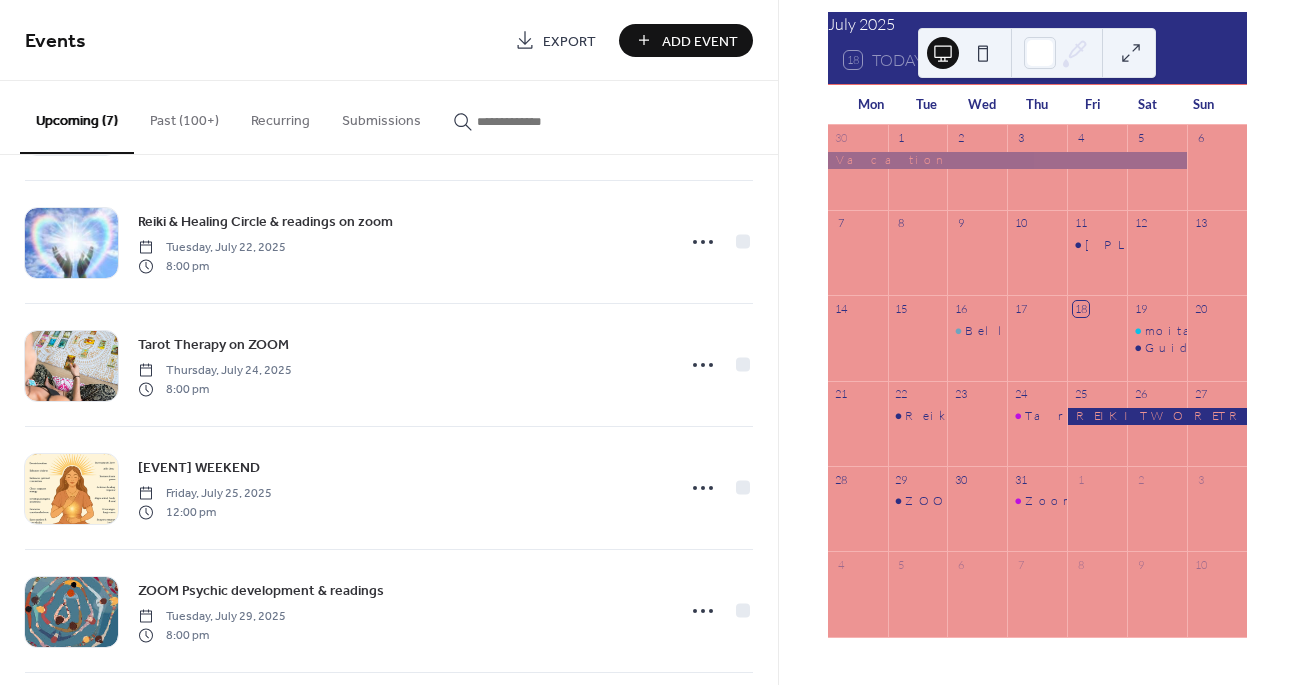 scroll, scrollTop: 337, scrollLeft: 0, axis: vertical 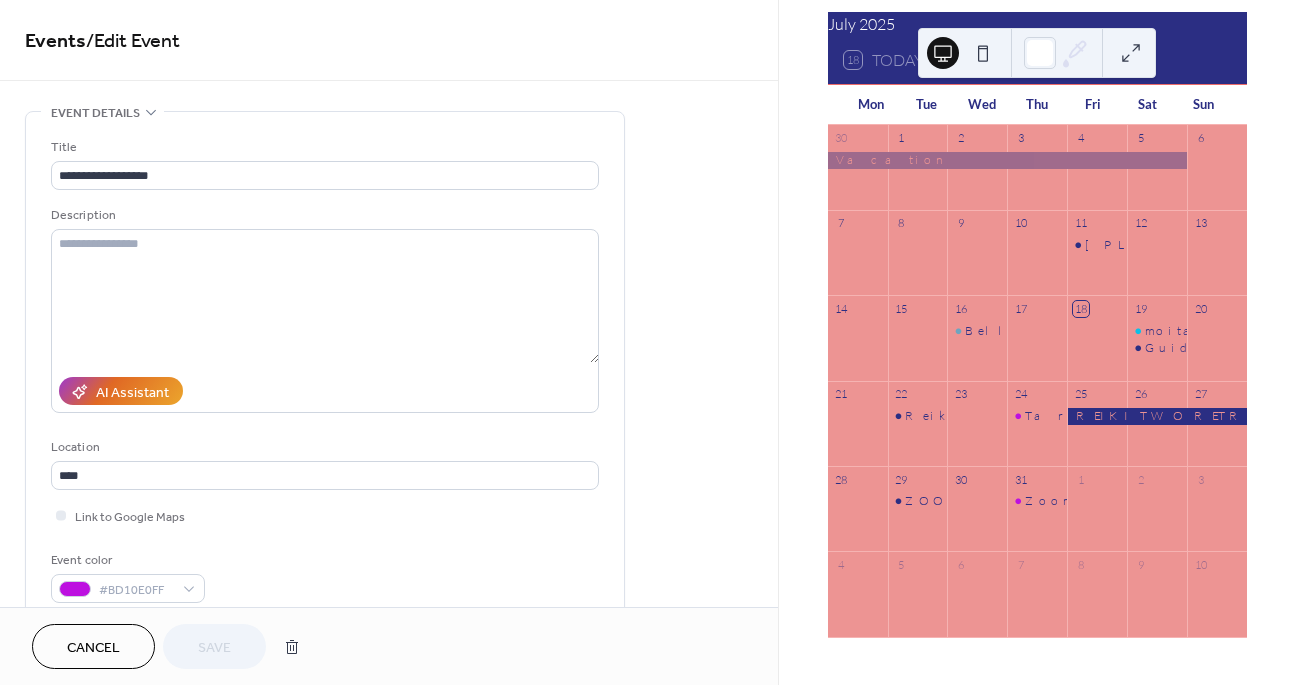 click on "Cancel" at bounding box center (93, 646) 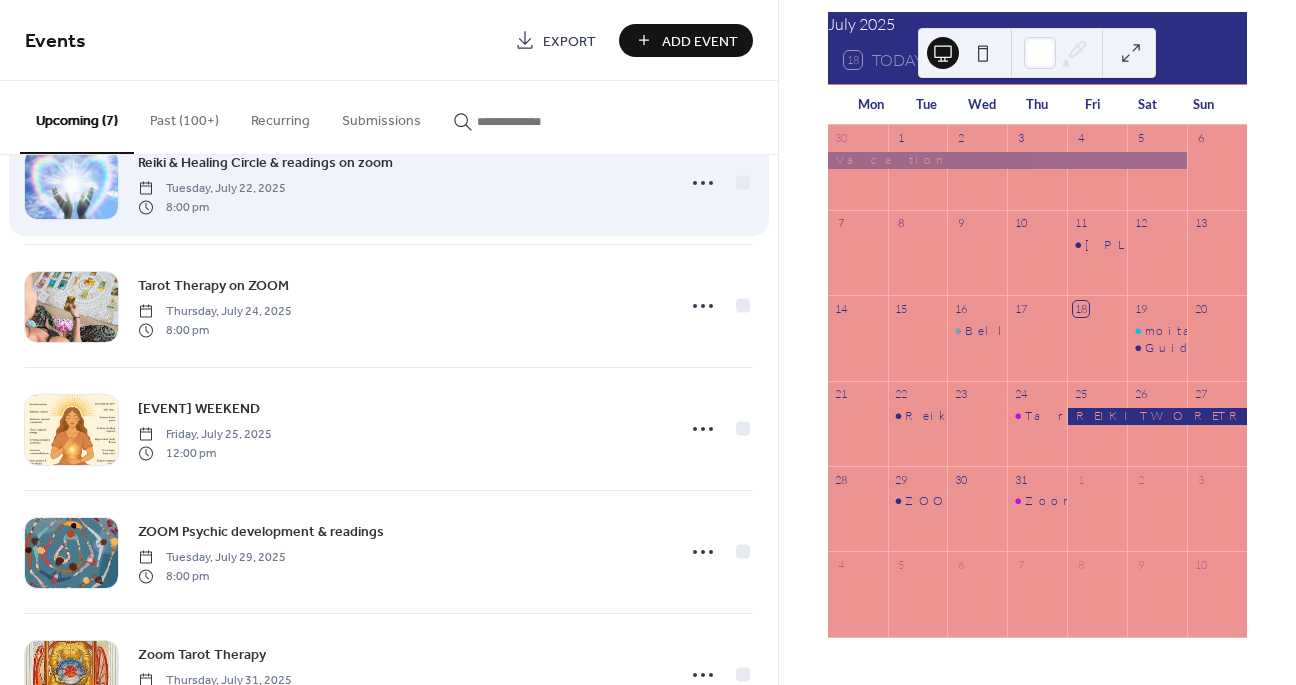 scroll, scrollTop: 390, scrollLeft: 0, axis: vertical 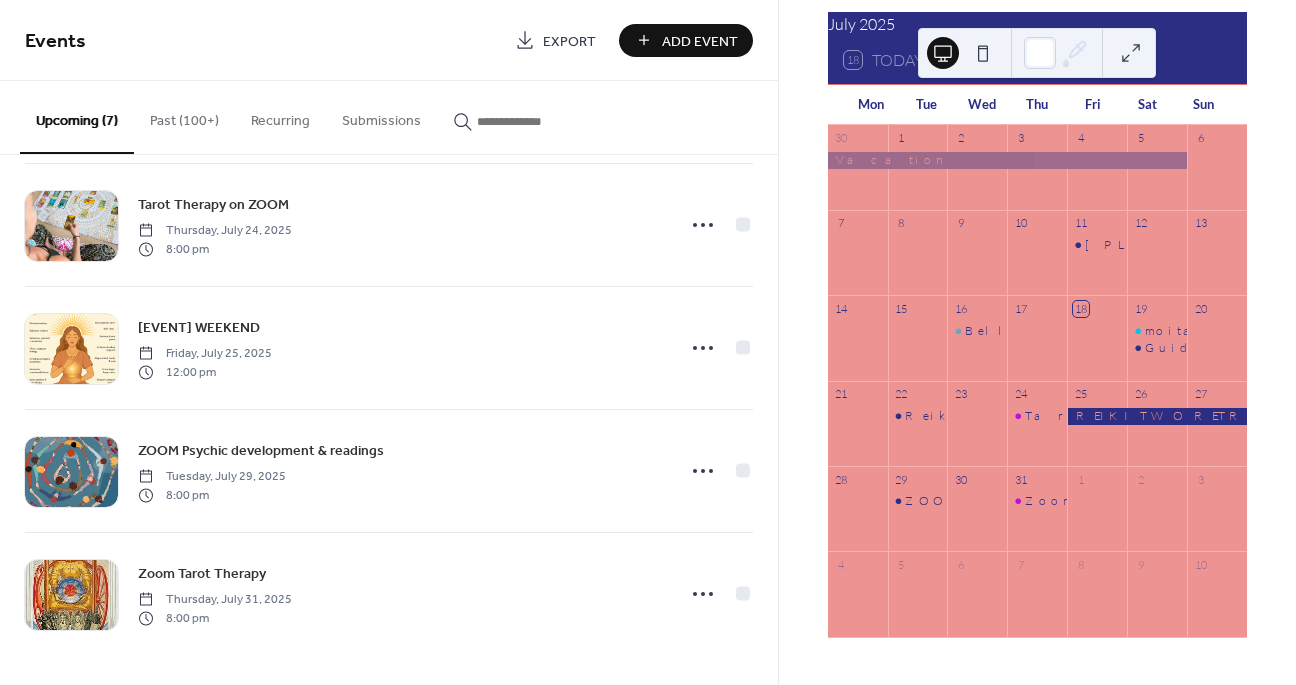 click on "Past (100+)" at bounding box center [184, 116] 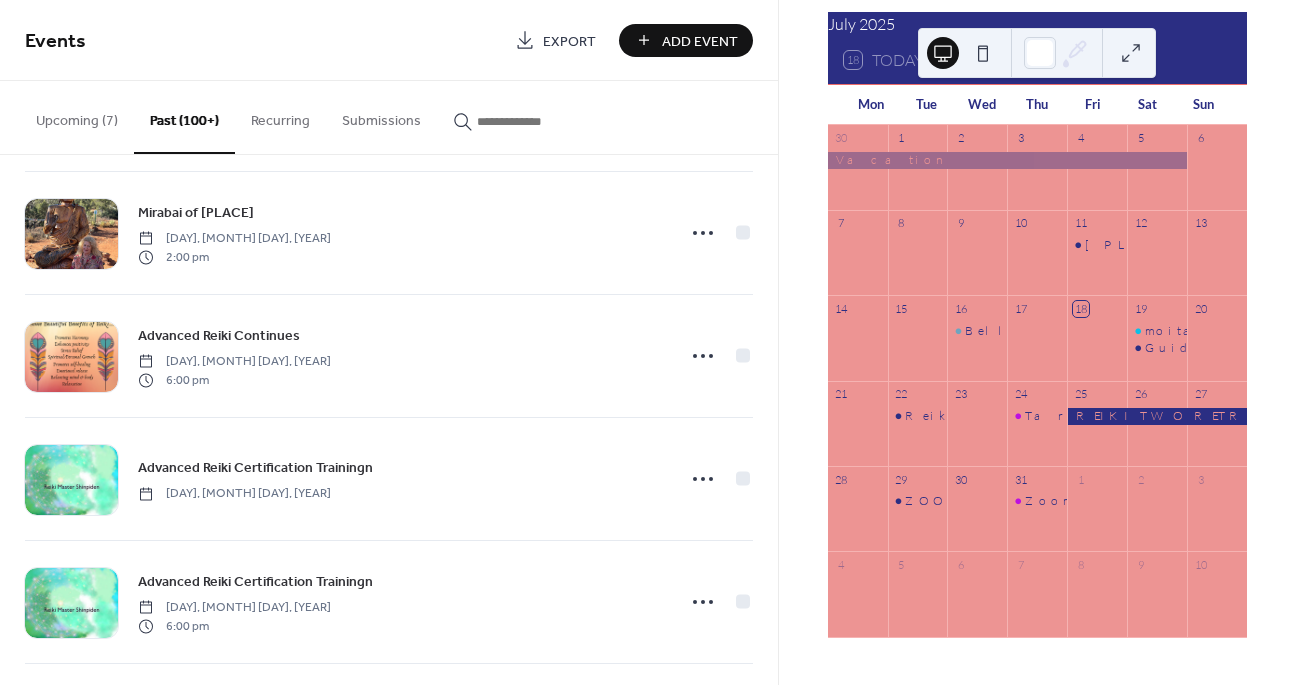 scroll, scrollTop: 3828, scrollLeft: 0, axis: vertical 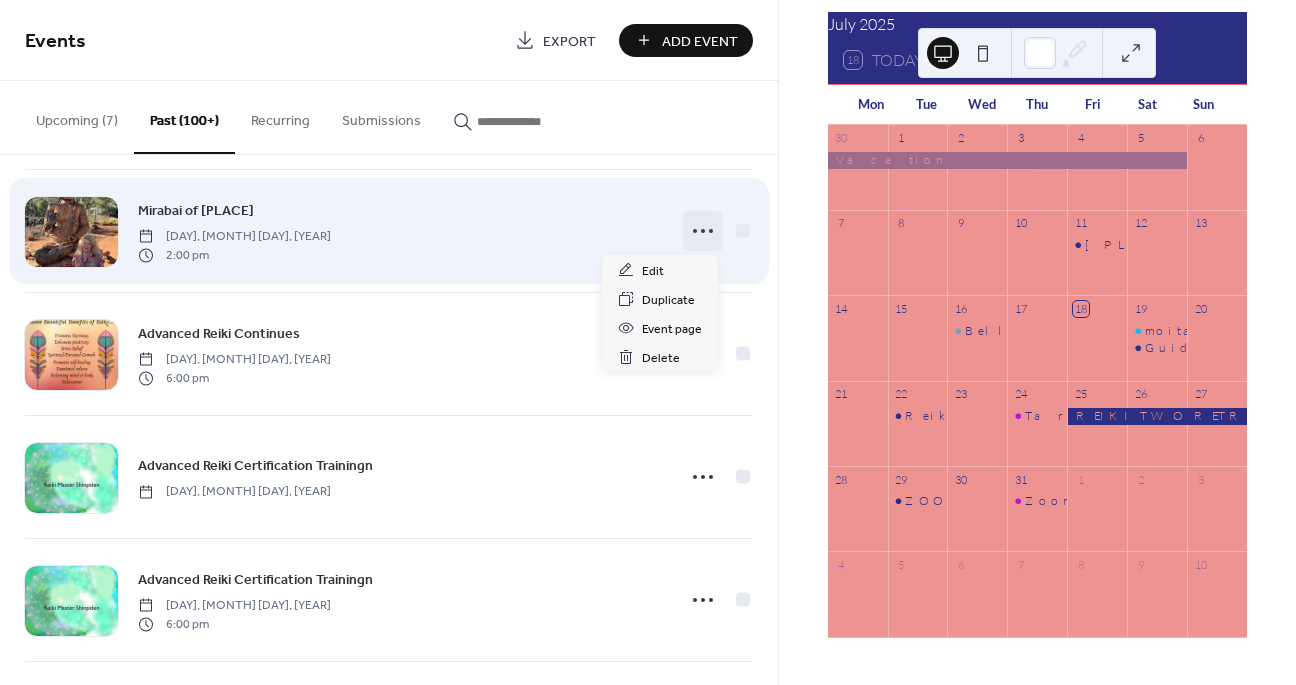 click 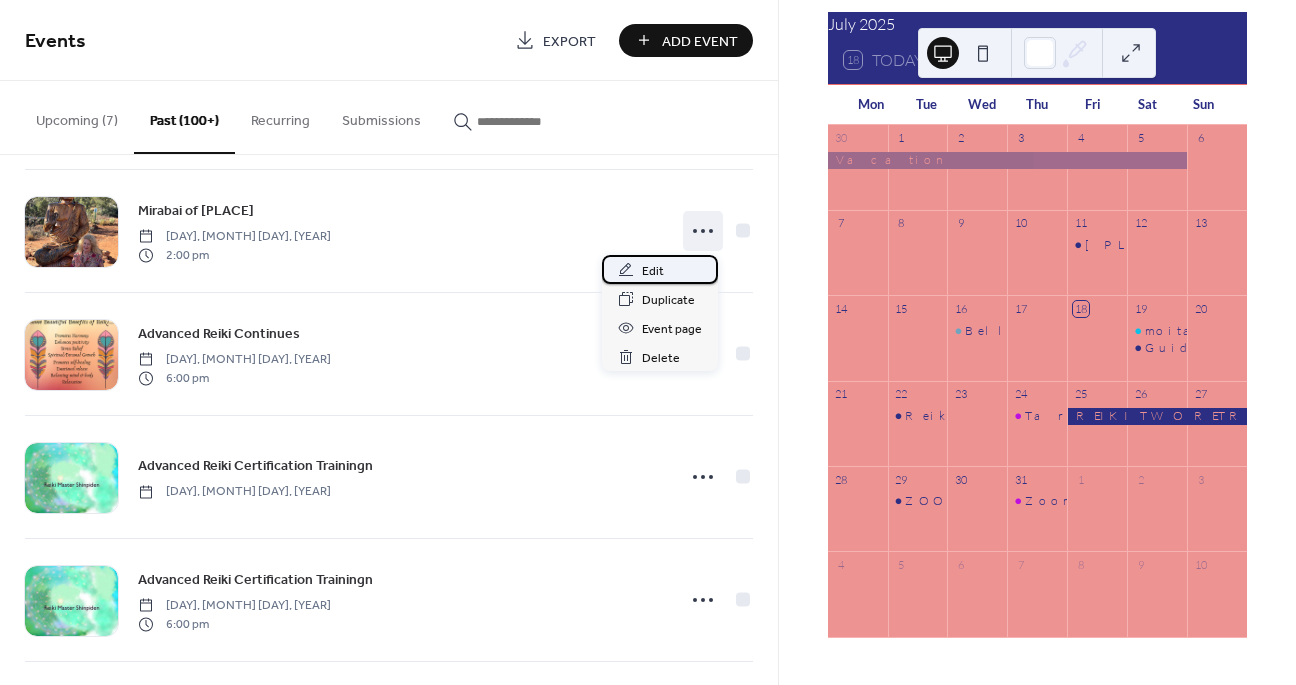 click on "Edit" at bounding box center (660, 269) 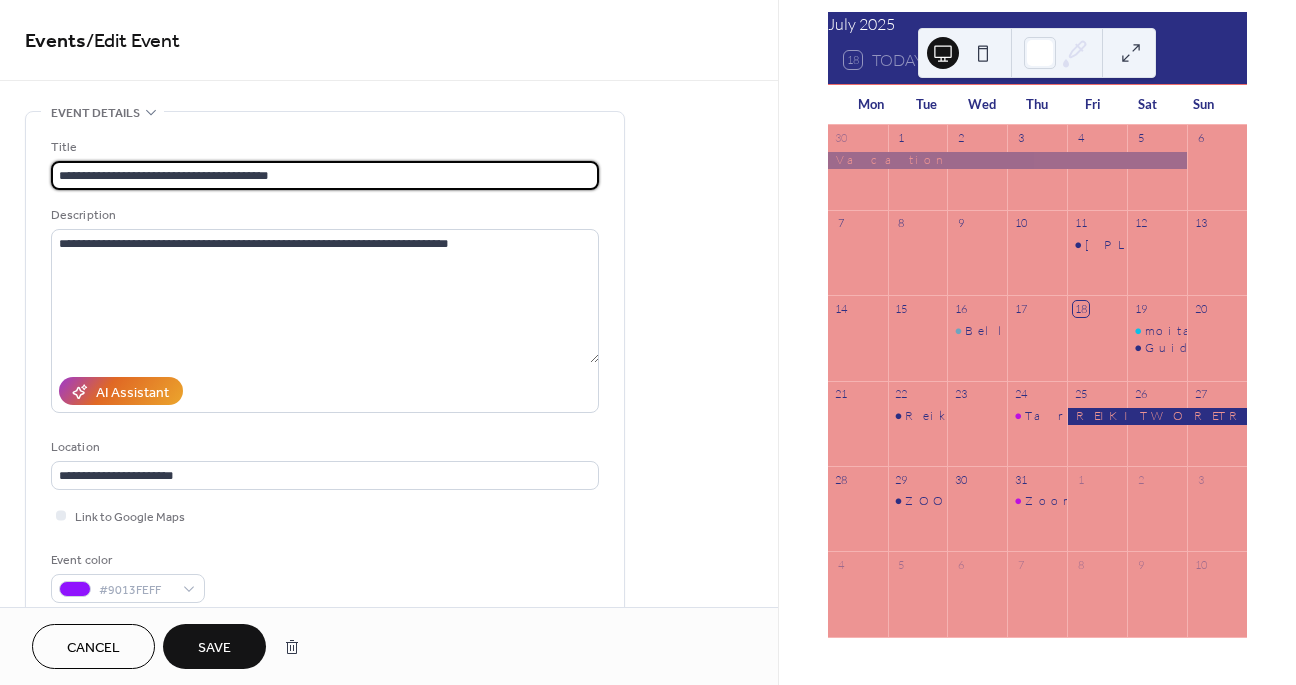 type on "**********" 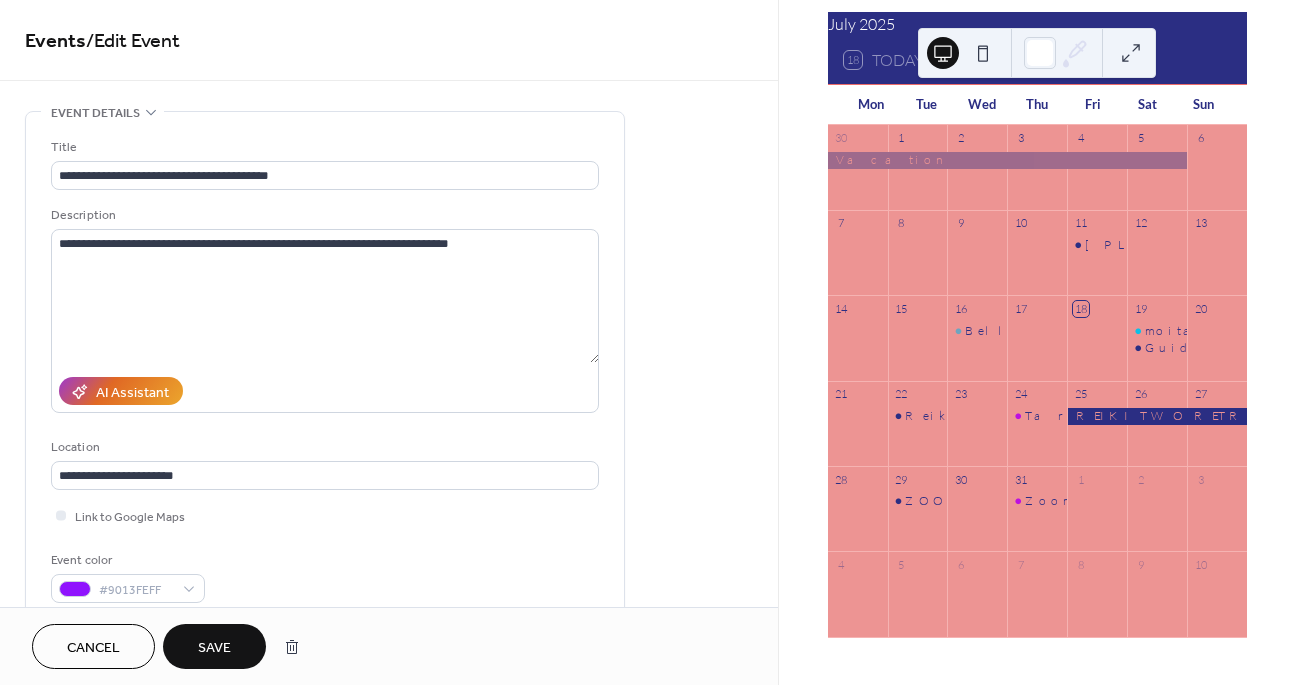 click on "Save" at bounding box center (214, 648) 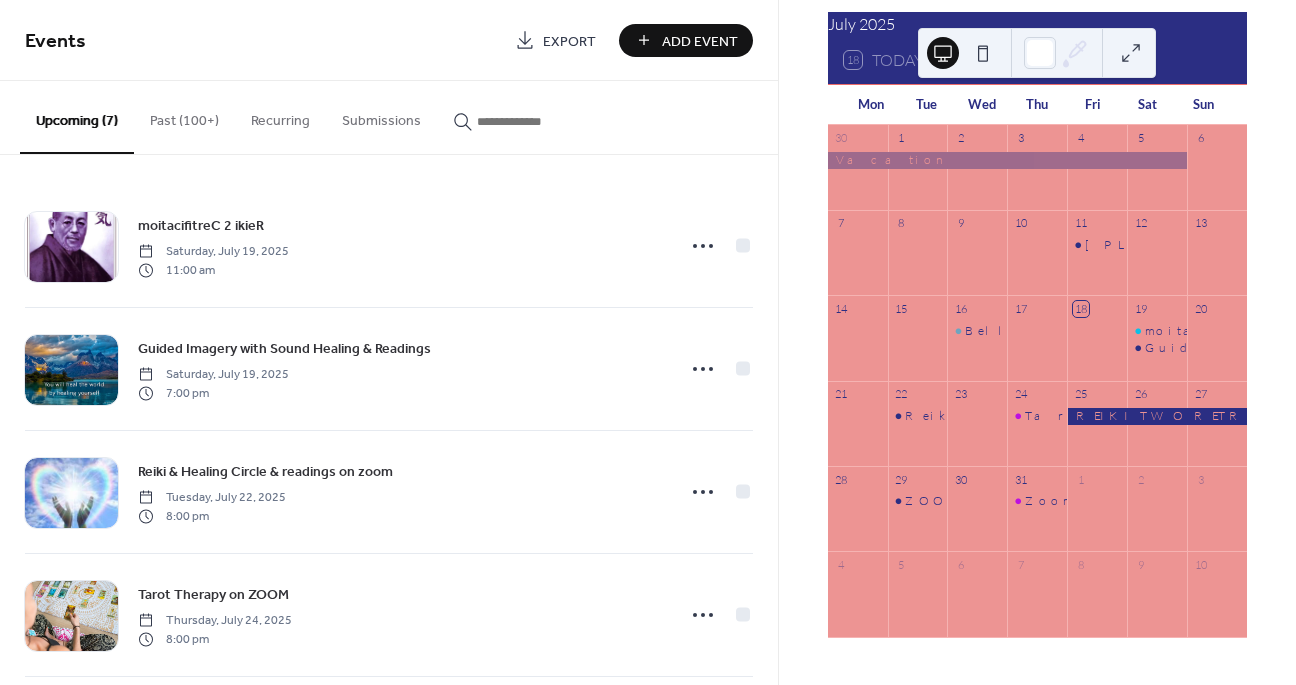 click on "Past (100+)" at bounding box center [184, 116] 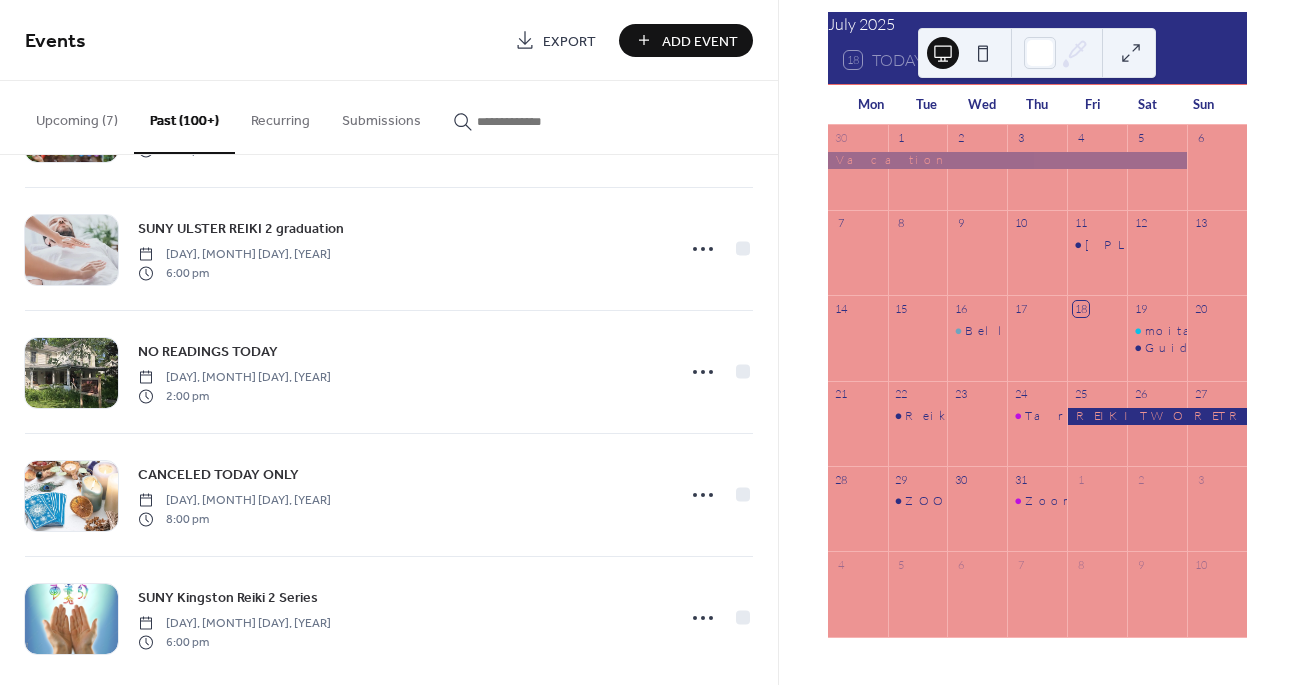 scroll, scrollTop: 5659, scrollLeft: 0, axis: vertical 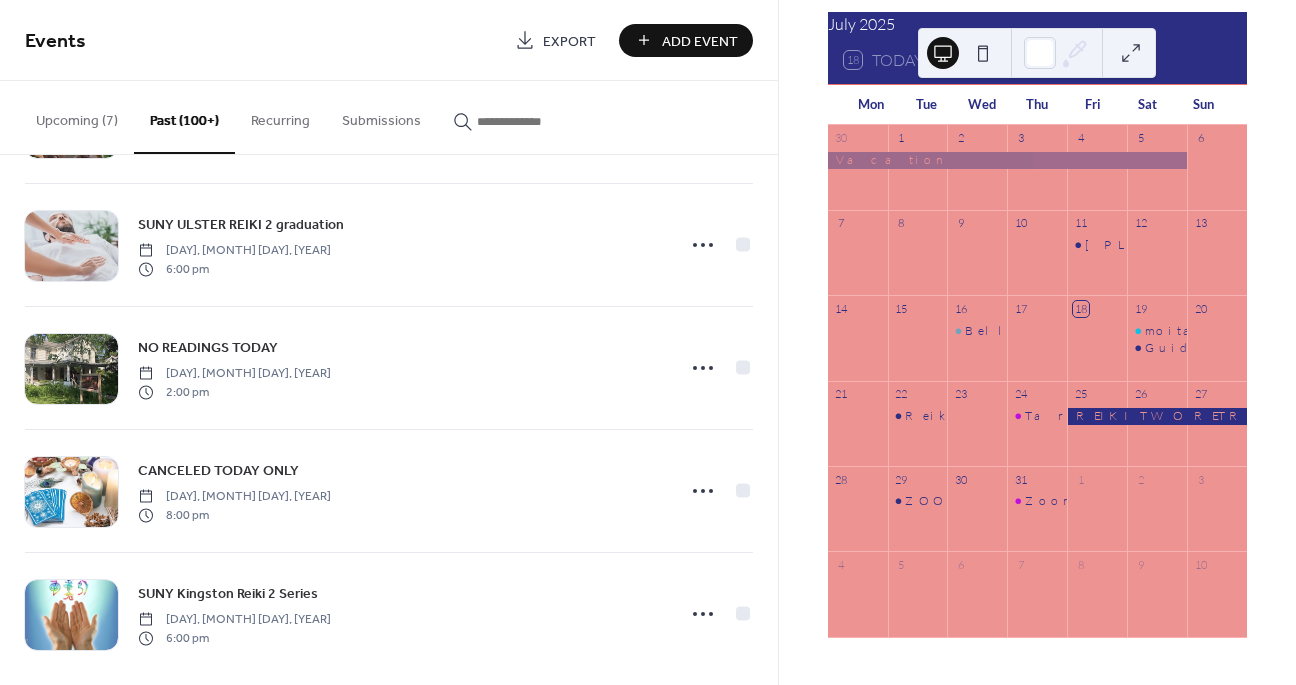 click at bounding box center (537, 121) 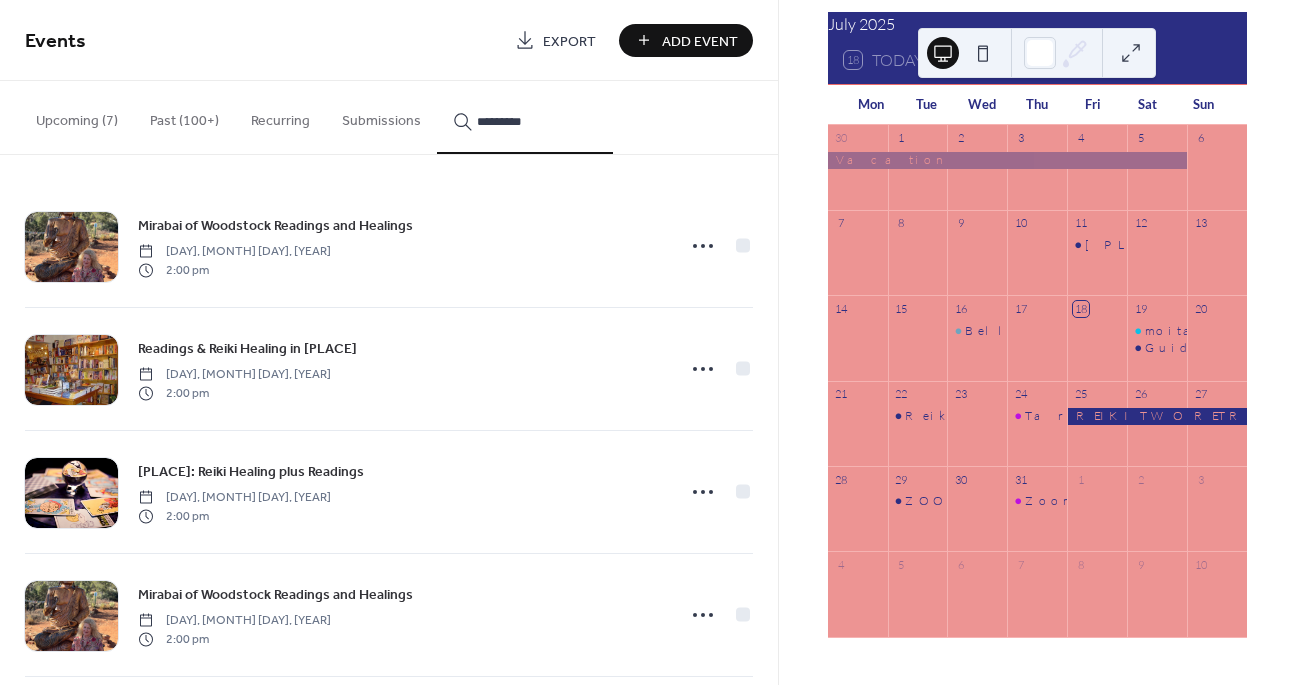 type on "*********" 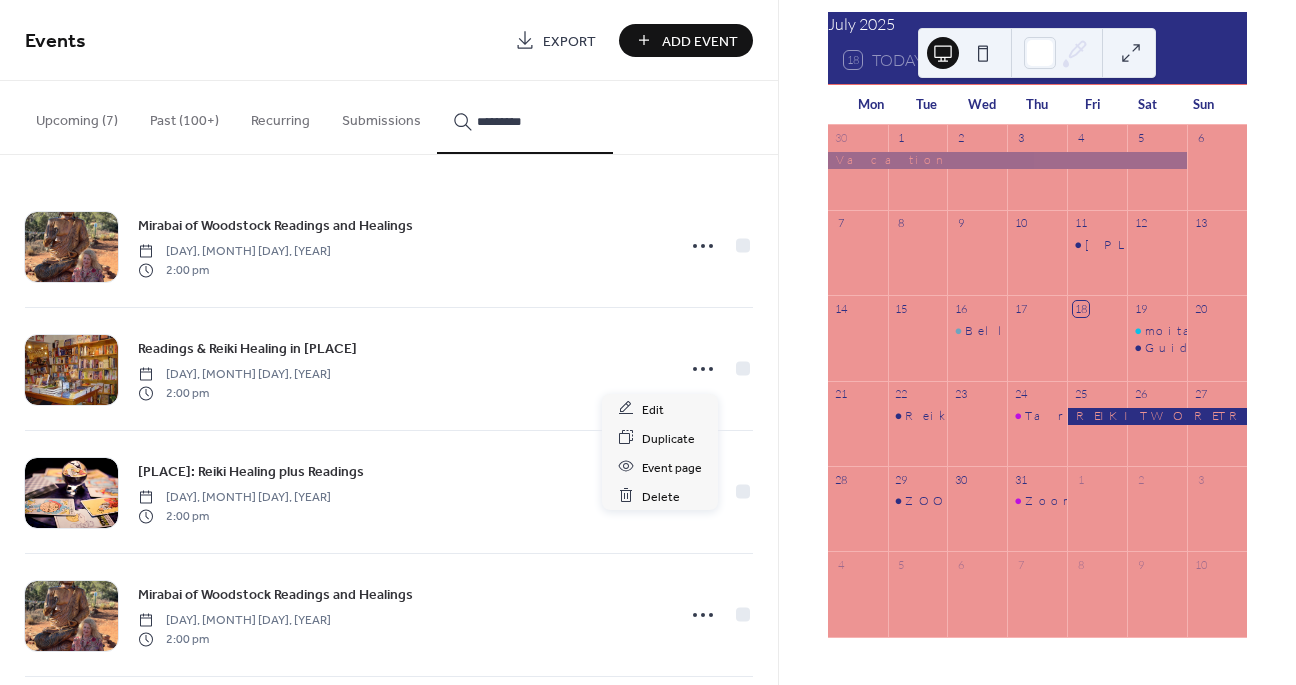 click 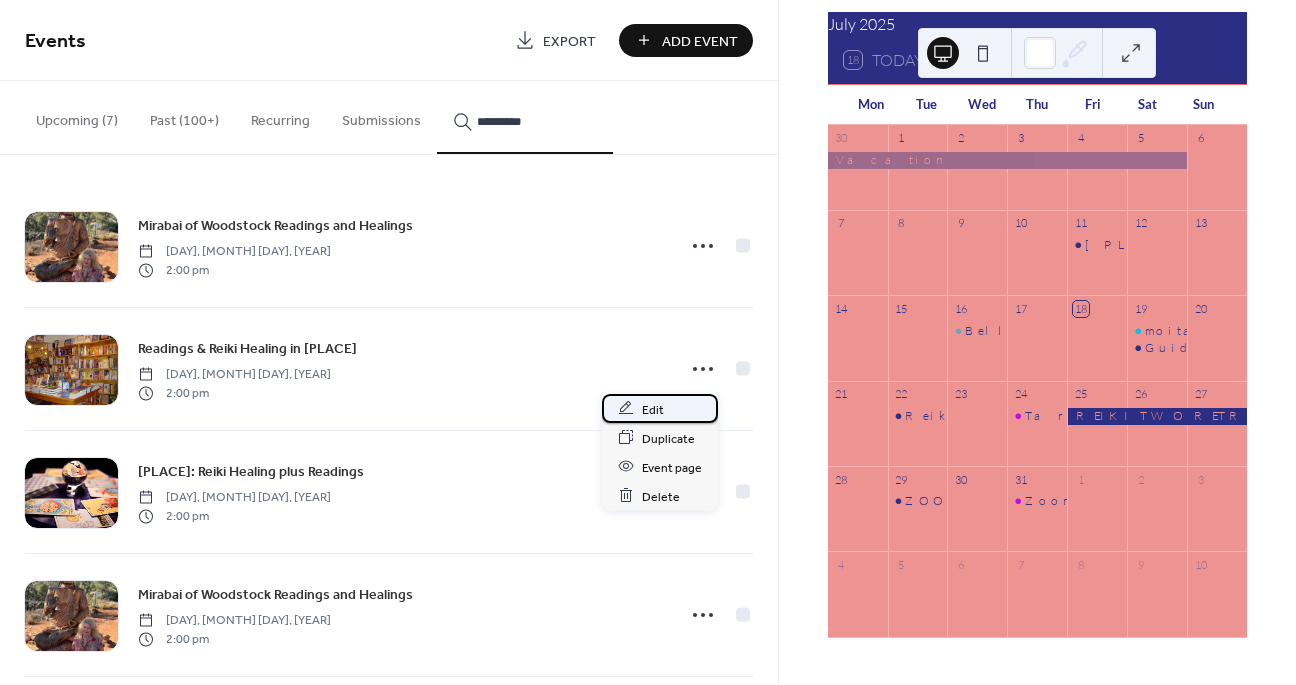click on "Edit" at bounding box center (660, 408) 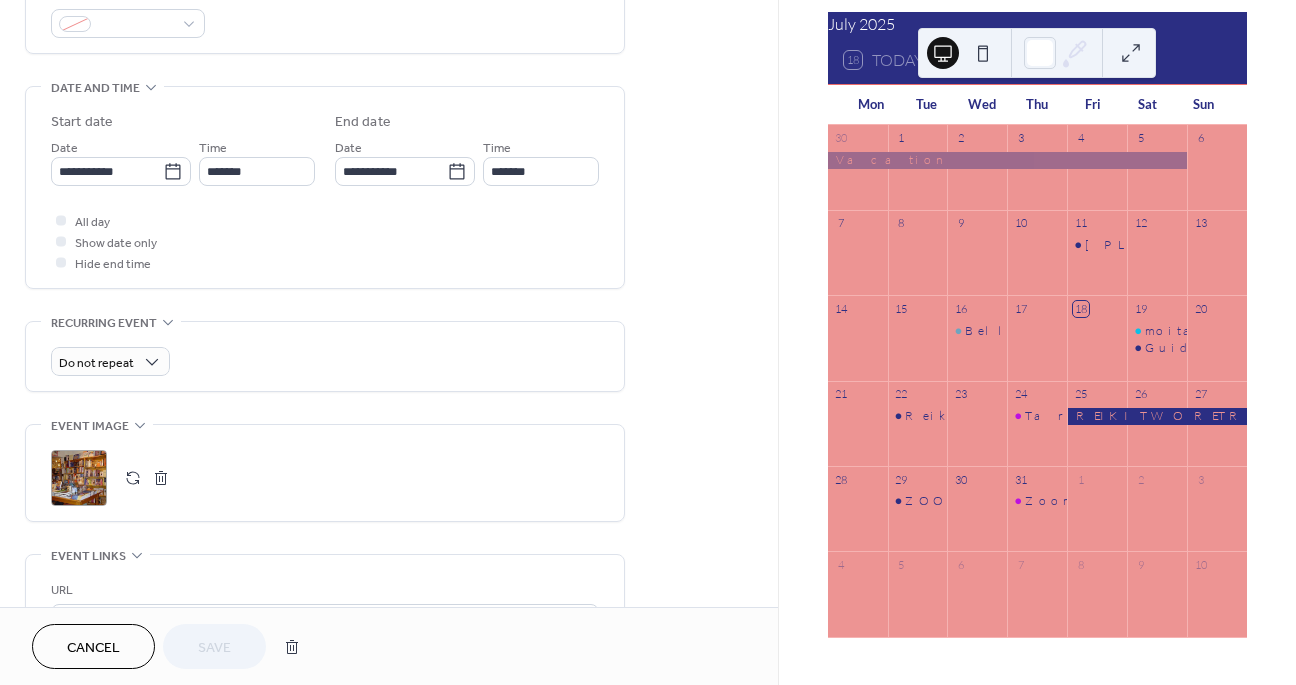 scroll, scrollTop: 575, scrollLeft: 0, axis: vertical 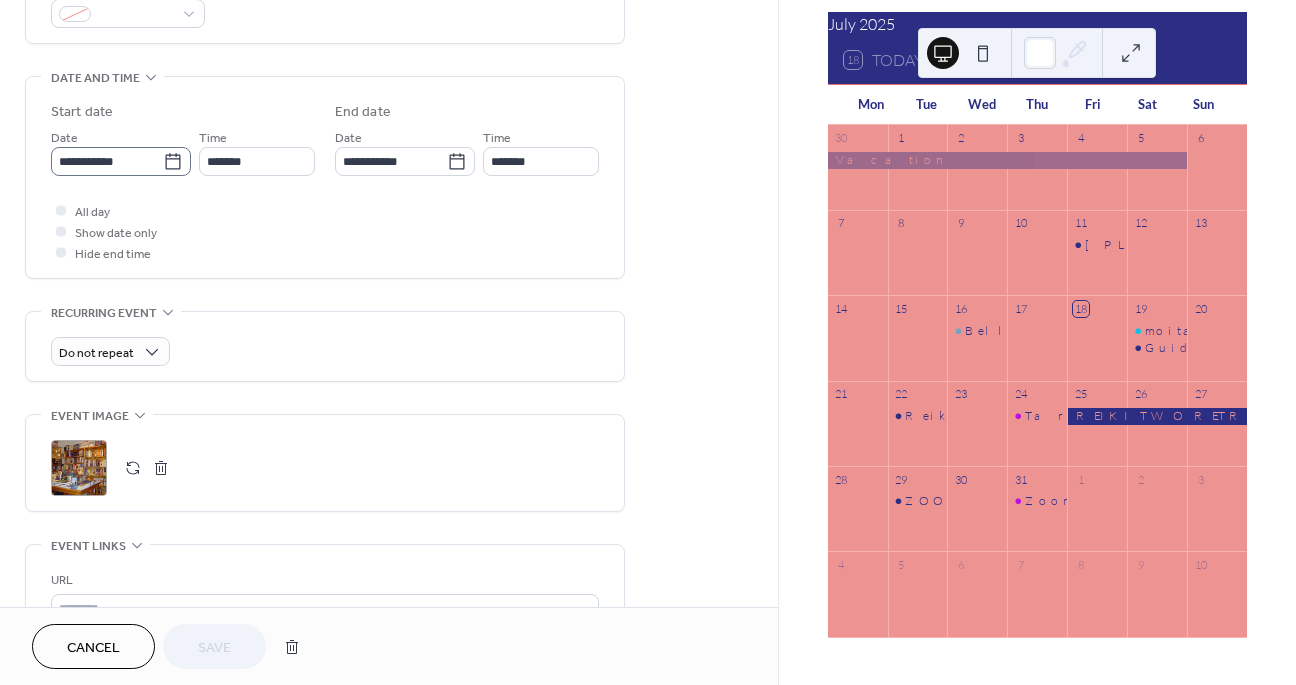 click 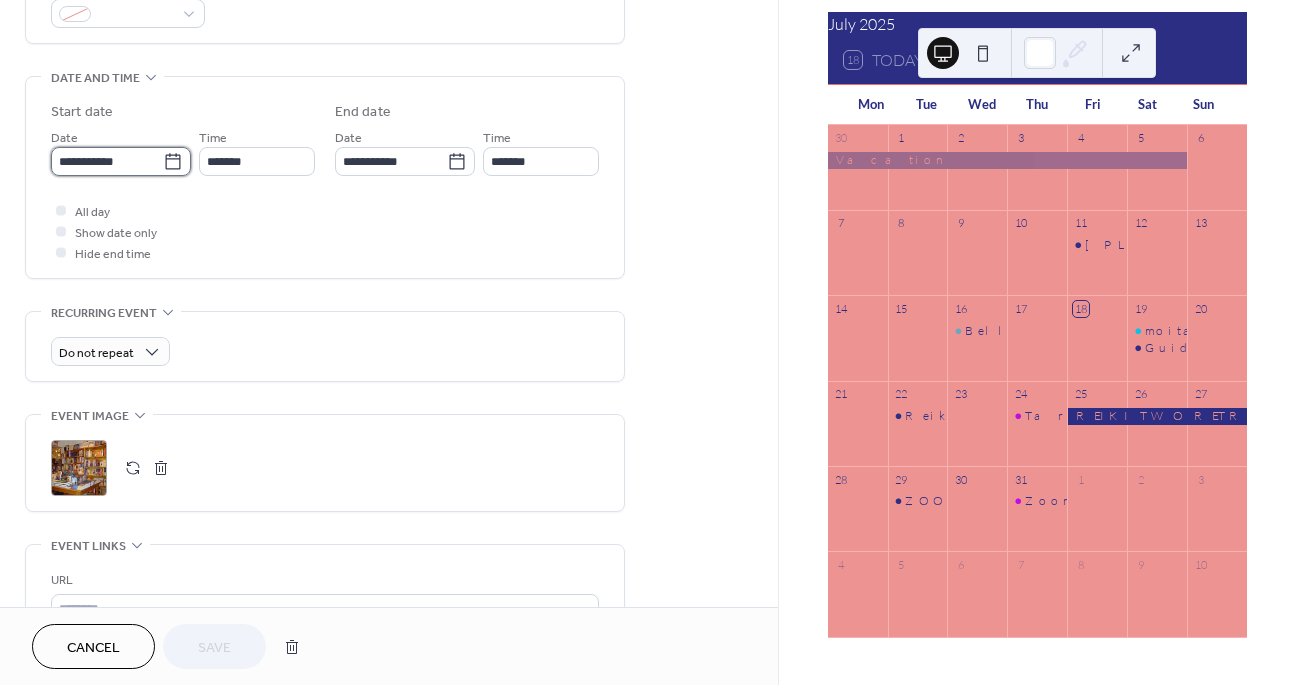 click on "**********" at bounding box center [107, 161] 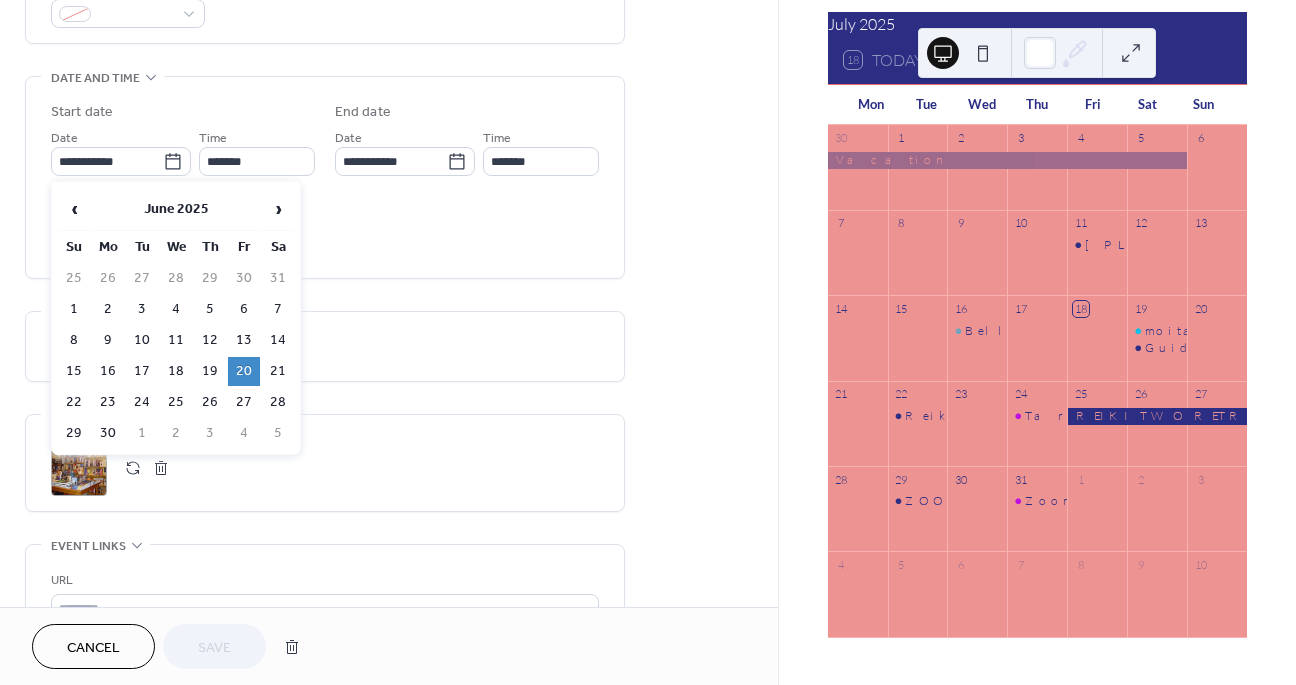 click on "‹ June 2025 › Su Mo Tu We Th Fr Sa 25 26 27 28 29 30 31 1 2 3 4 5 6 7 8 9 10 11 12 13 14 15 16 17 18 19 20 21 22 23 24 25 26 27 28 29 30 1 2 3 4 5" at bounding box center (176, 318) 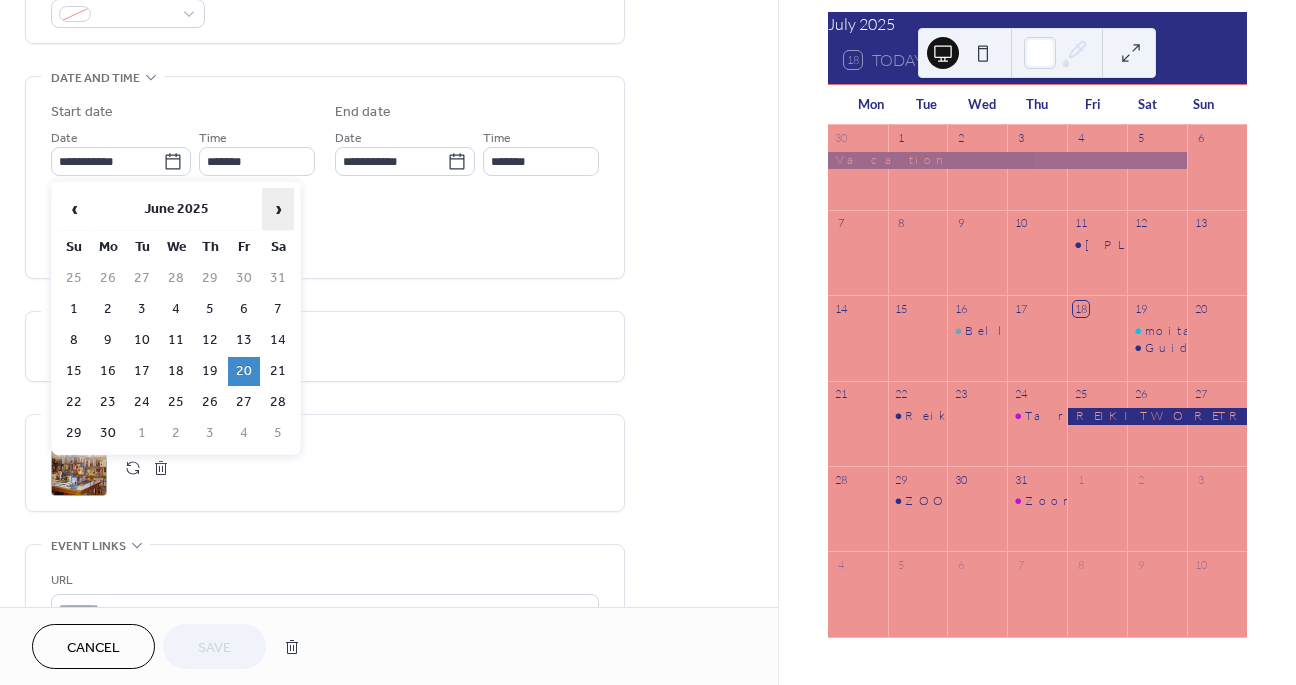click on "›" at bounding box center (278, 209) 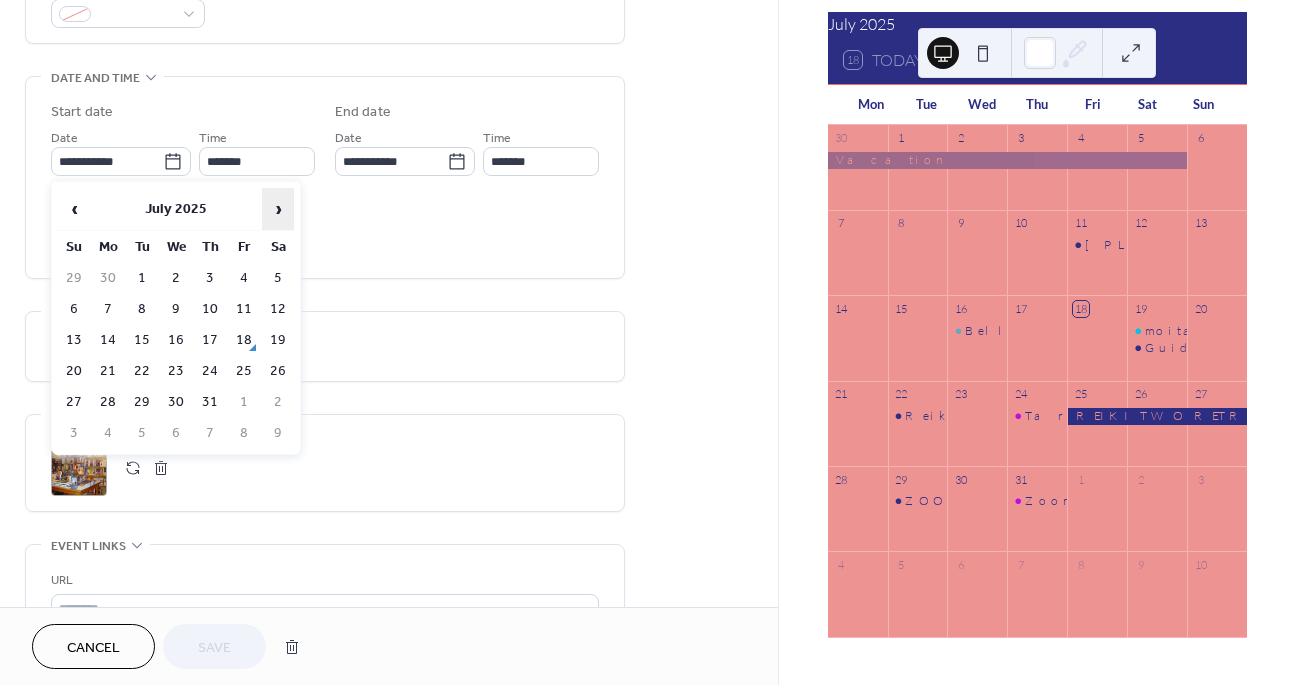 click on "›" at bounding box center (278, 209) 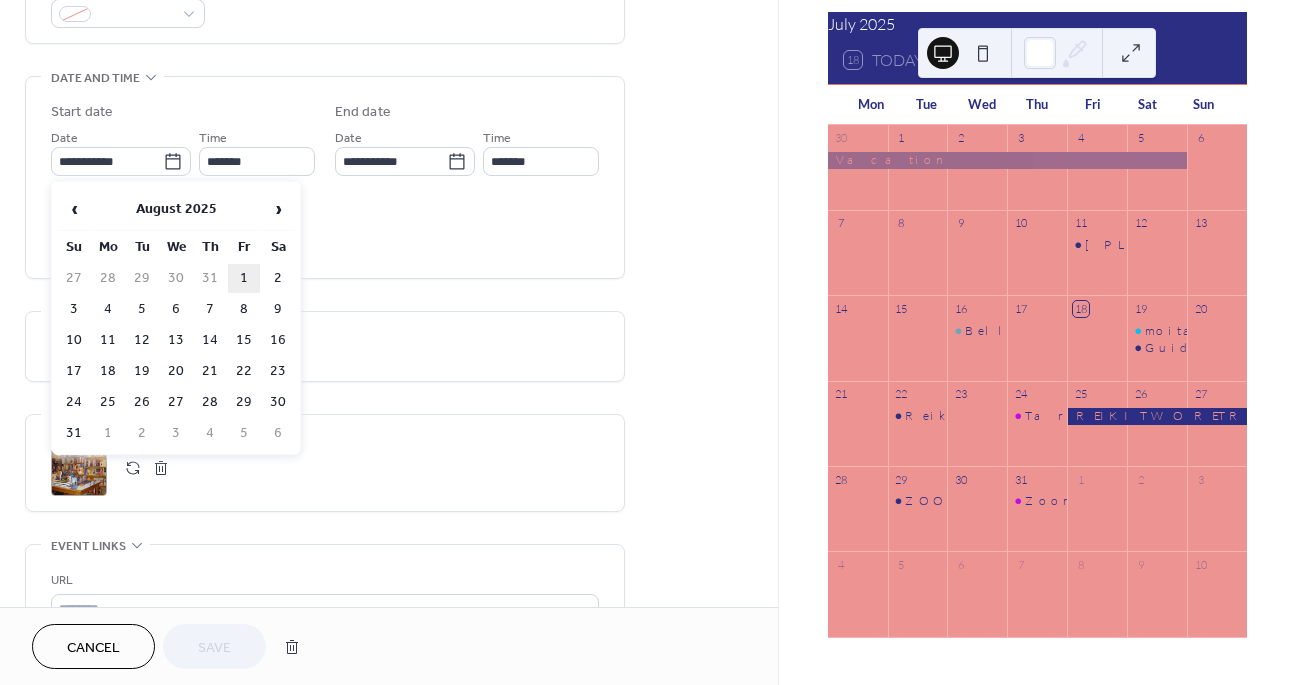 click on "1" at bounding box center (244, 278) 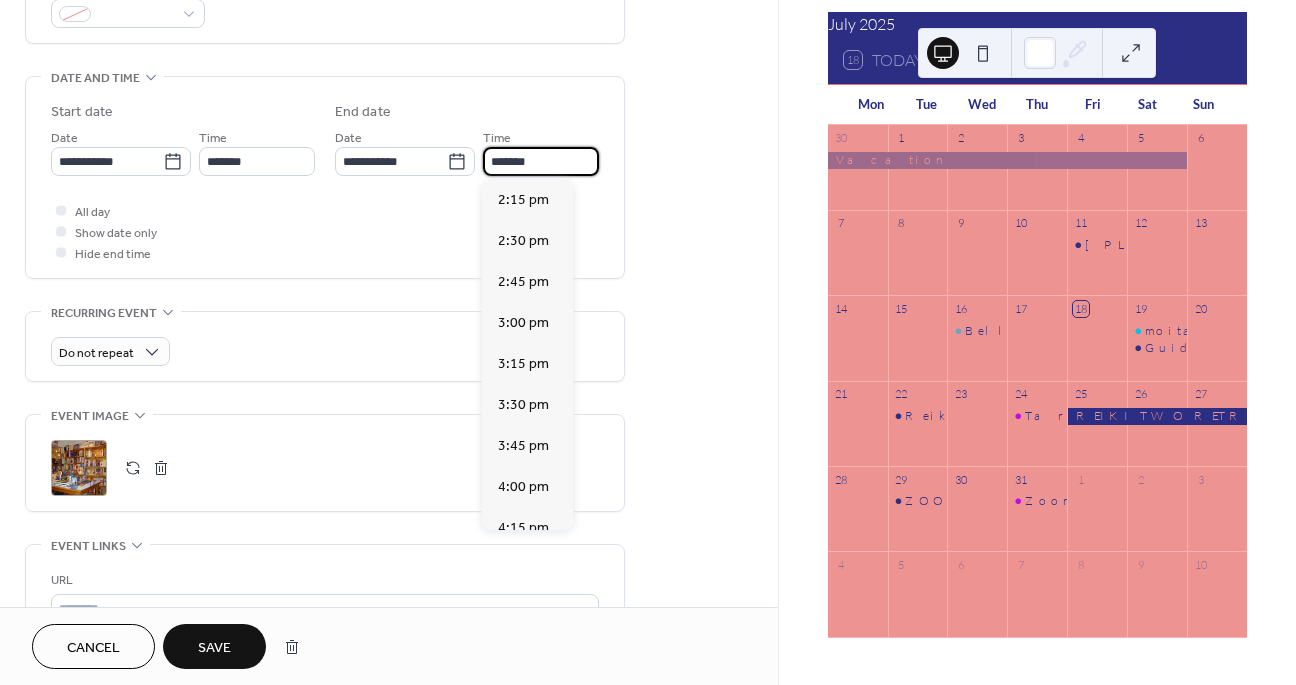 scroll, scrollTop: 526, scrollLeft: 0, axis: vertical 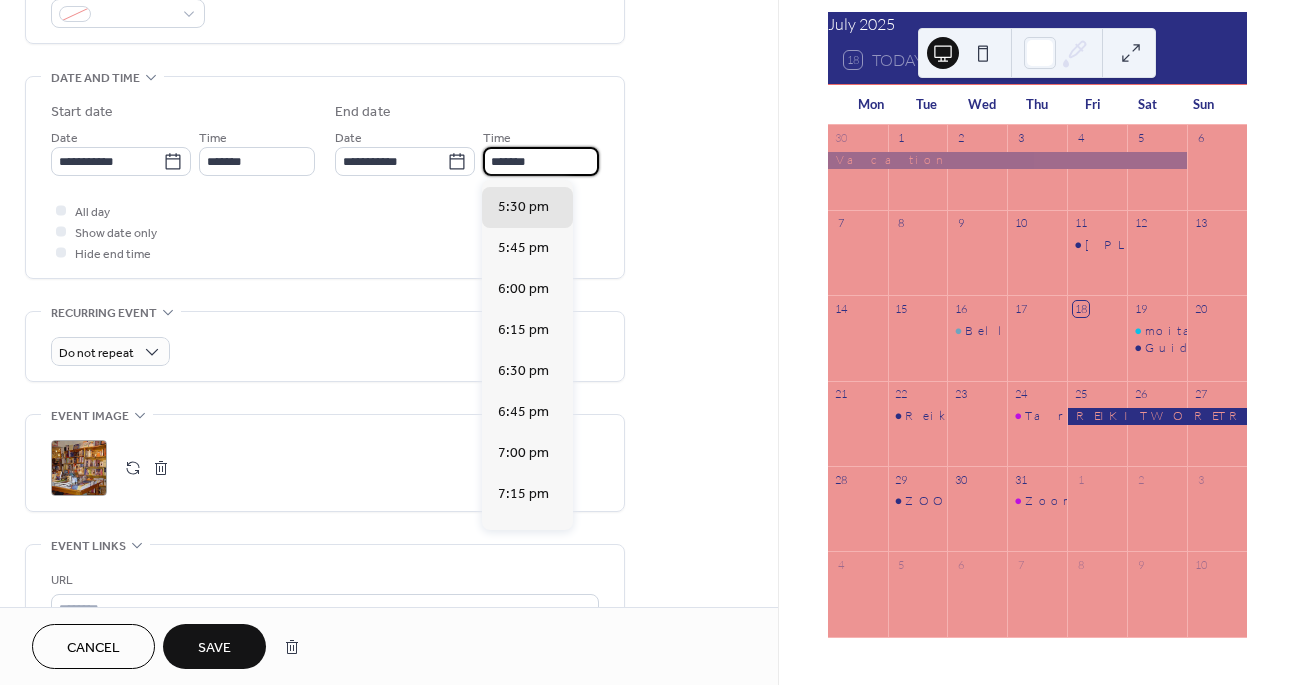 drag, startPoint x: 558, startPoint y: 160, endPoint x: 489, endPoint y: 157, distance: 69.065186 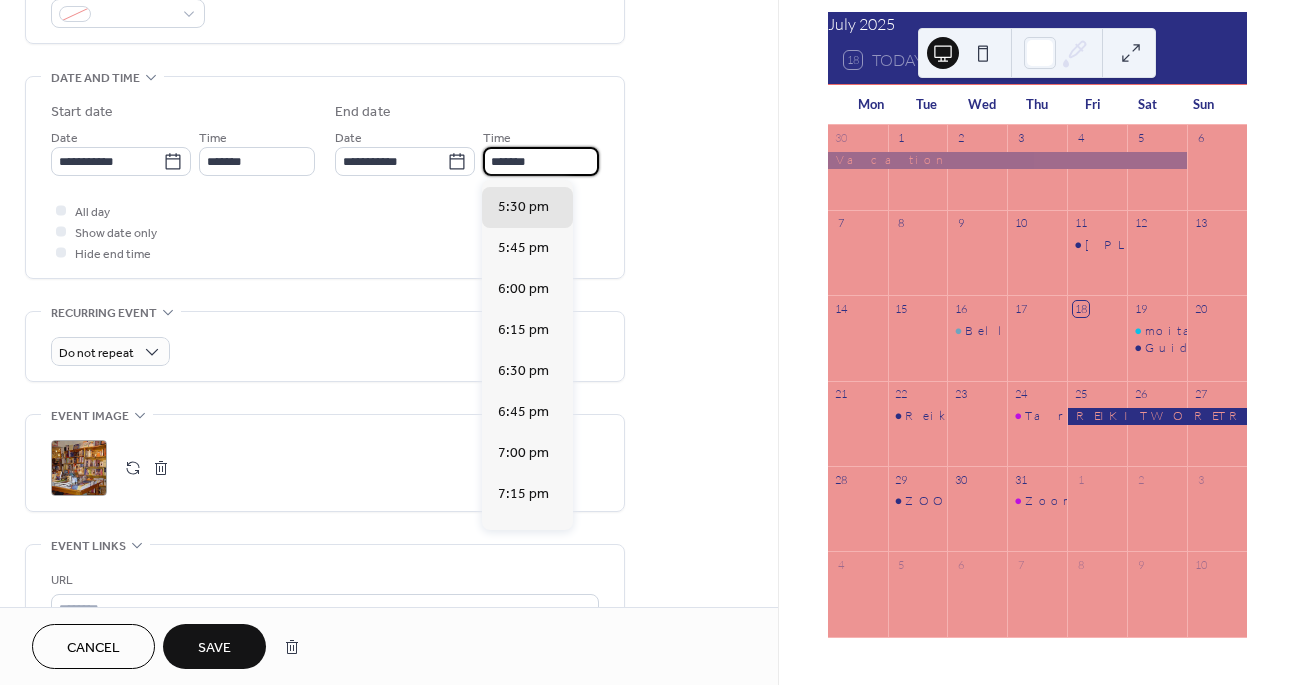 click on "*******" at bounding box center [541, 161] 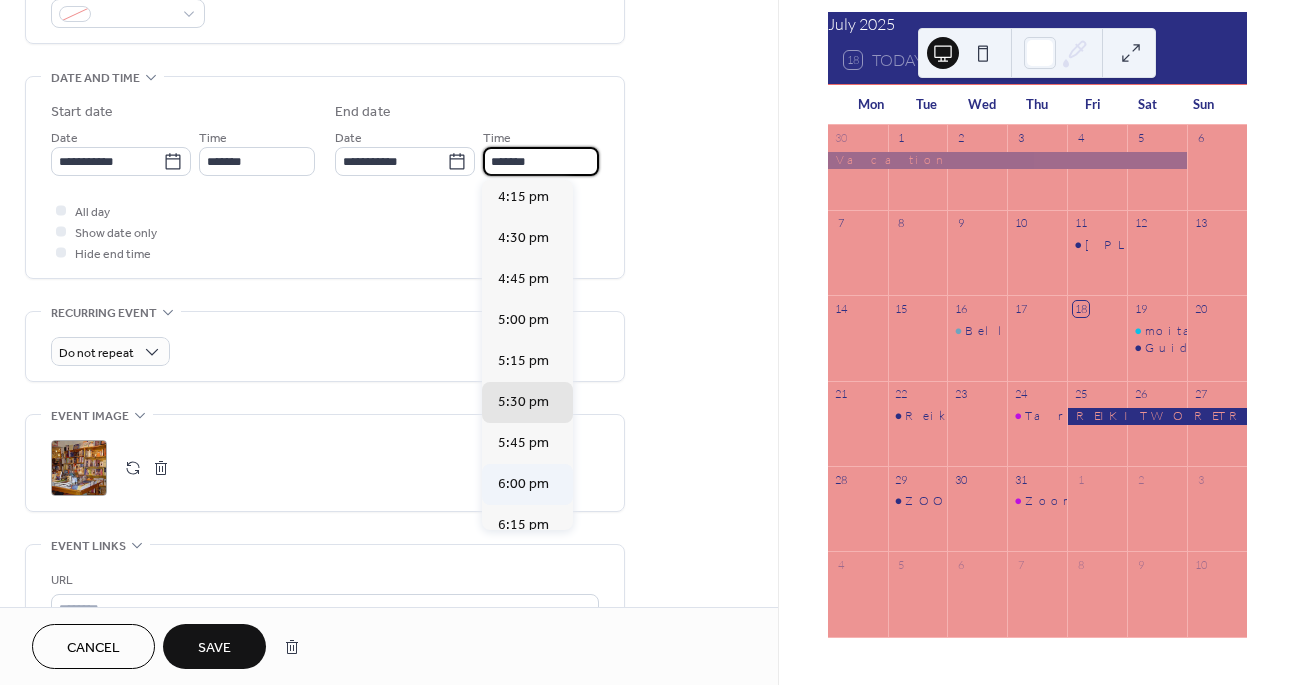 scroll, scrollTop: 332, scrollLeft: 0, axis: vertical 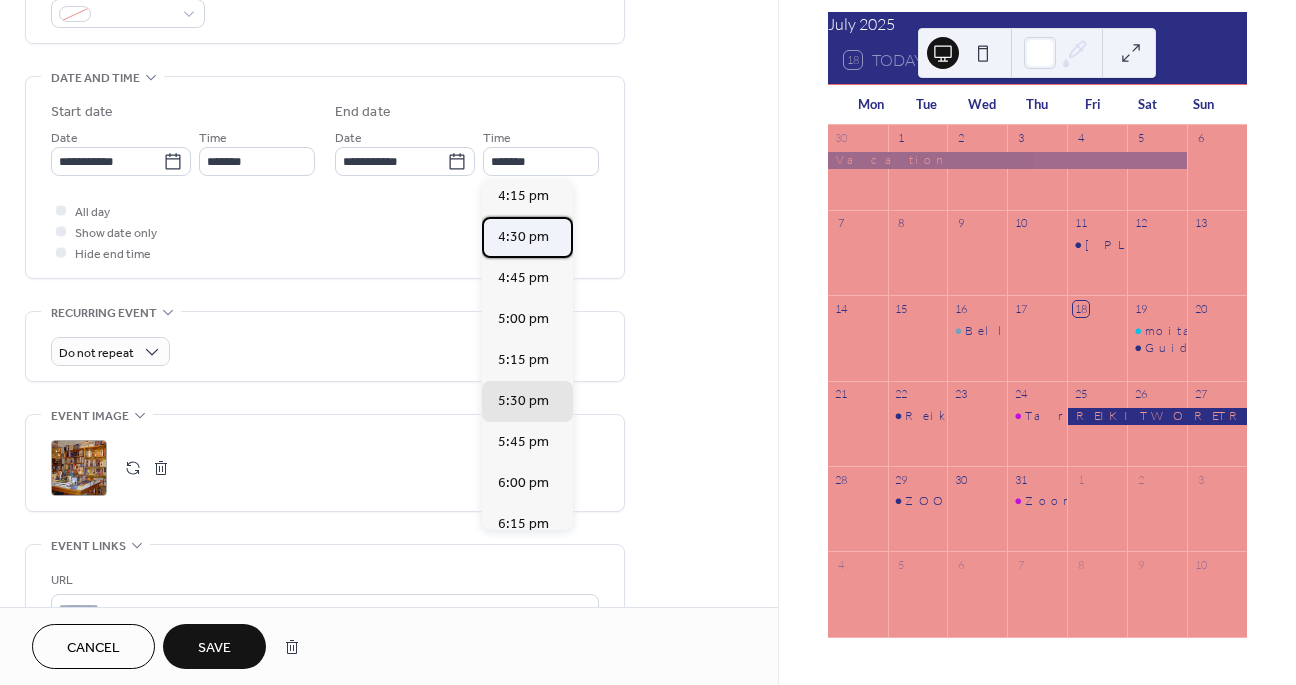 click on "4:30 pm" at bounding box center (523, 237) 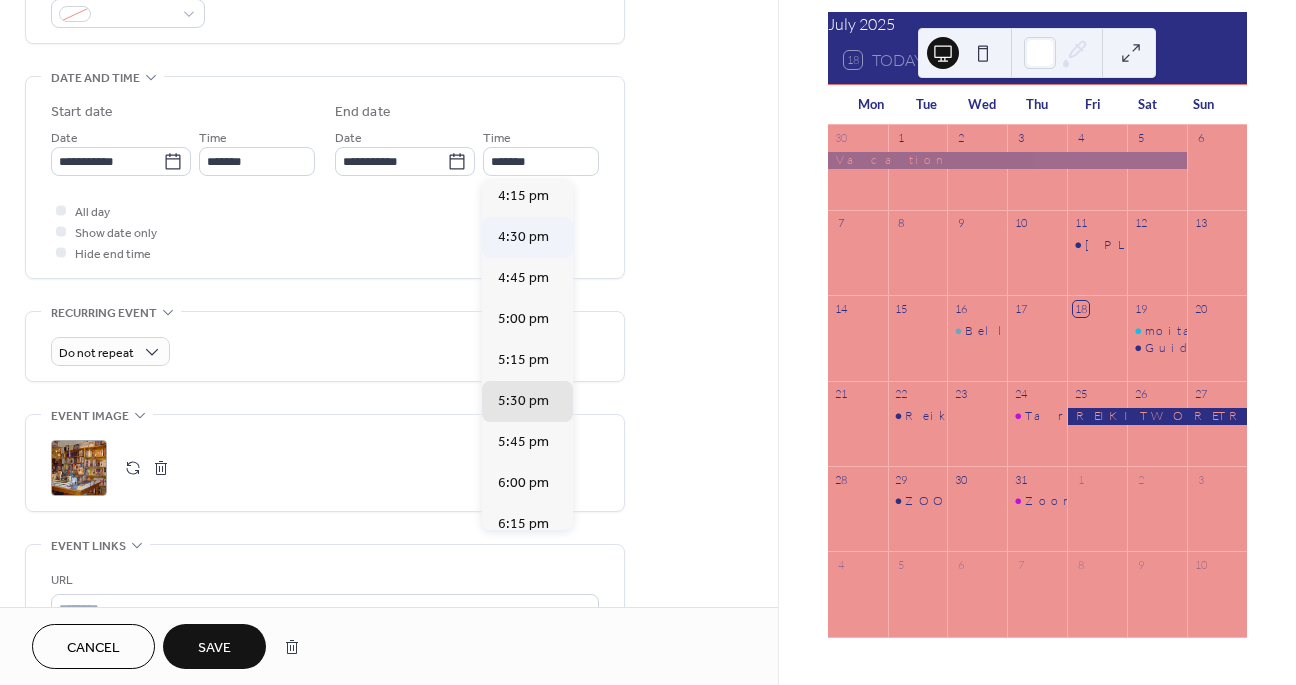 type on "*******" 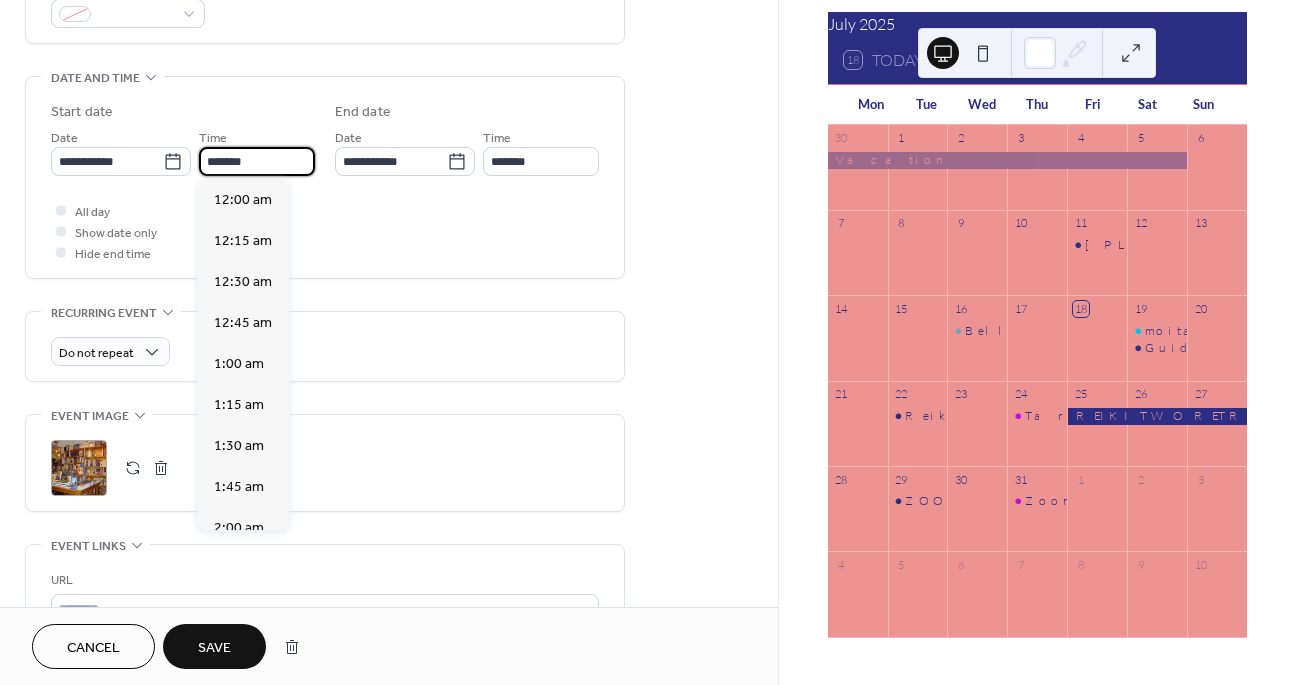 click on "*******" at bounding box center [257, 161] 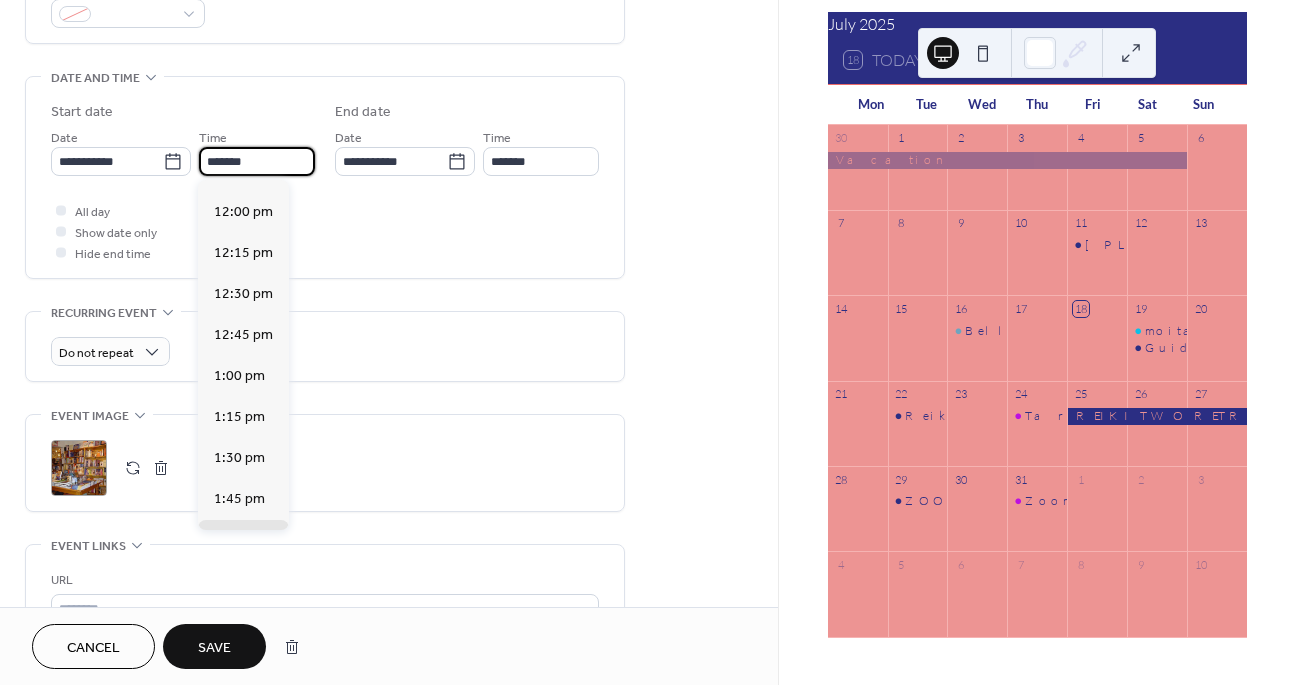 scroll, scrollTop: 1953, scrollLeft: 0, axis: vertical 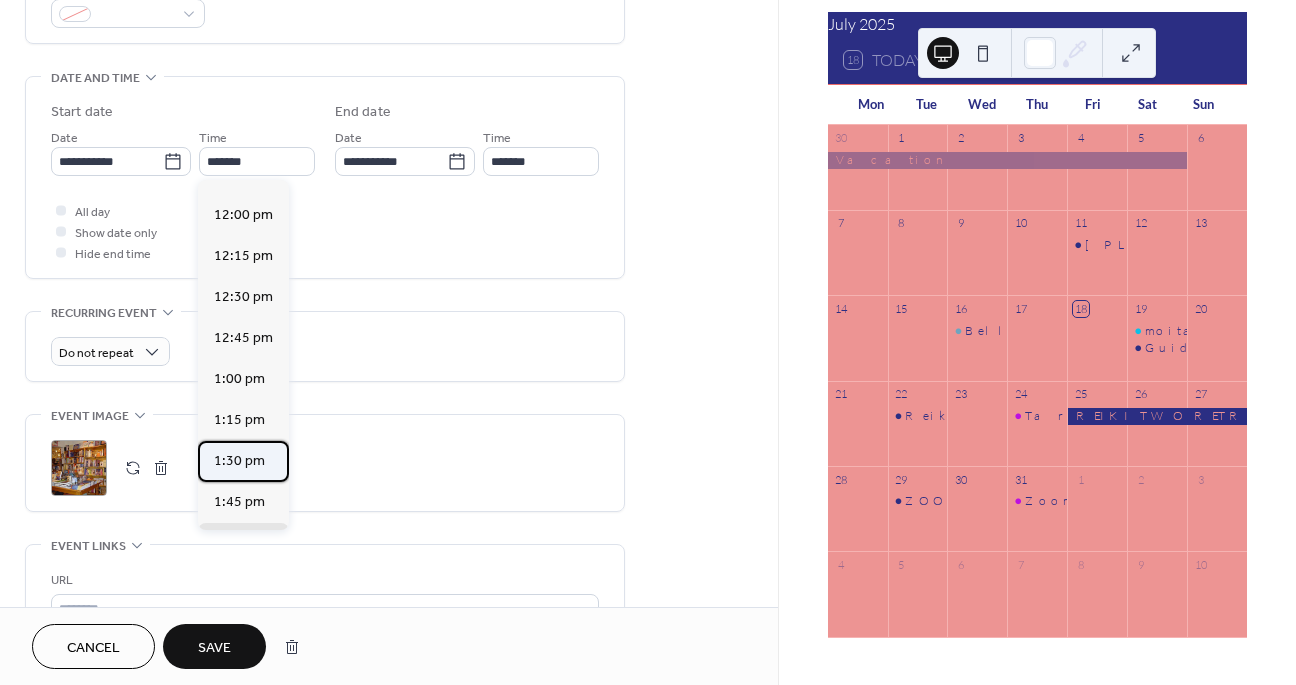 click on "1:30 pm" at bounding box center [239, 461] 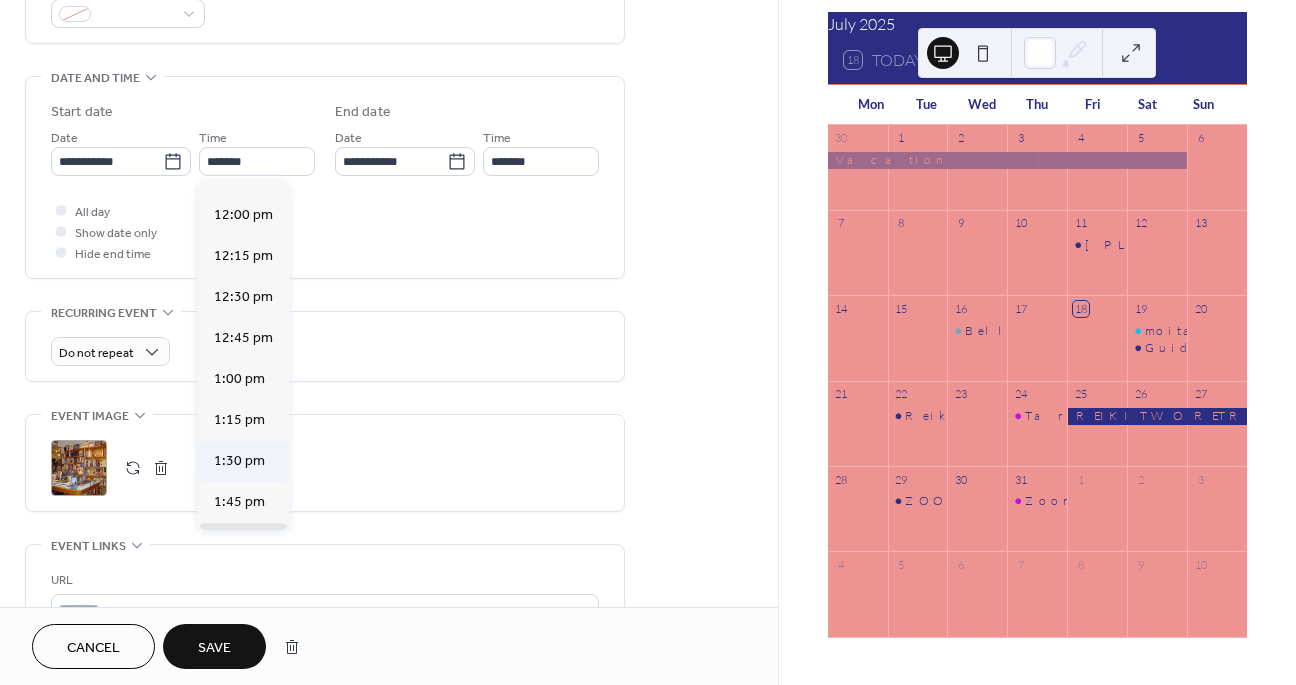 type on "*******" 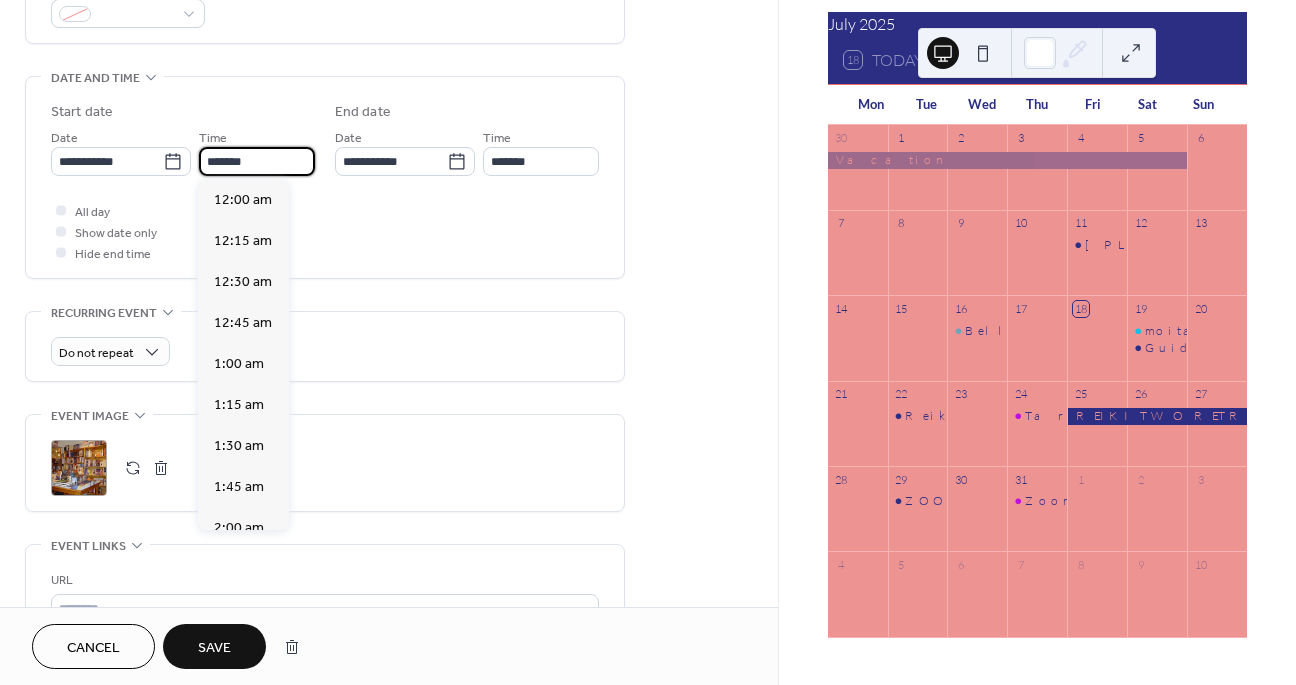 scroll, scrollTop: 2187, scrollLeft: 0, axis: vertical 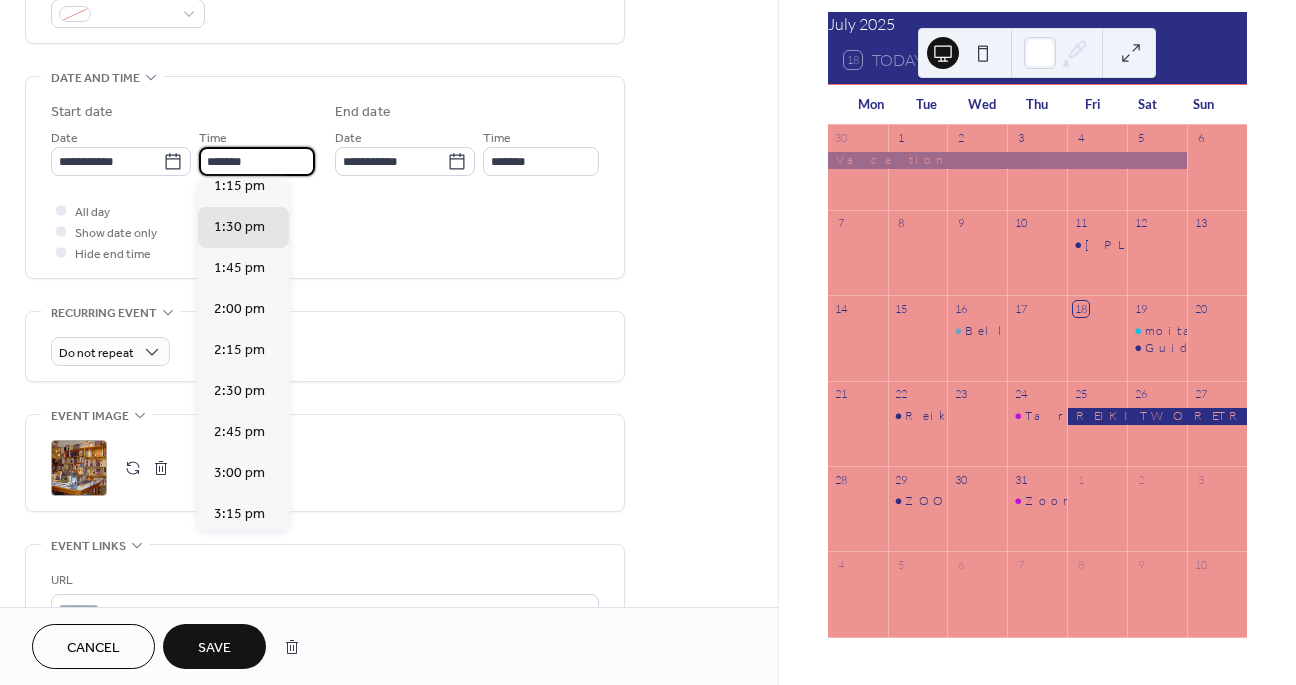 drag, startPoint x: 267, startPoint y: 164, endPoint x: 239, endPoint y: 161, distance: 28.160255 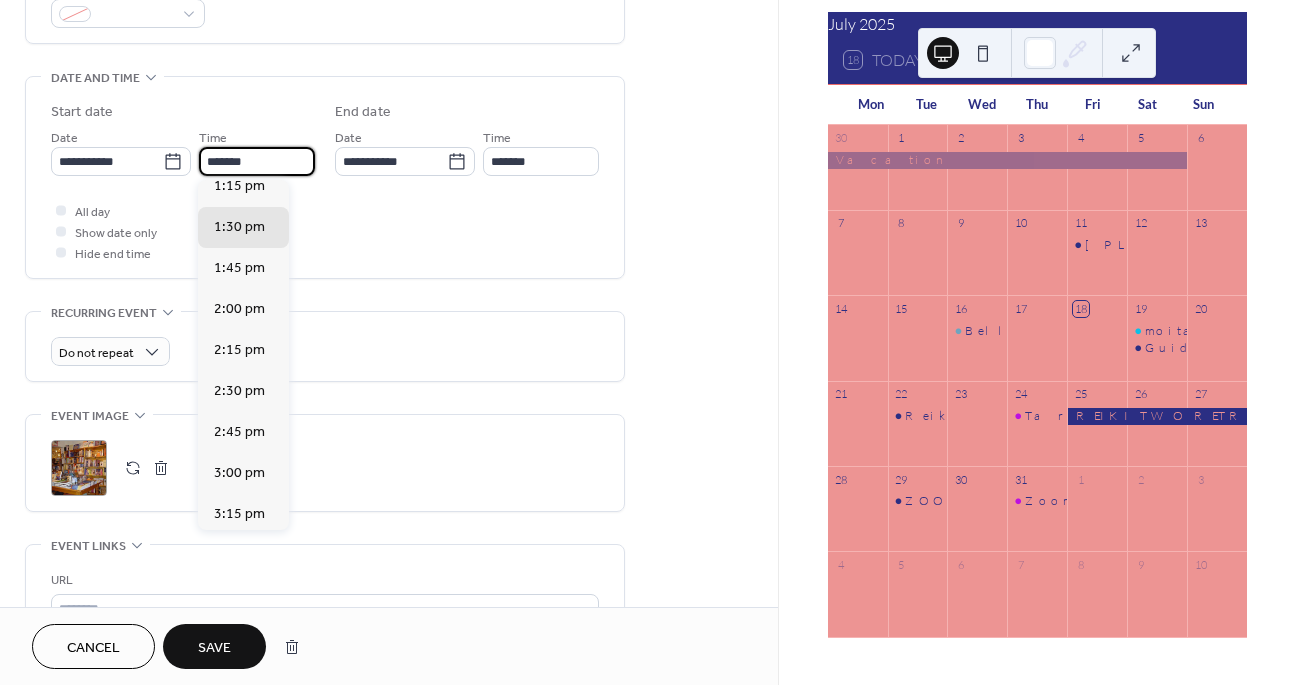 click on "*******" at bounding box center [257, 161] 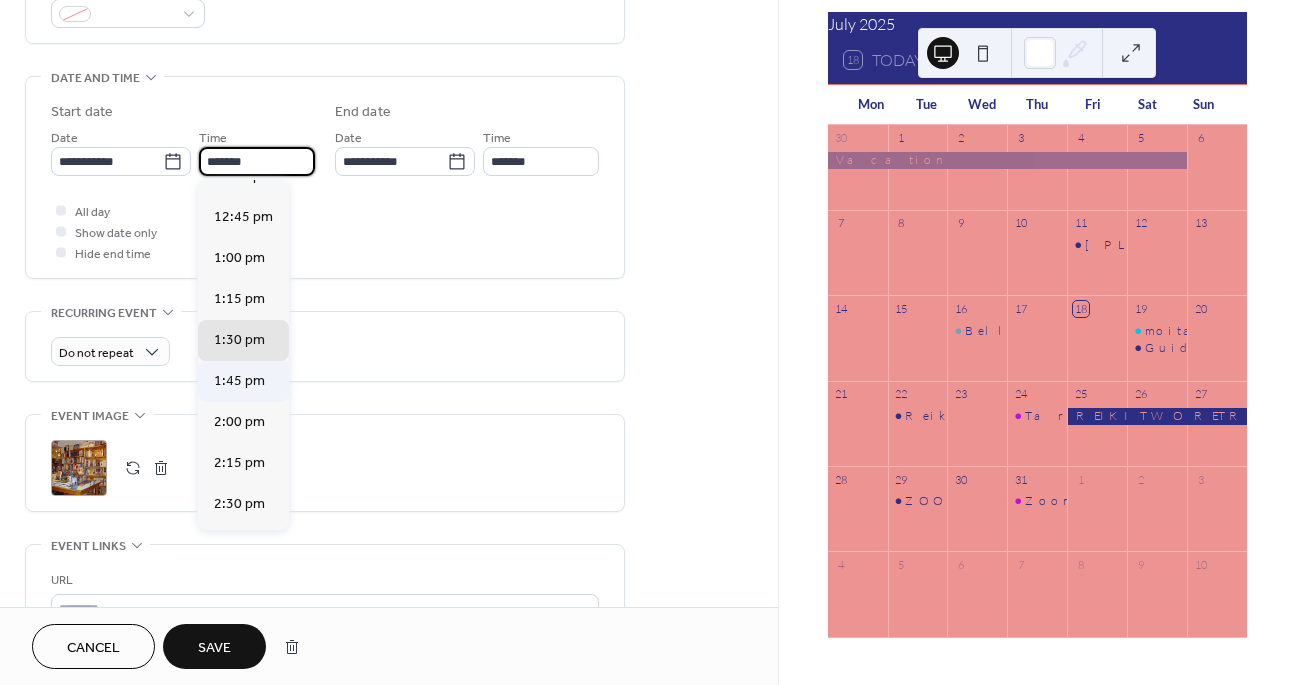 scroll, scrollTop: 2071, scrollLeft: 0, axis: vertical 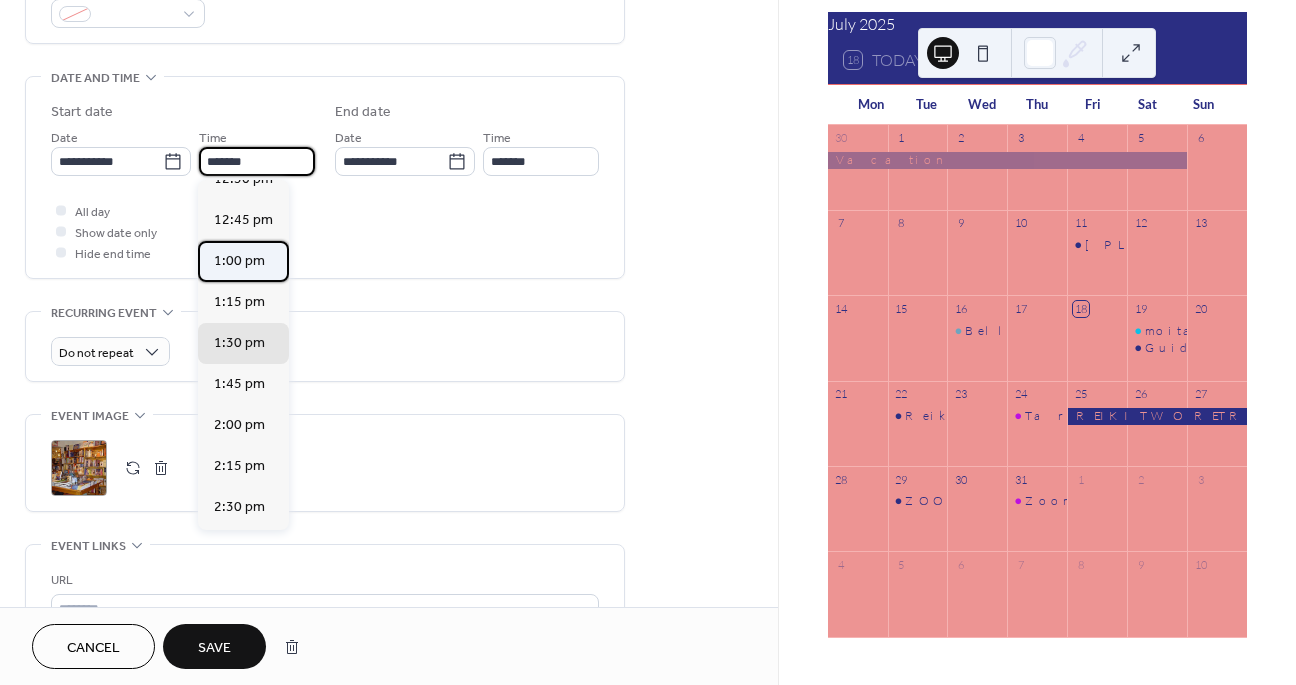 click on "1:00 pm" at bounding box center (239, 261) 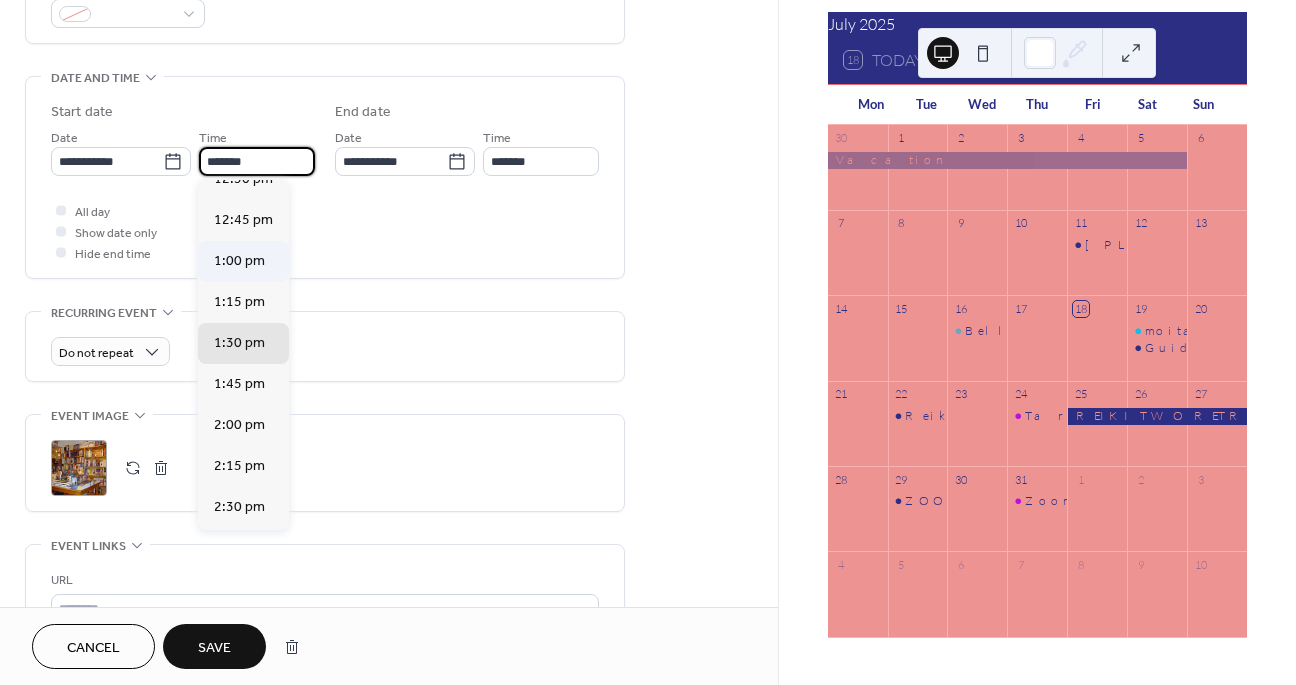 type on "*******" 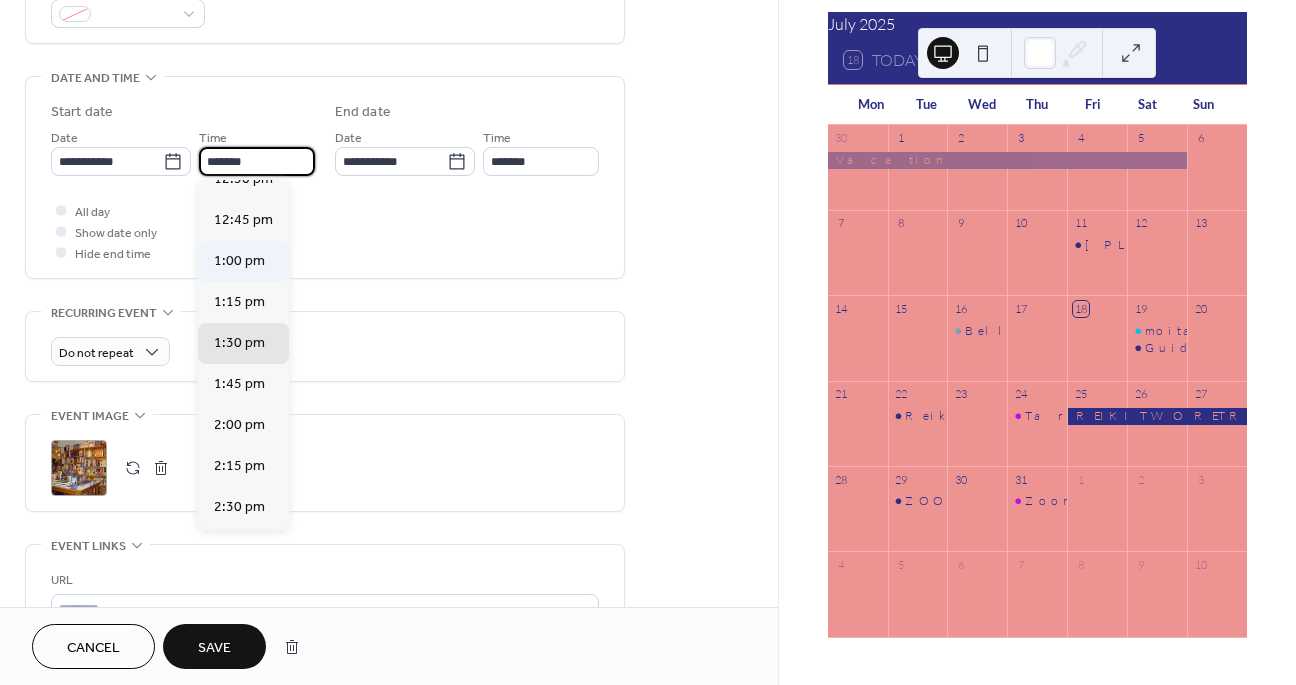 type on "*******" 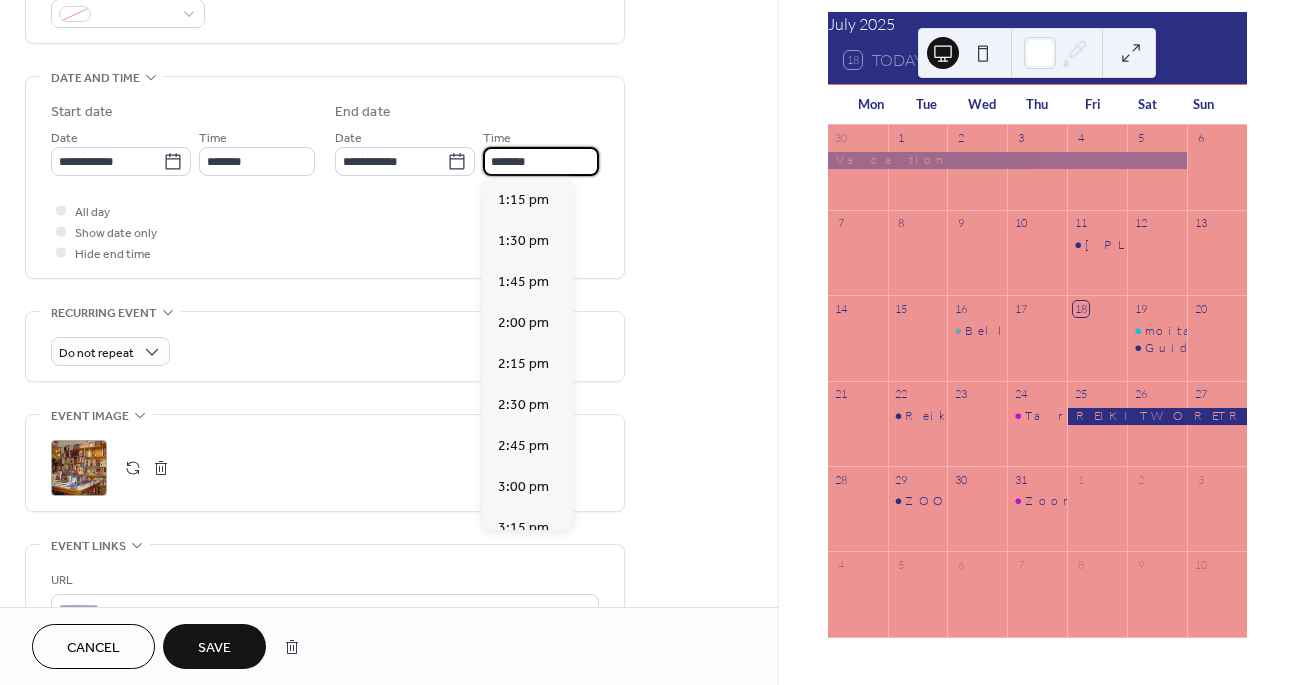 click on "*******" at bounding box center (541, 161) 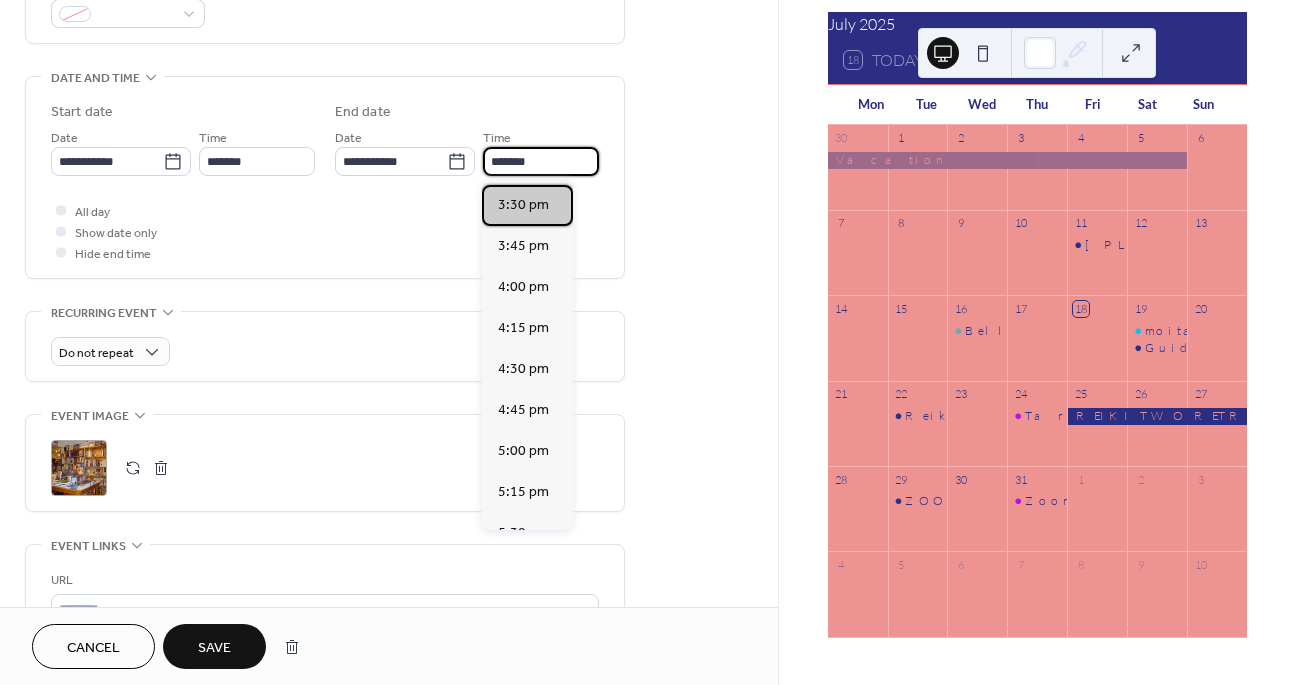 click on "3:30 pm" at bounding box center (523, 205) 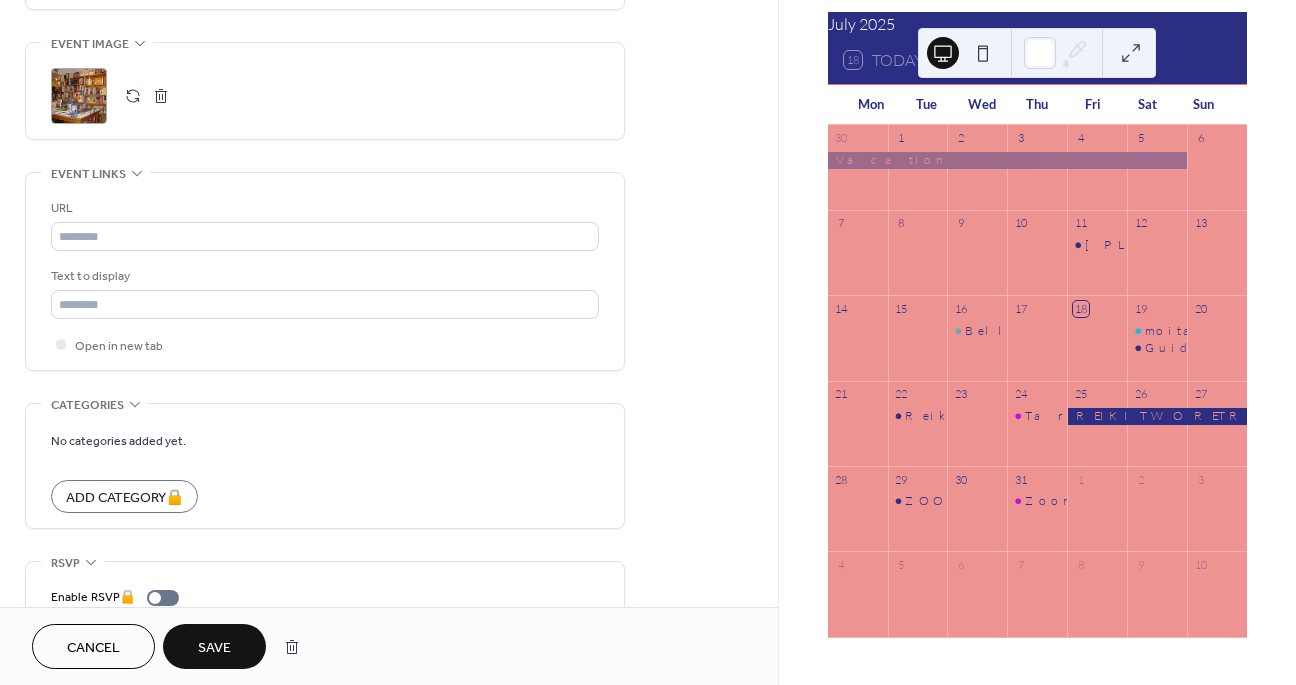 scroll, scrollTop: 953, scrollLeft: 0, axis: vertical 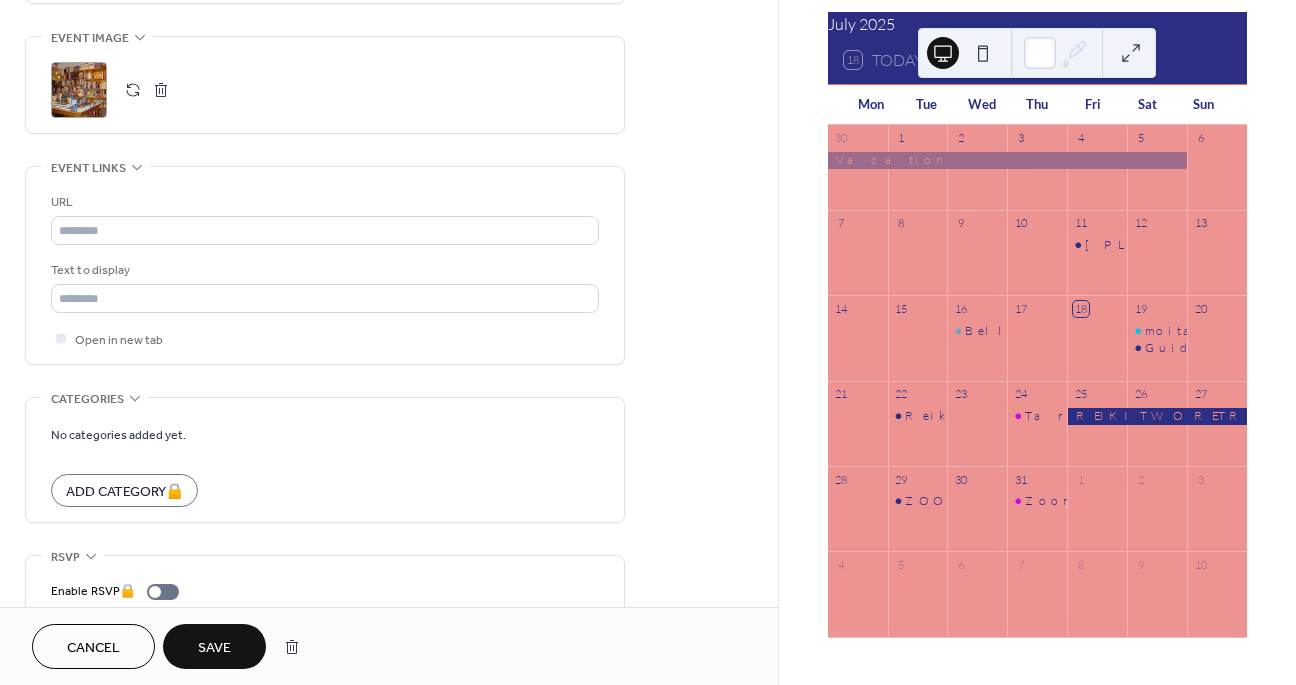 click on "Save" at bounding box center [214, 648] 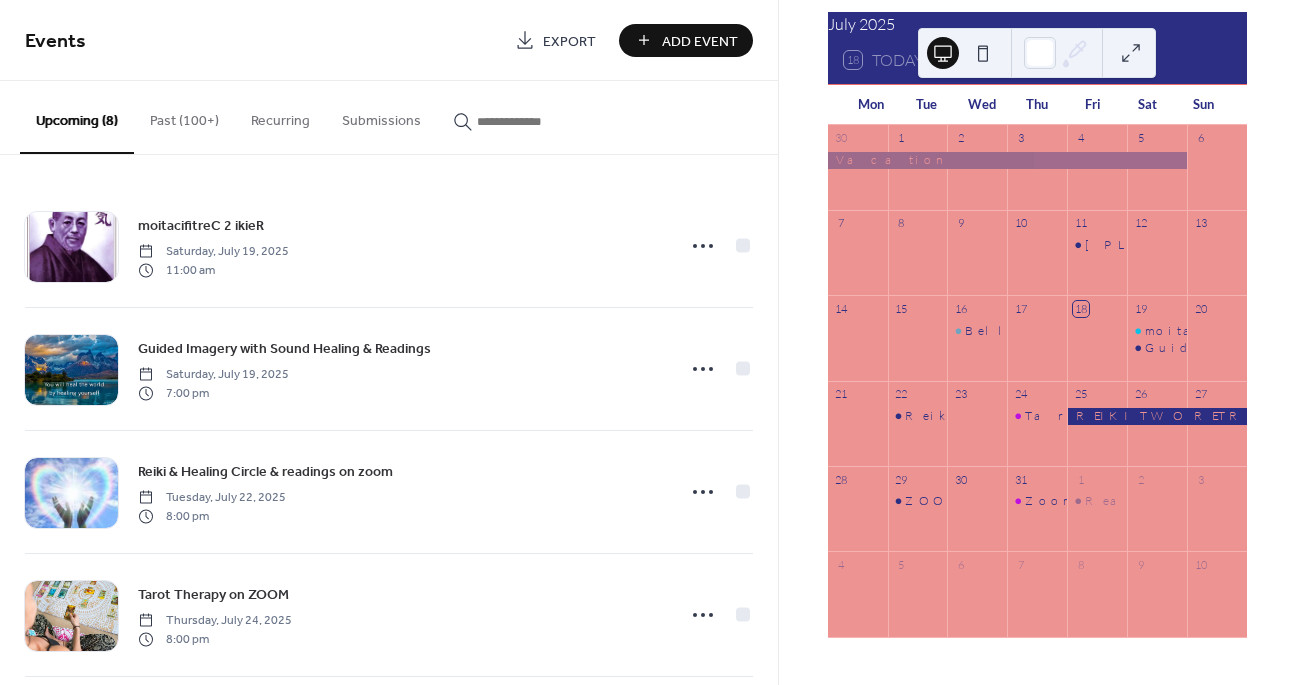 click on "Past (100+)" at bounding box center [184, 116] 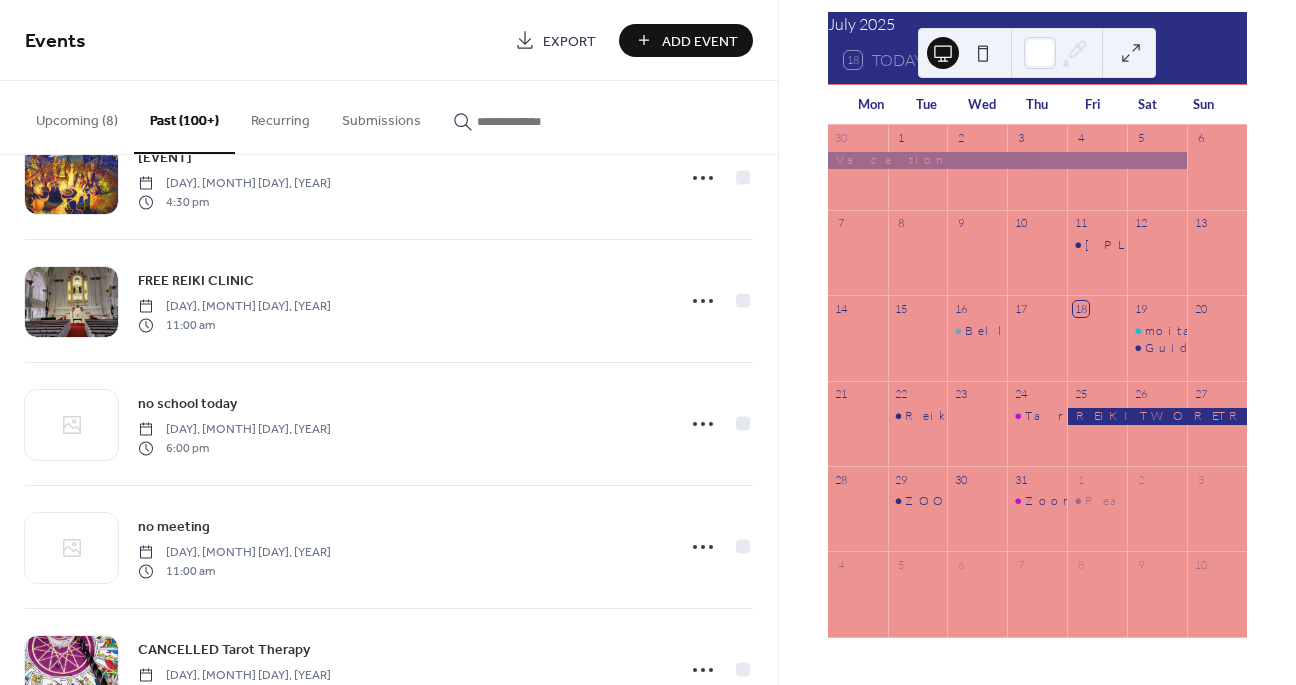 scroll, scrollTop: 807, scrollLeft: 0, axis: vertical 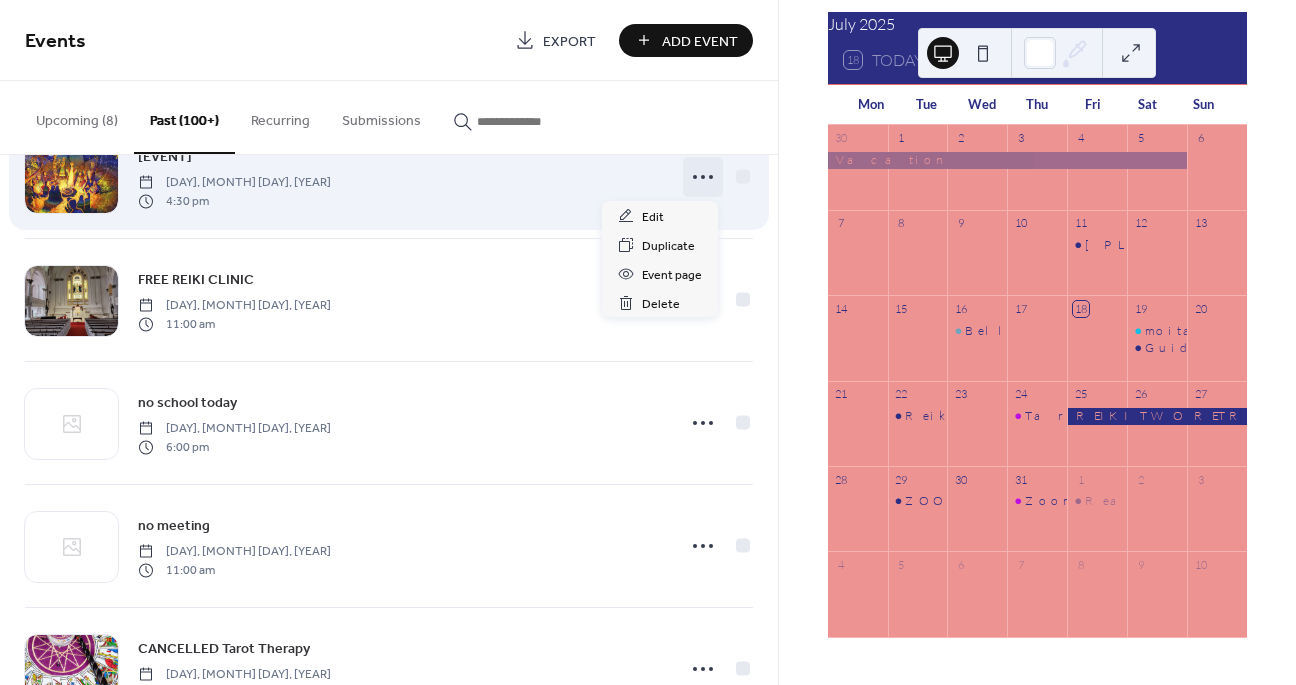 click 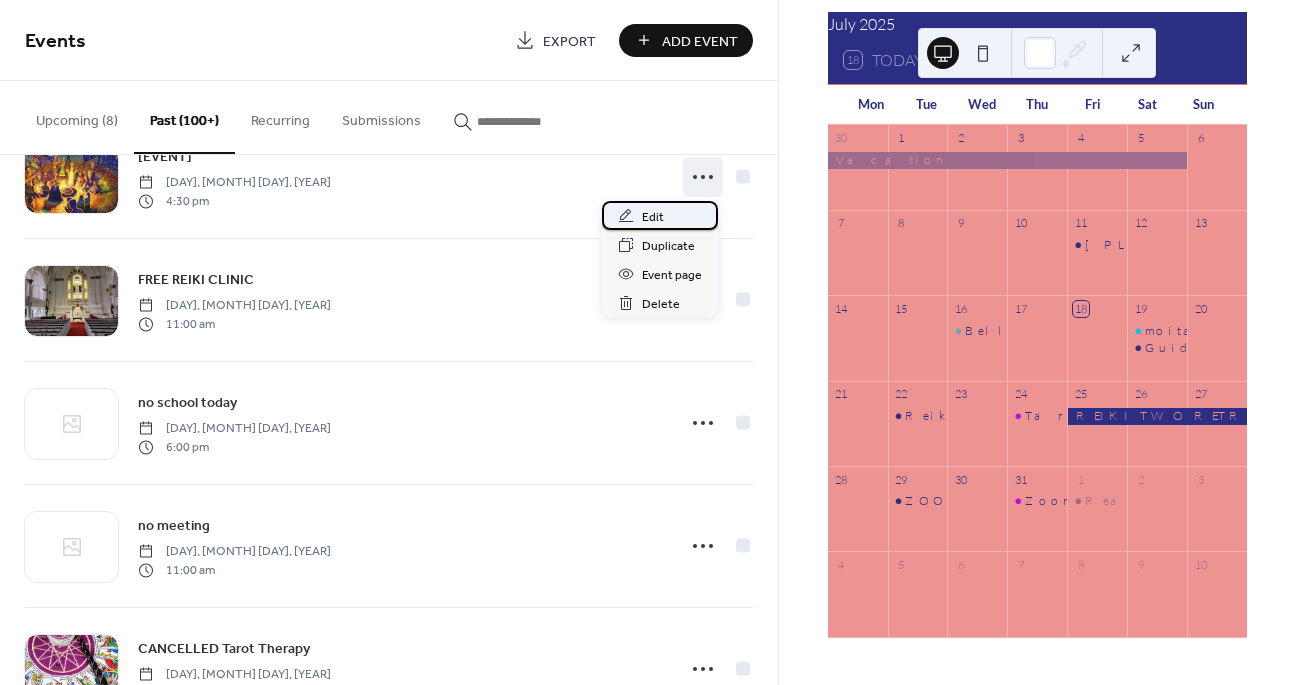 click on "Edit" at bounding box center (660, 215) 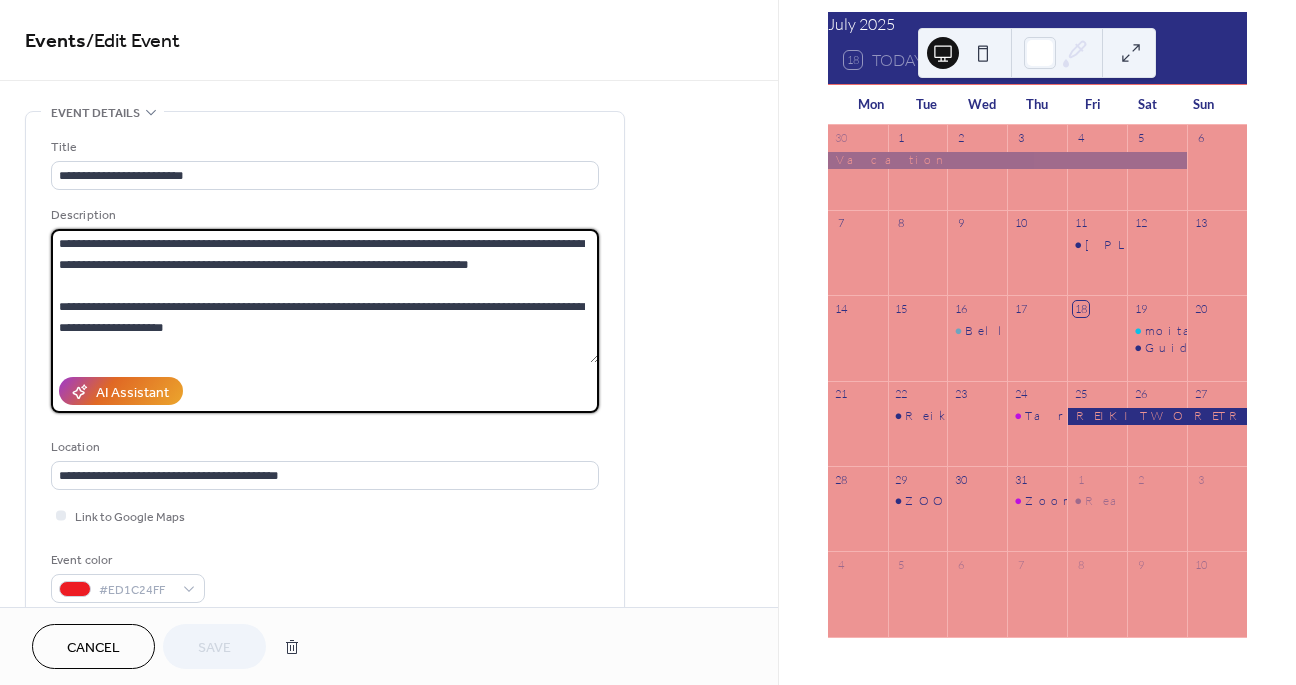 drag, startPoint x: 247, startPoint y: 325, endPoint x: 62, endPoint y: 297, distance: 187.10692 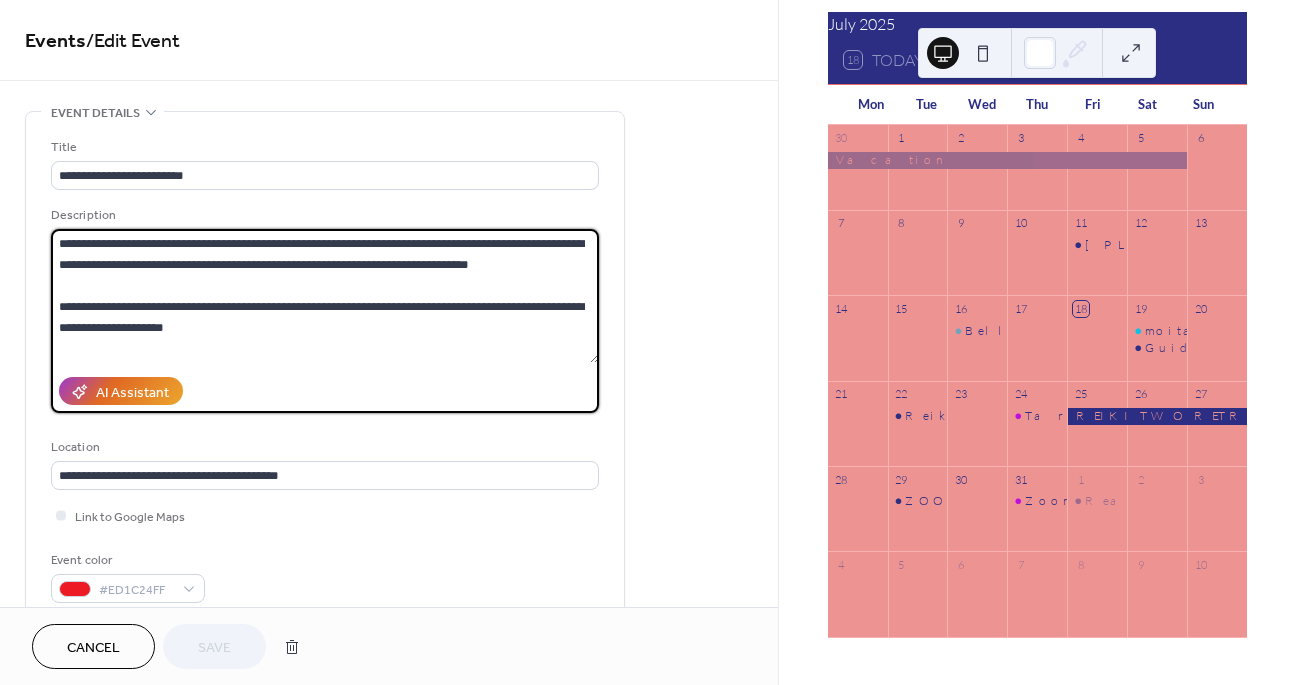 click on "**********" at bounding box center (325, 296) 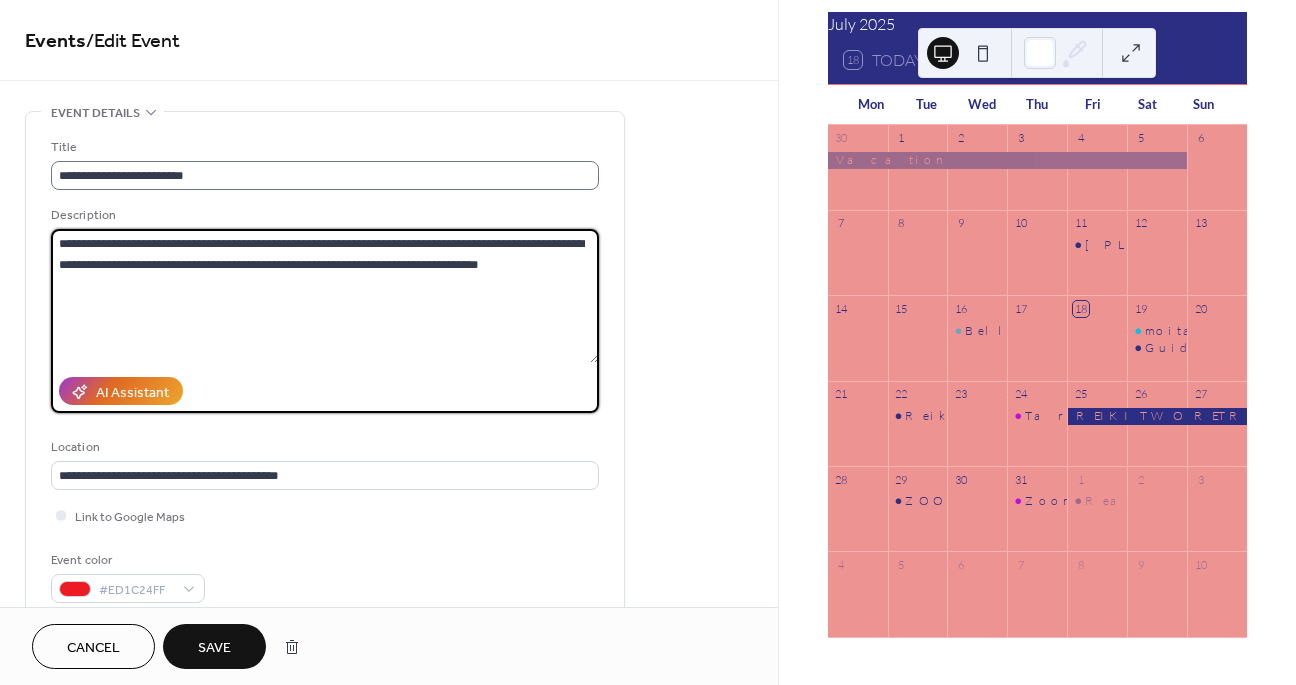 type on "**********" 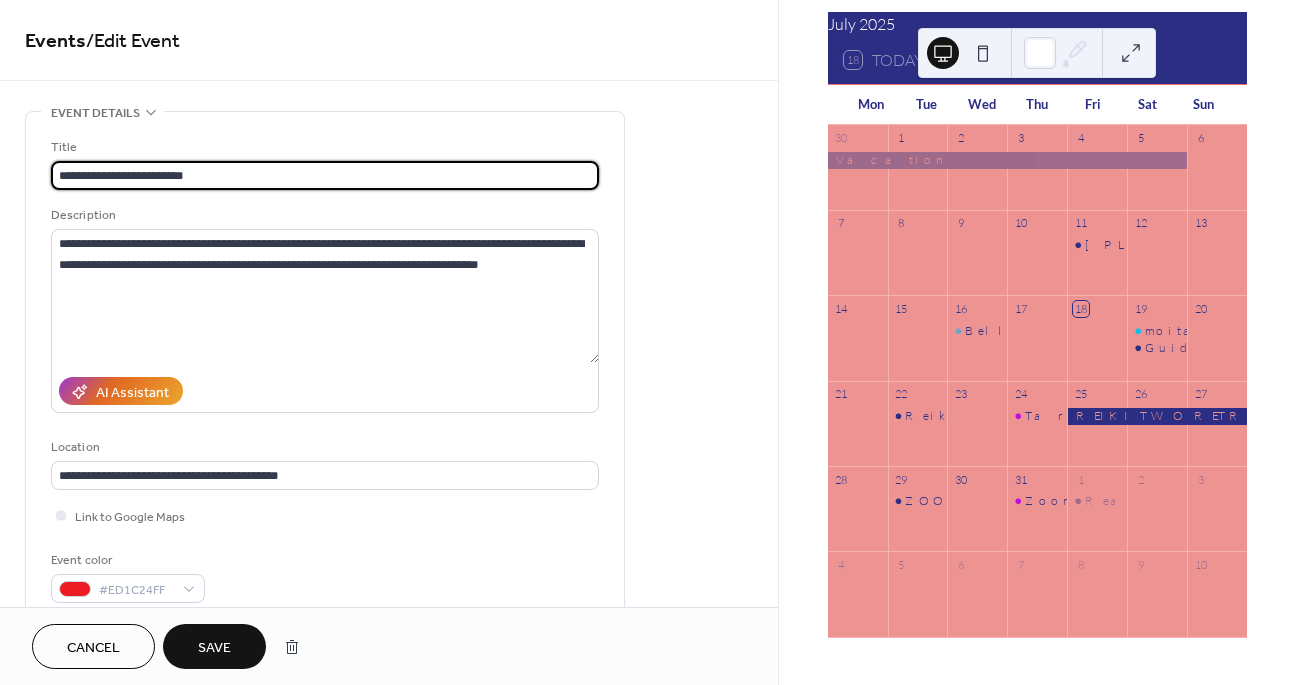 click on "**********" at bounding box center [325, 175] 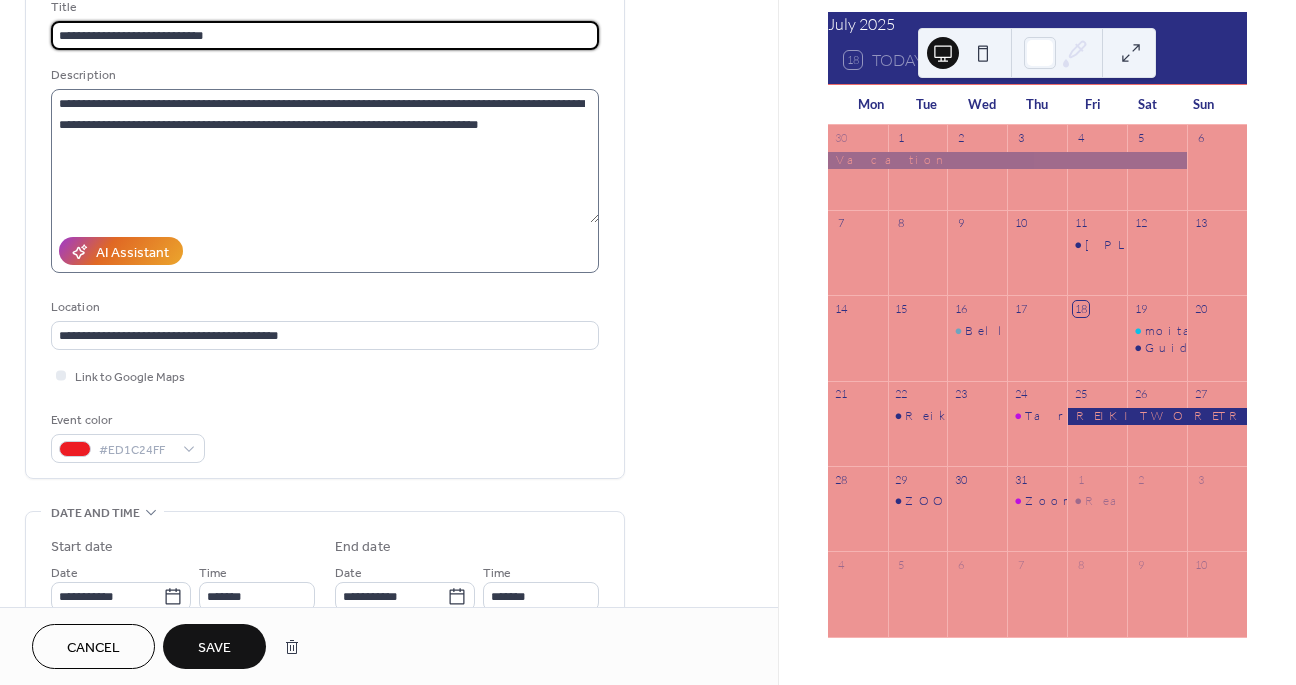 scroll, scrollTop: 179, scrollLeft: 0, axis: vertical 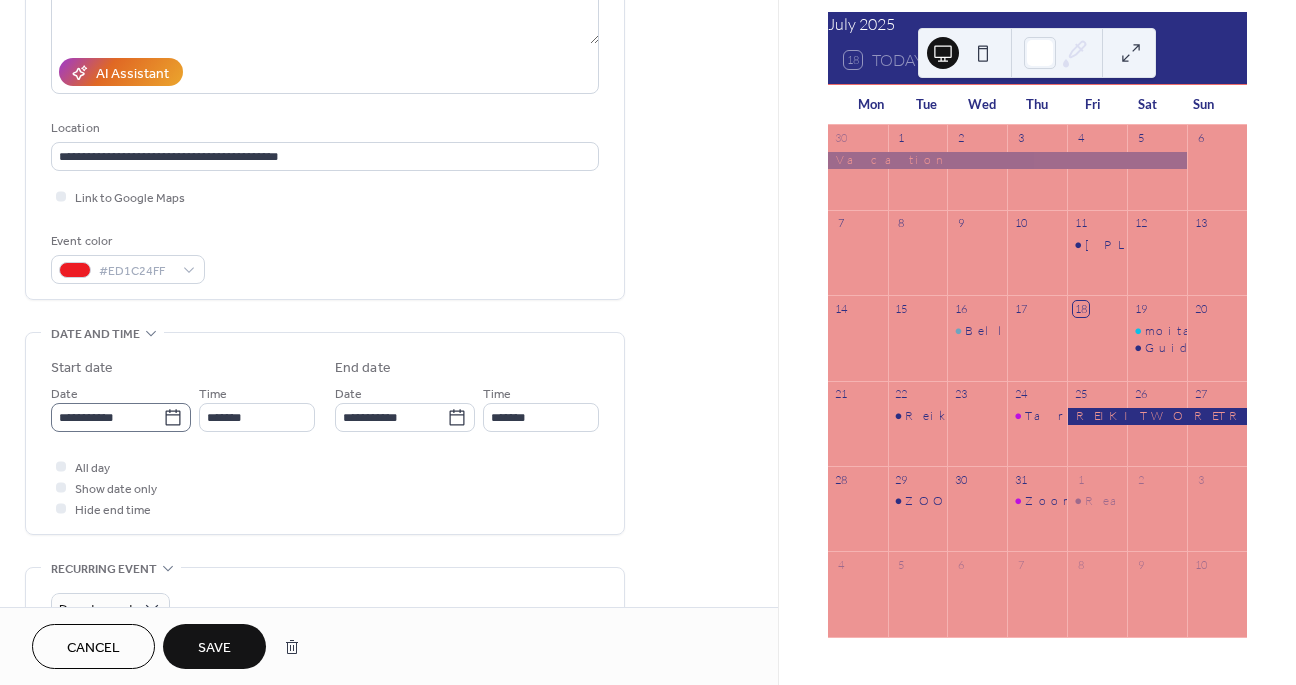 type on "**********" 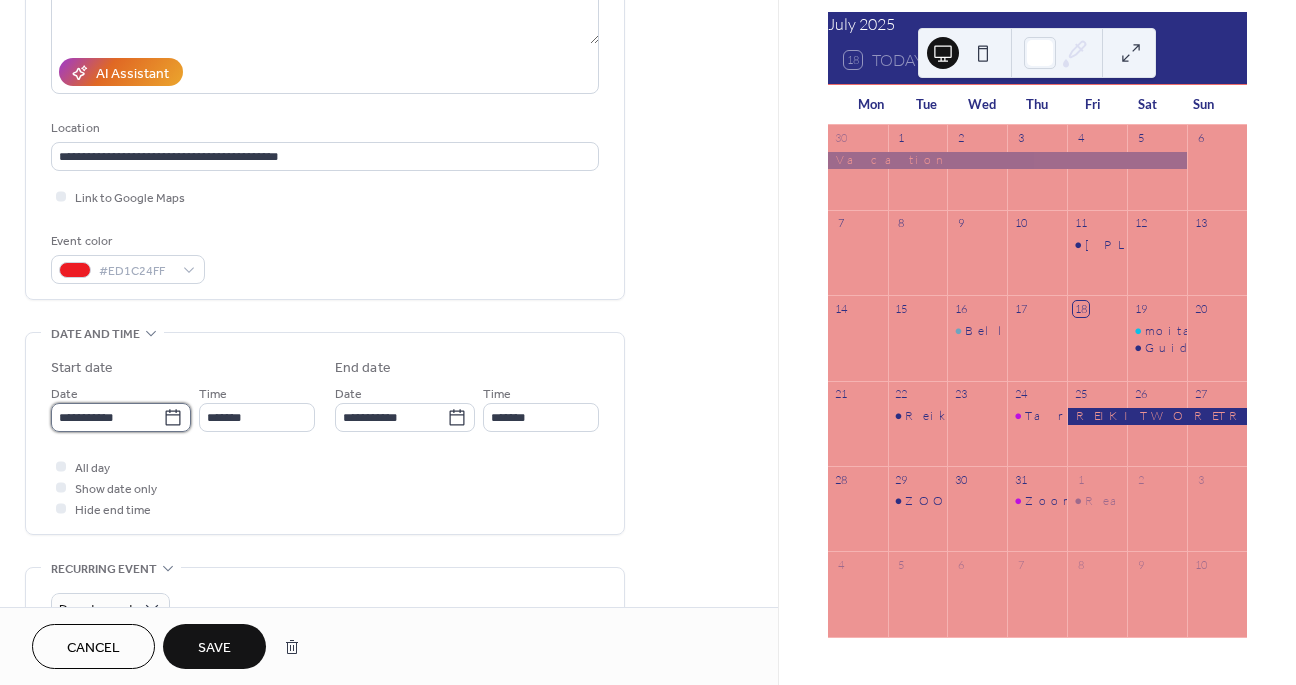 click on "**********" at bounding box center [107, 417] 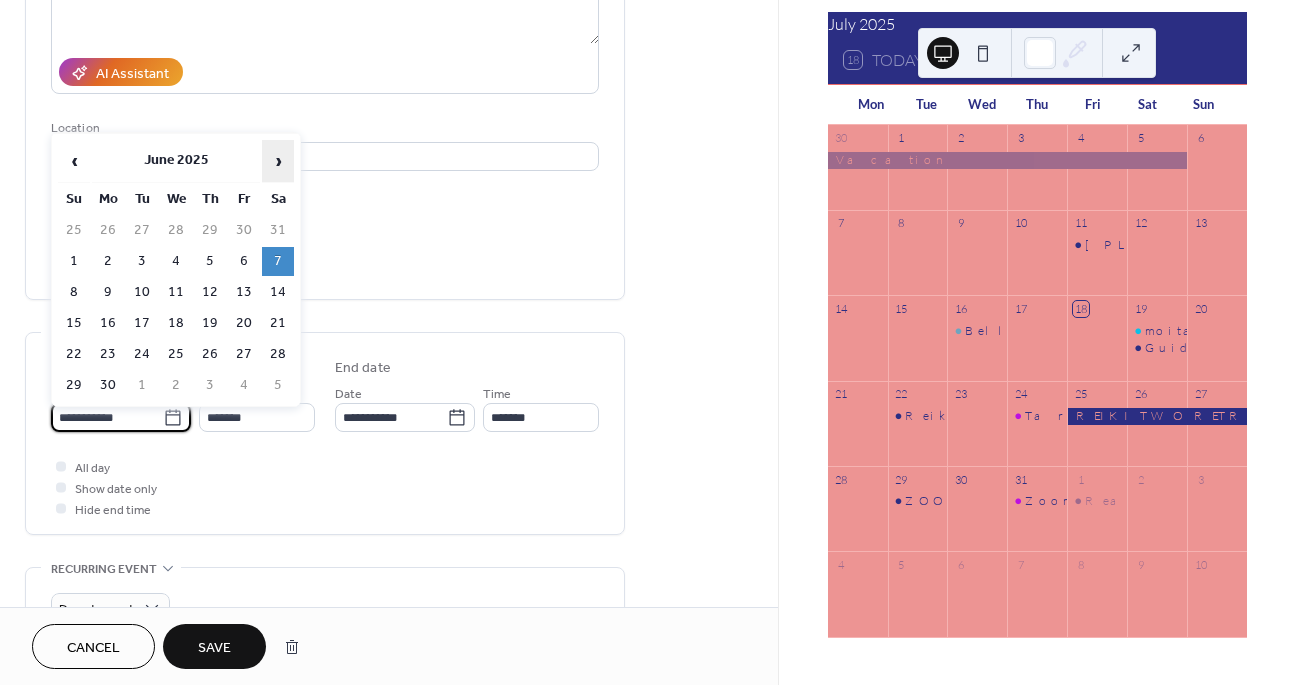 click on "›" at bounding box center [278, 161] 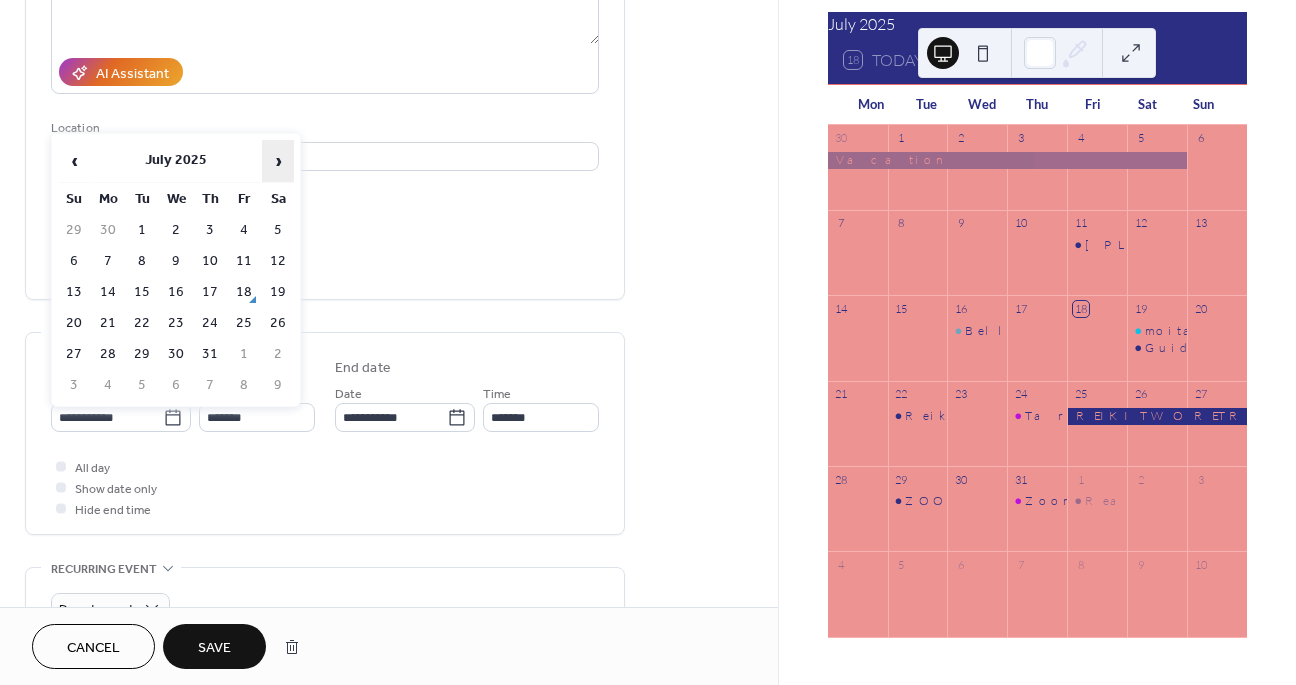 click on "›" at bounding box center [278, 161] 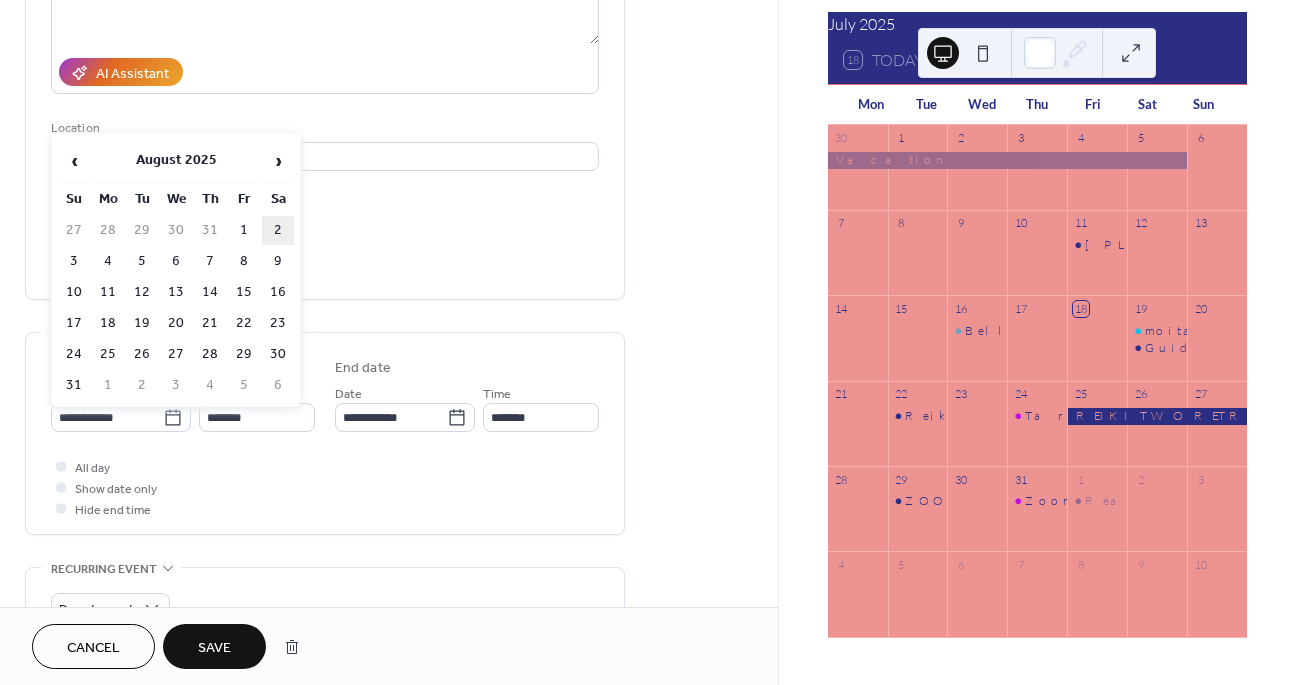 click on "2" at bounding box center (278, 230) 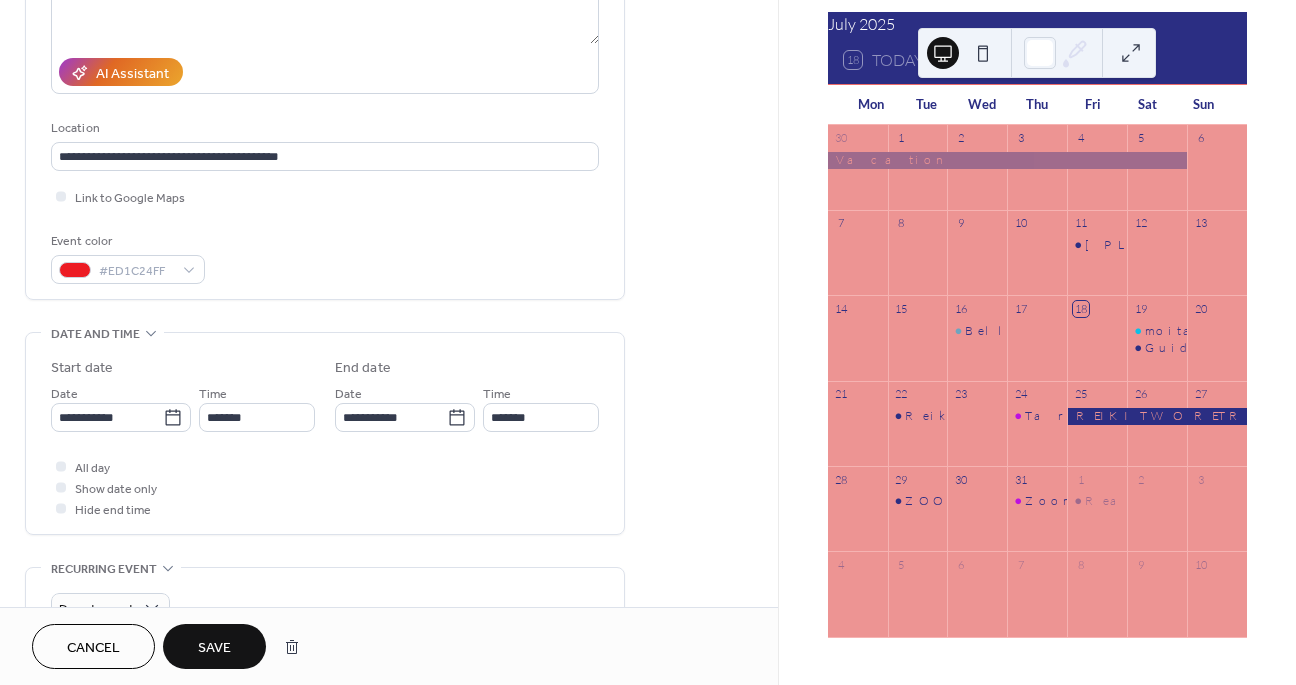 click on "Save" at bounding box center (214, 648) 